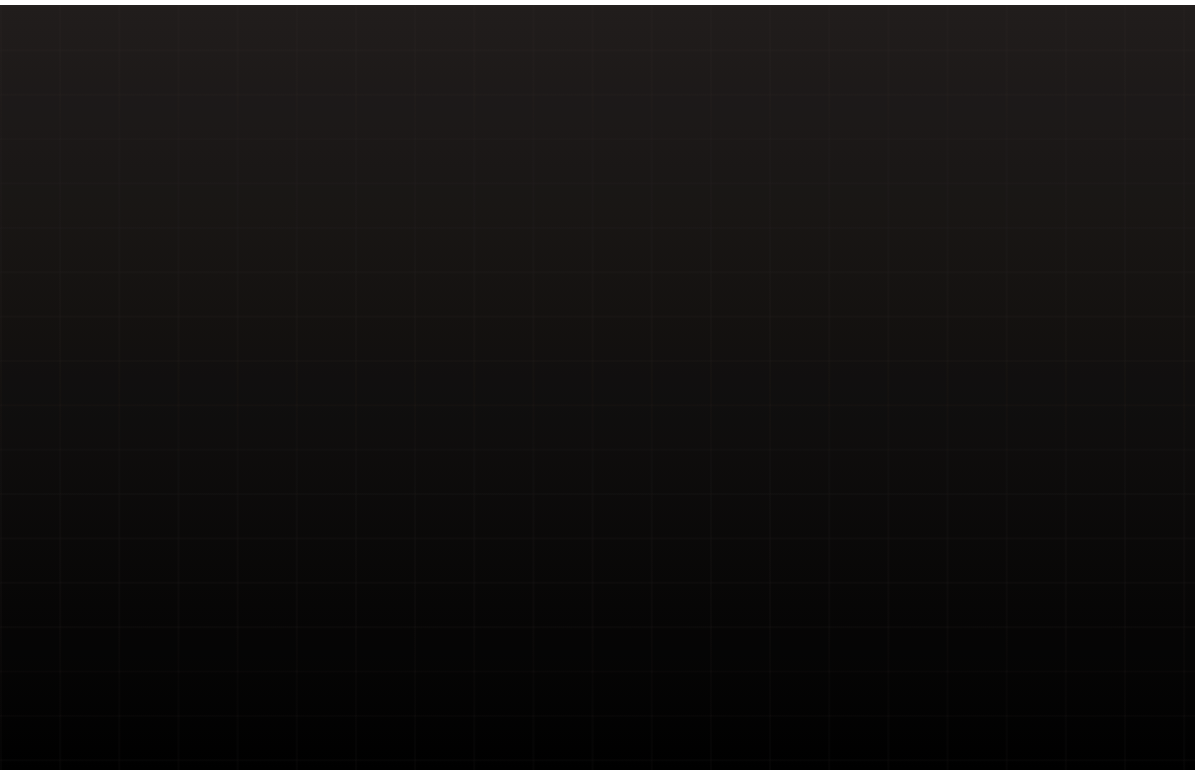 scroll, scrollTop: 0, scrollLeft: 0, axis: both 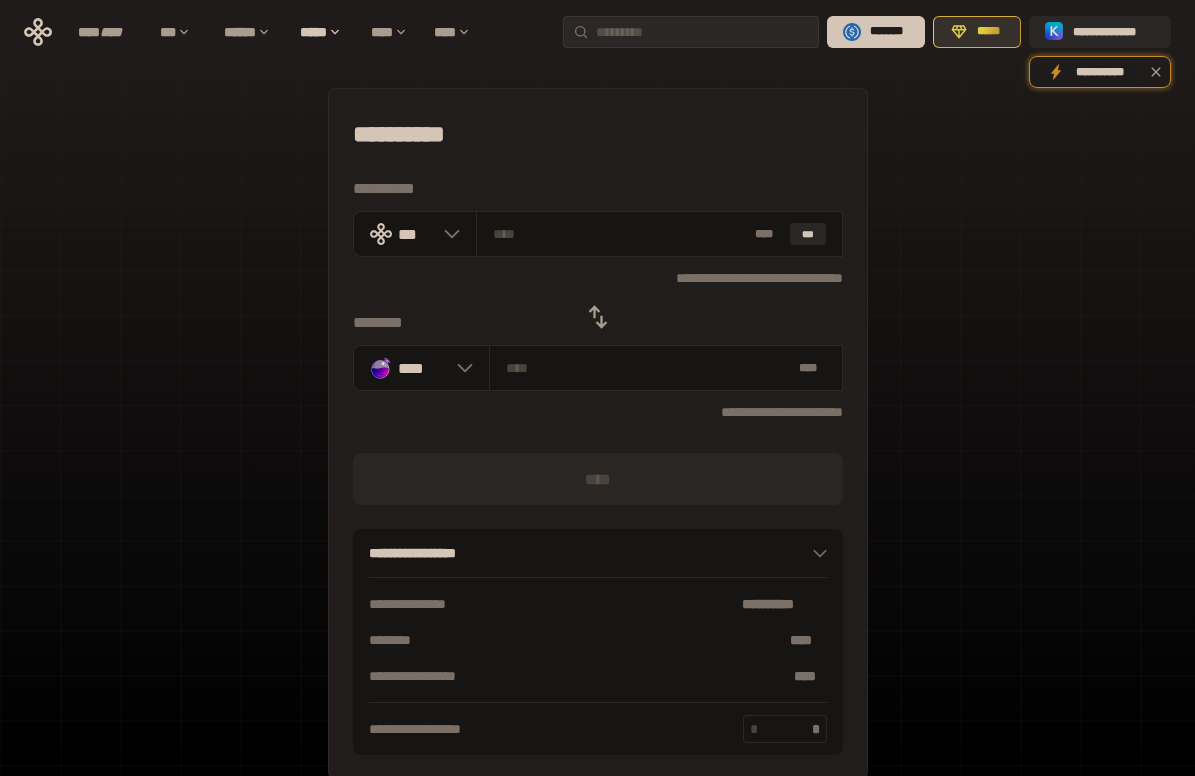click on "*****" at bounding box center (988, 32) 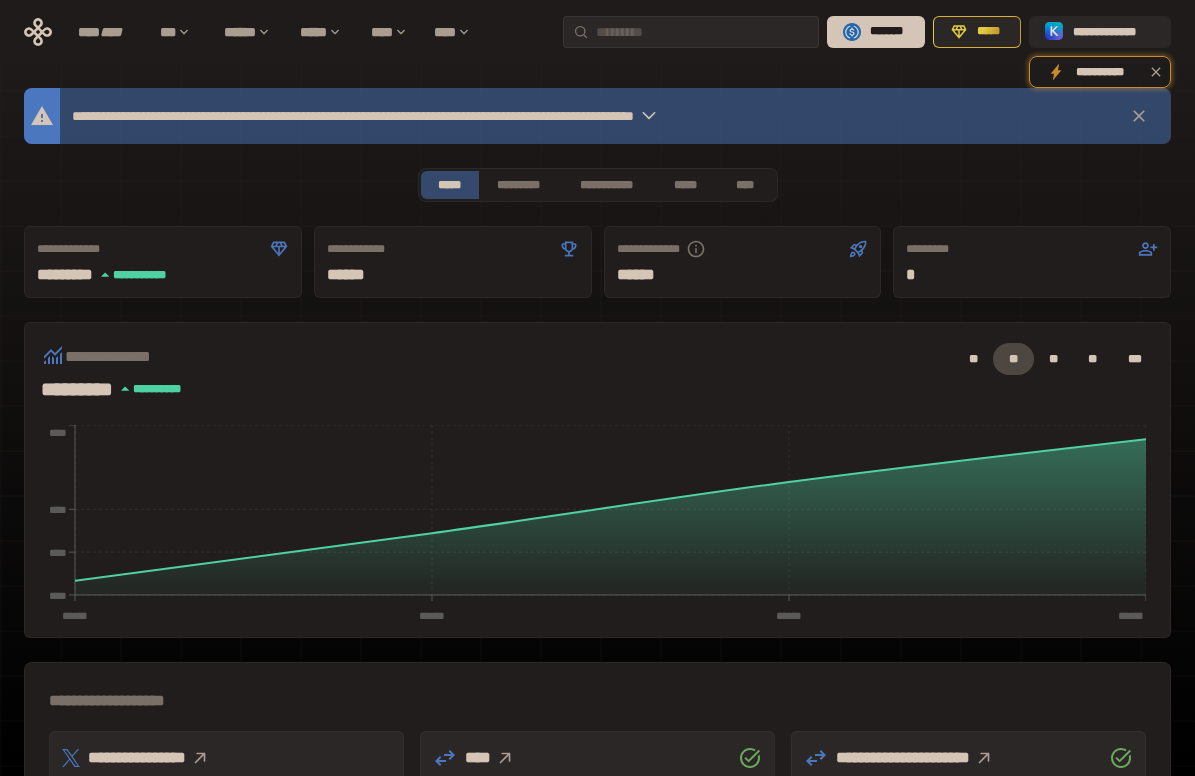 click on "[FIRST] [LAST]   [PHONE] [EMAIL]" at bounding box center [597, 368] 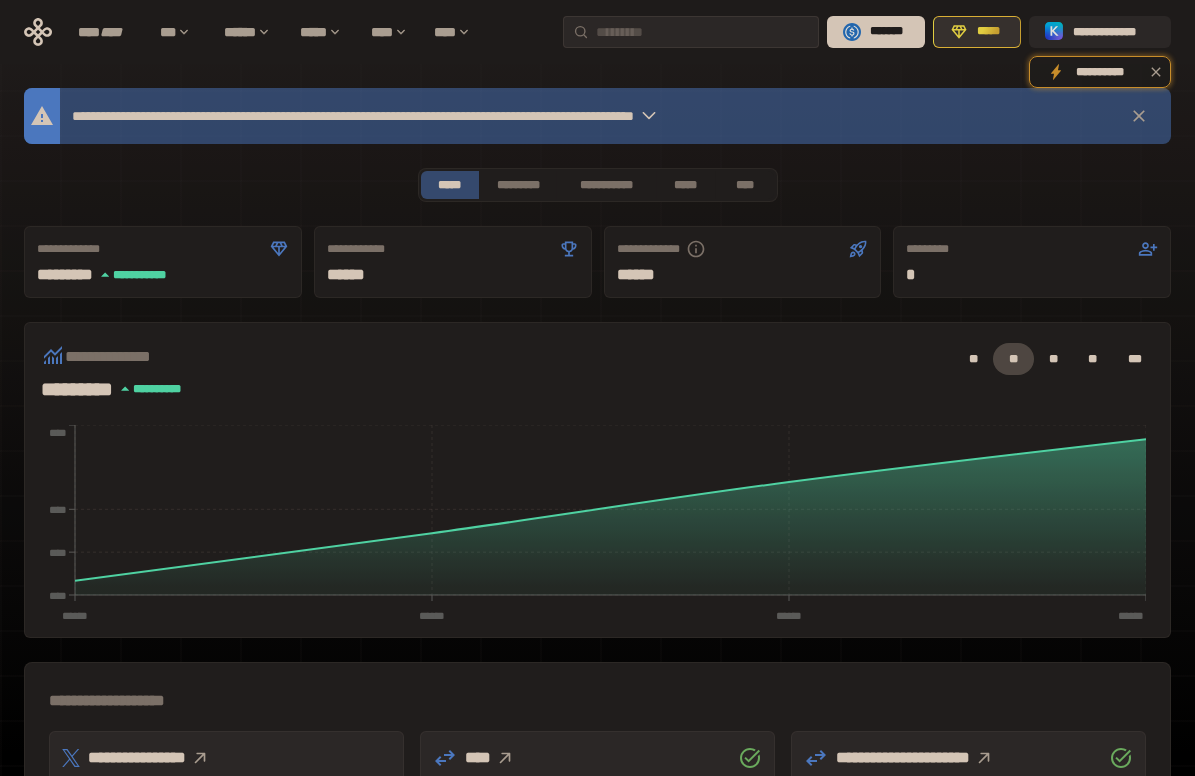 click on "*****" at bounding box center [977, 32] 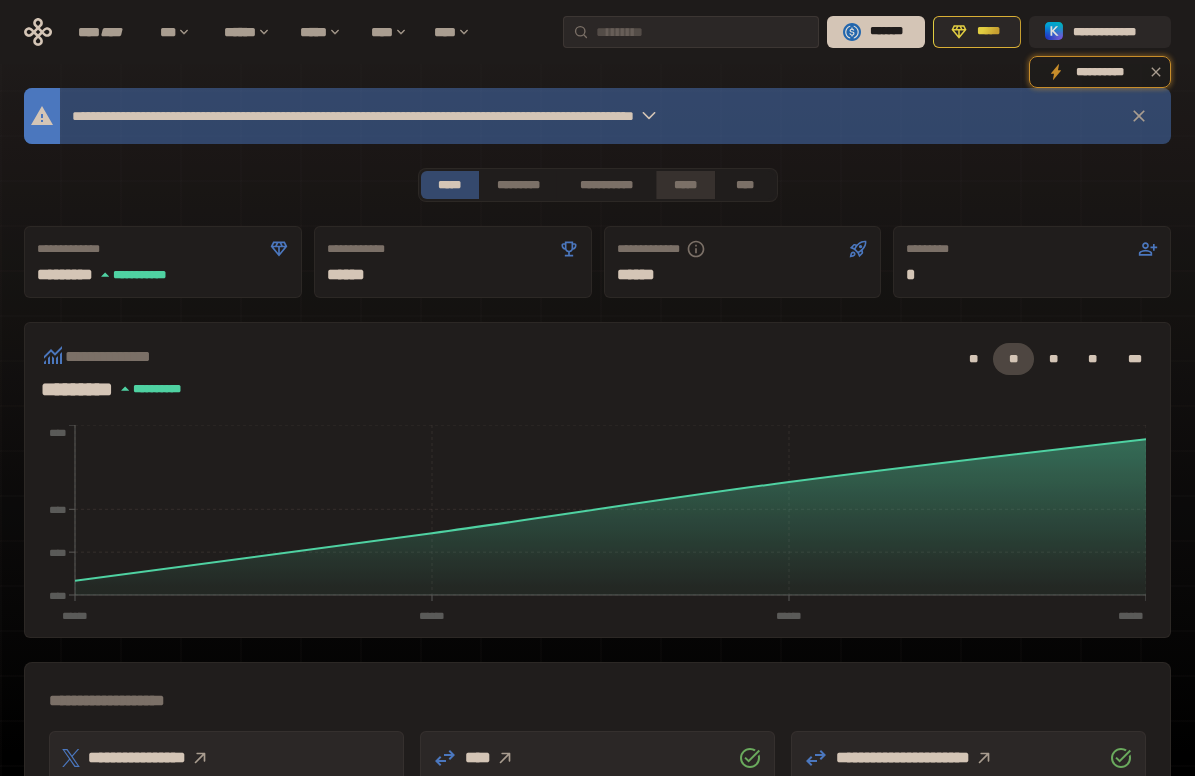 click on "*****" at bounding box center [685, 185] 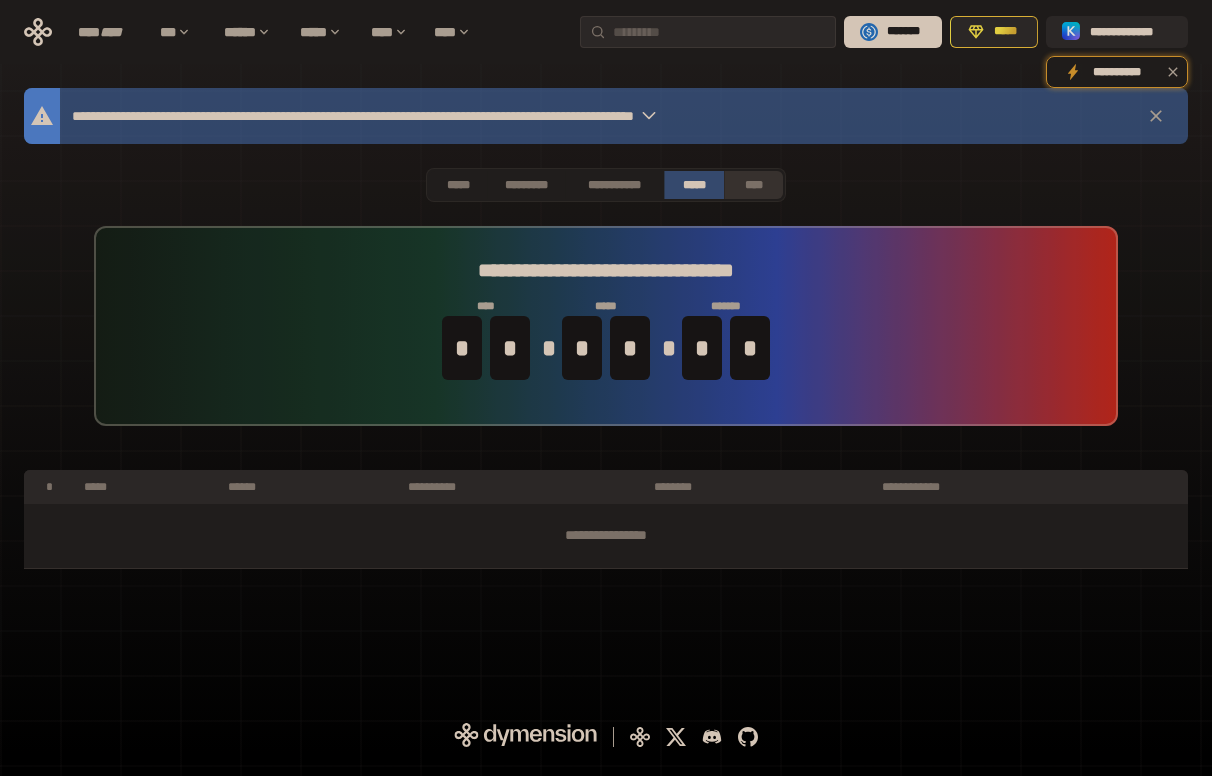 click on "****" at bounding box center [753, 185] 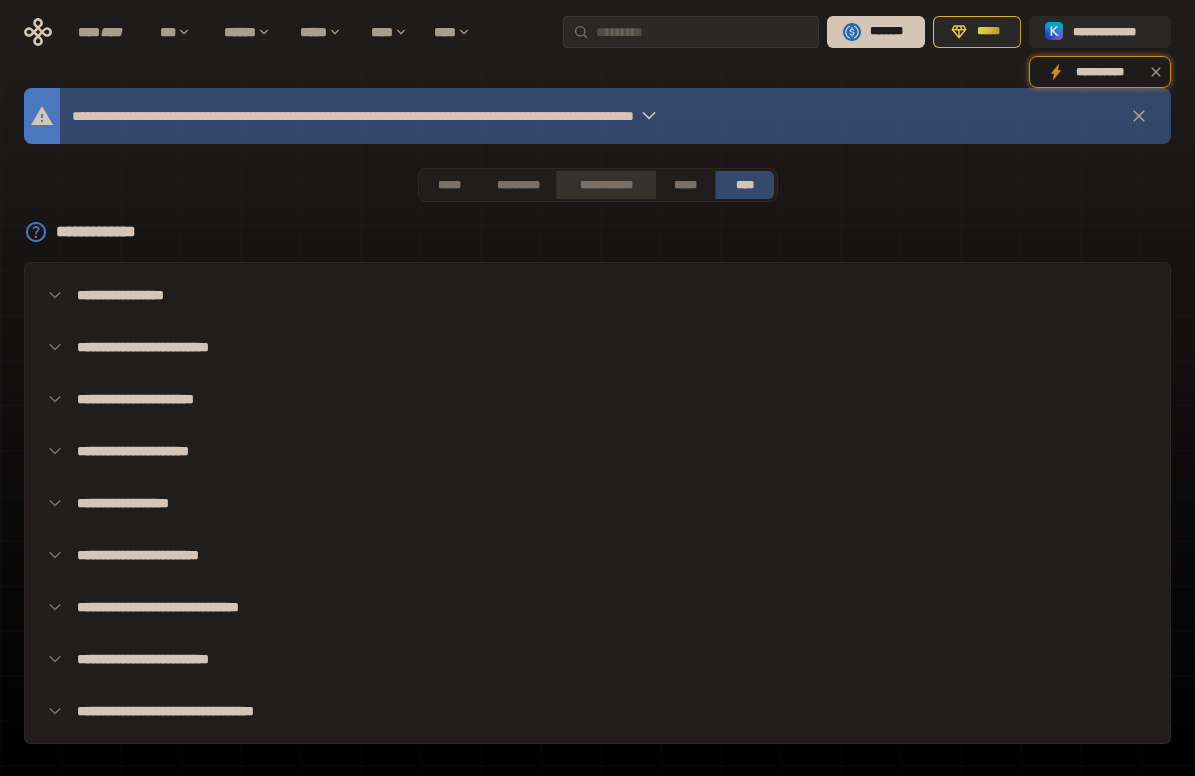 click on "**********" at bounding box center (605, 185) 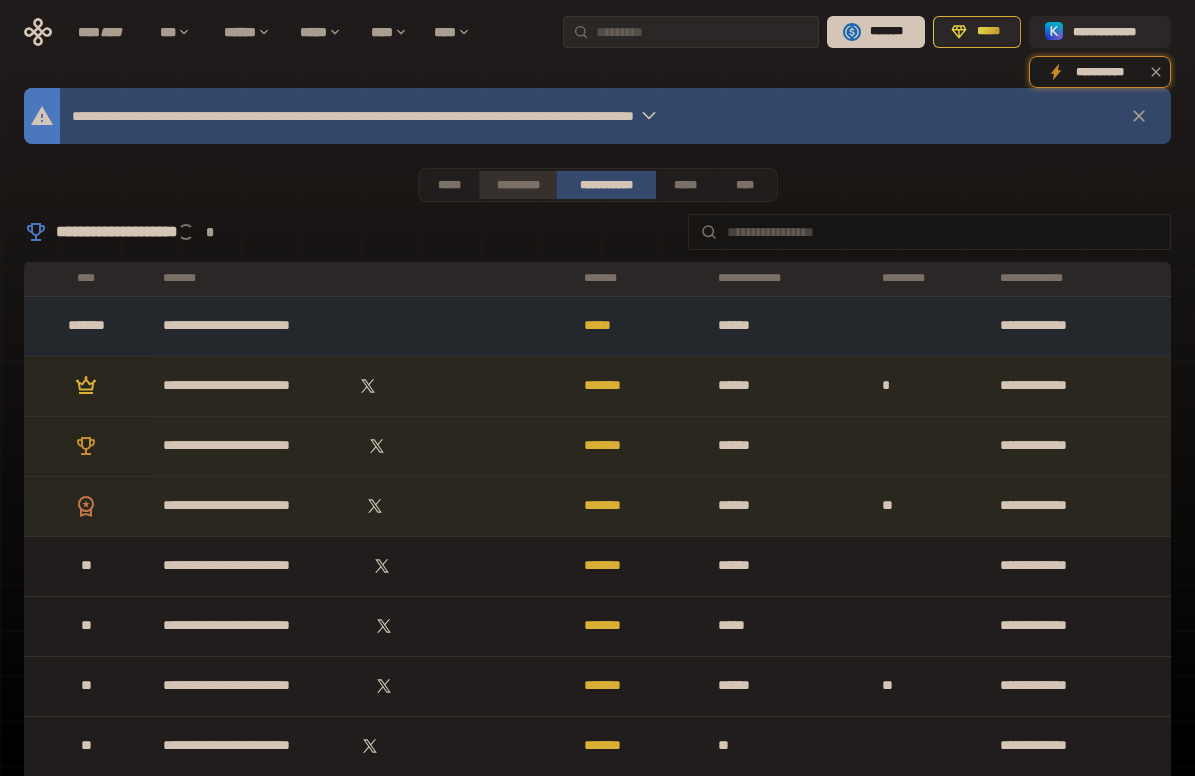 click on "*********" at bounding box center [517, 185] 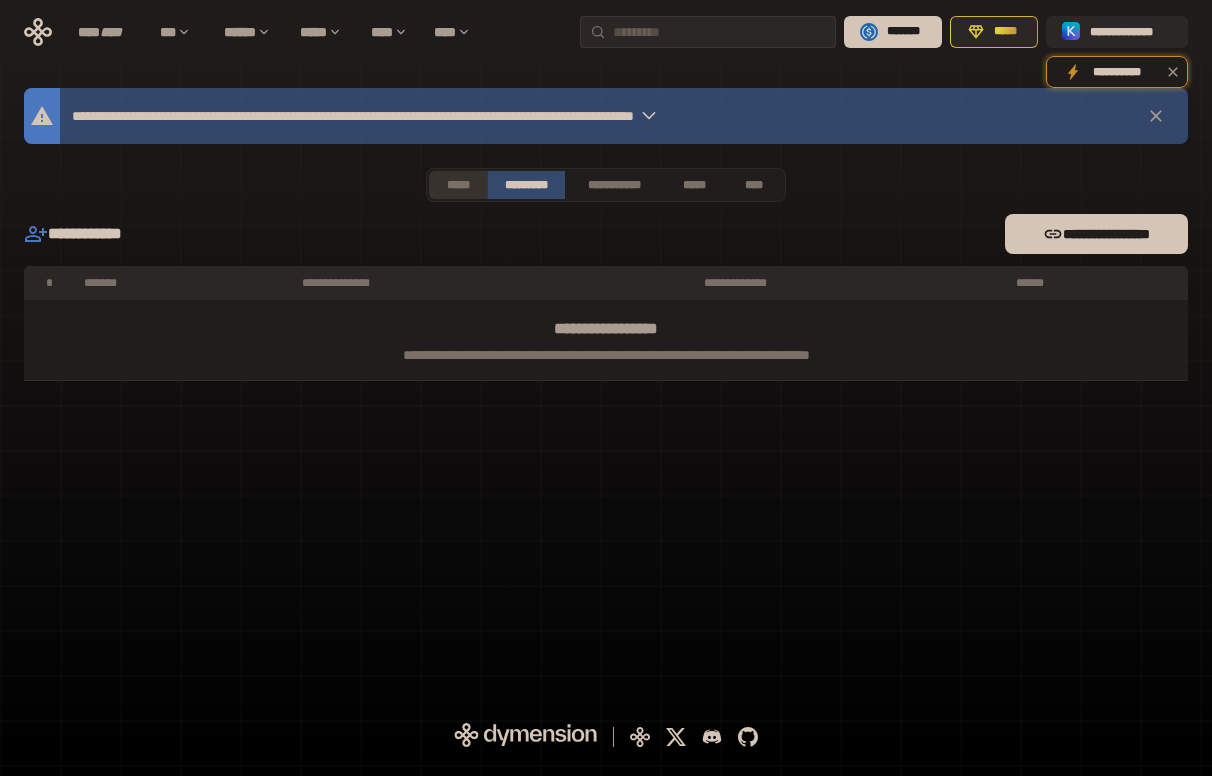 click on "*****" at bounding box center (458, 185) 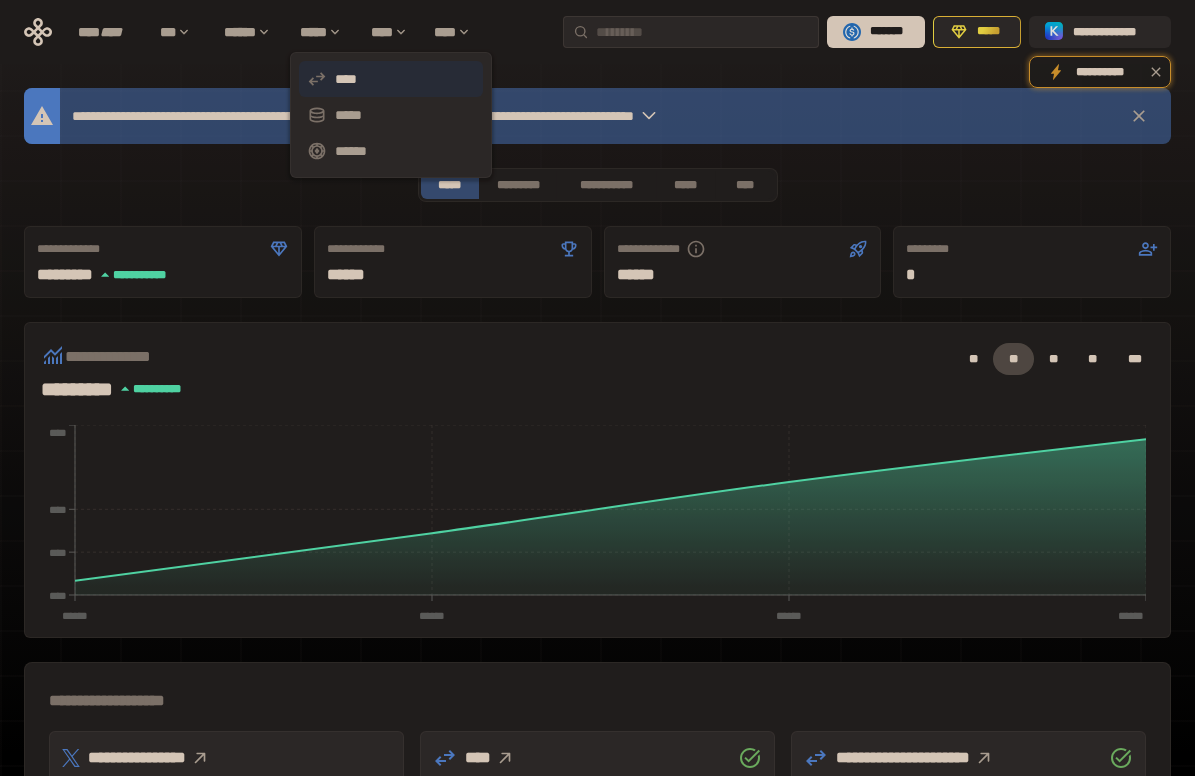 click on "****" at bounding box center (391, 79) 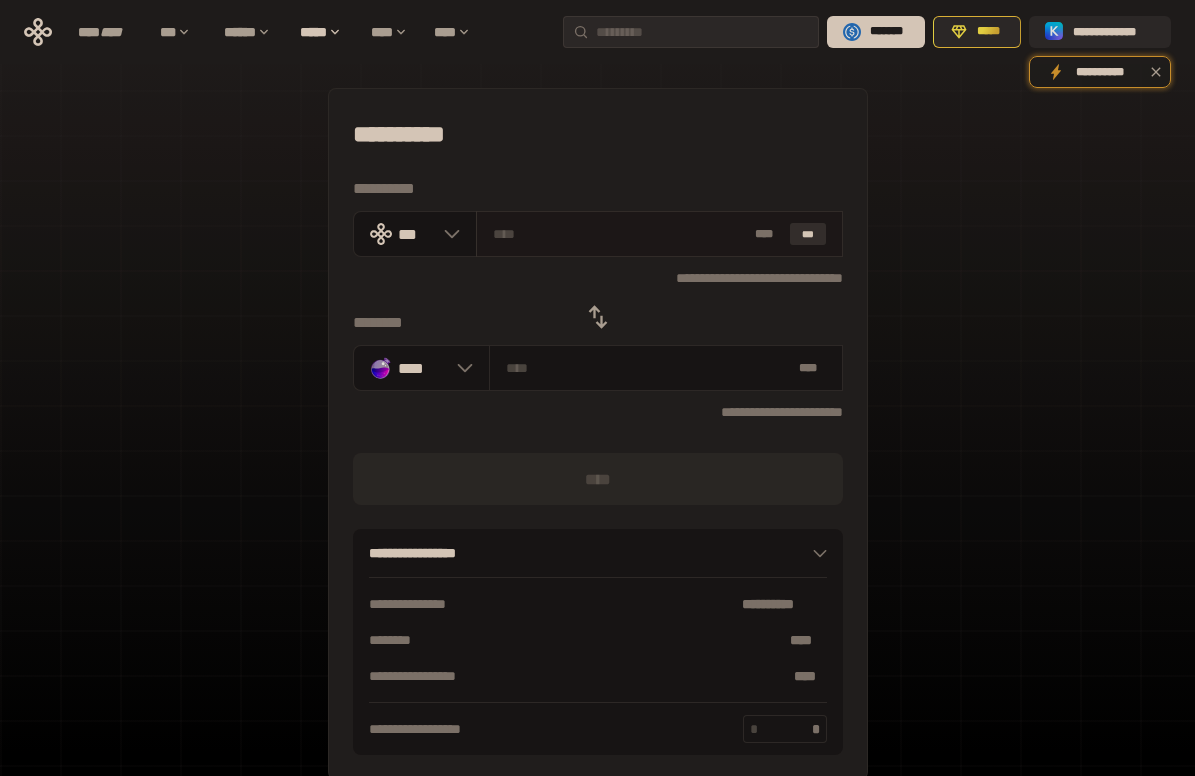 click on "***" at bounding box center (808, 234) 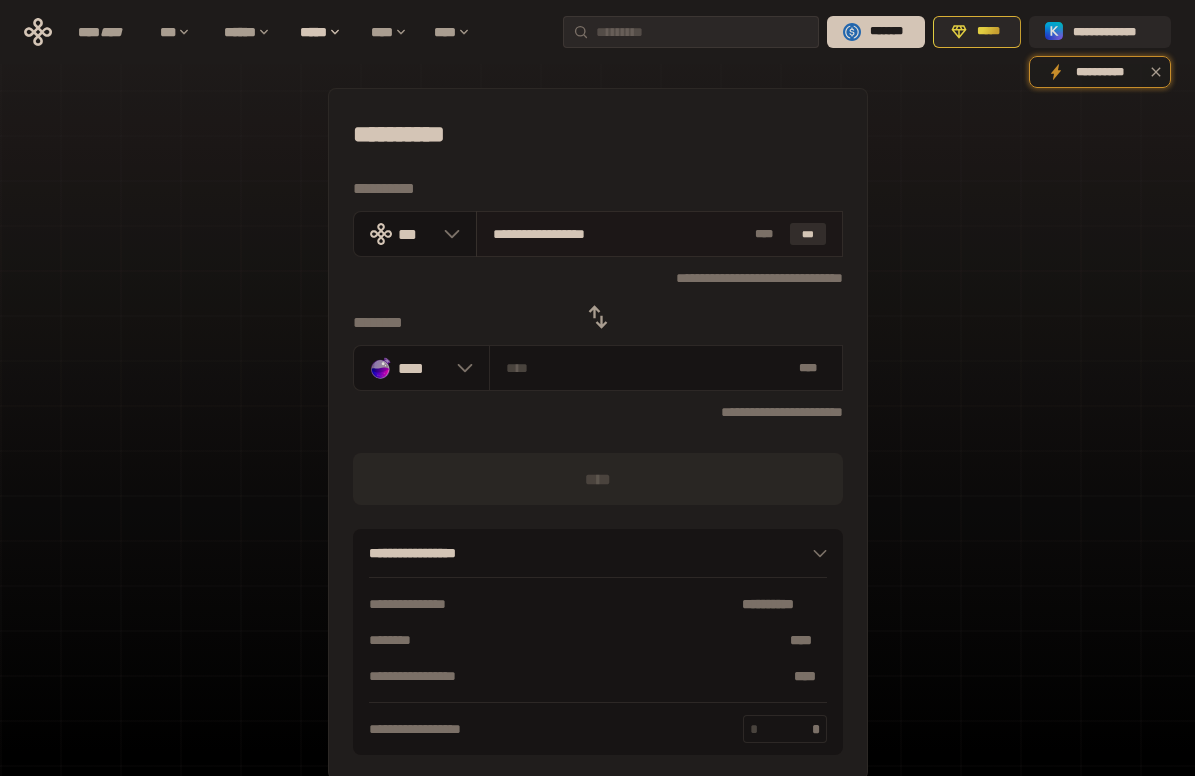 type on "********" 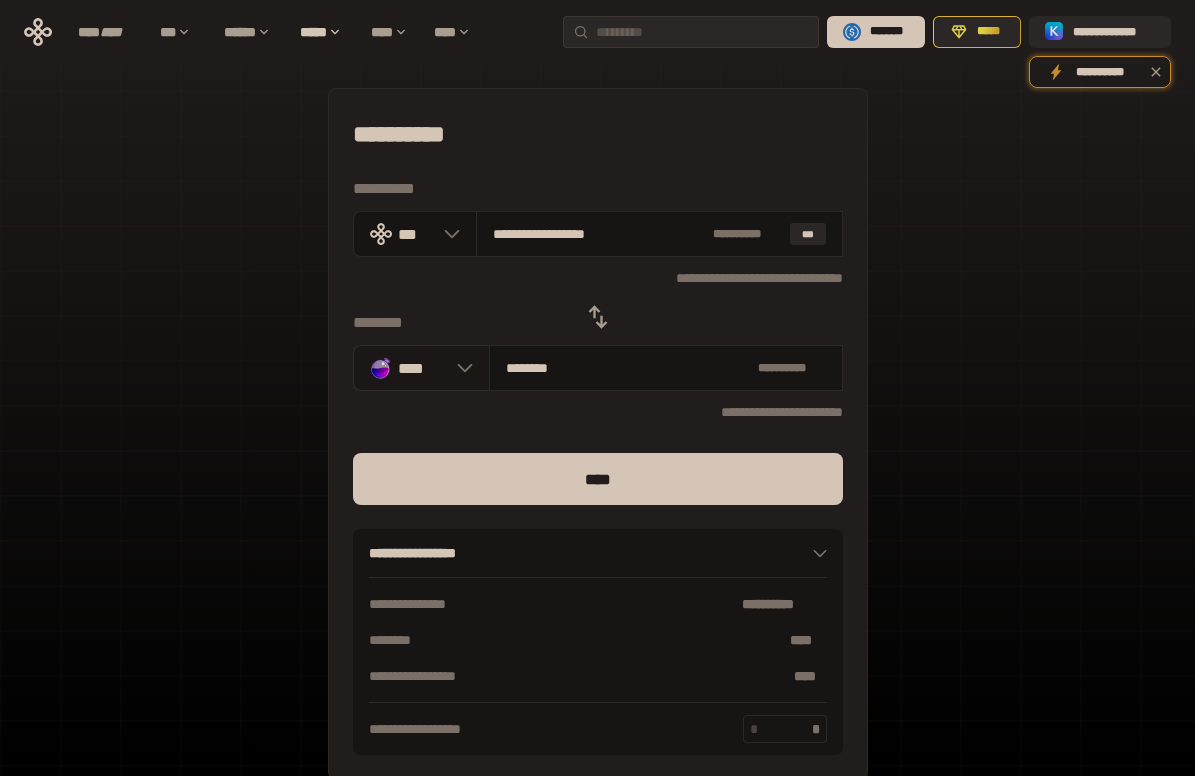 click 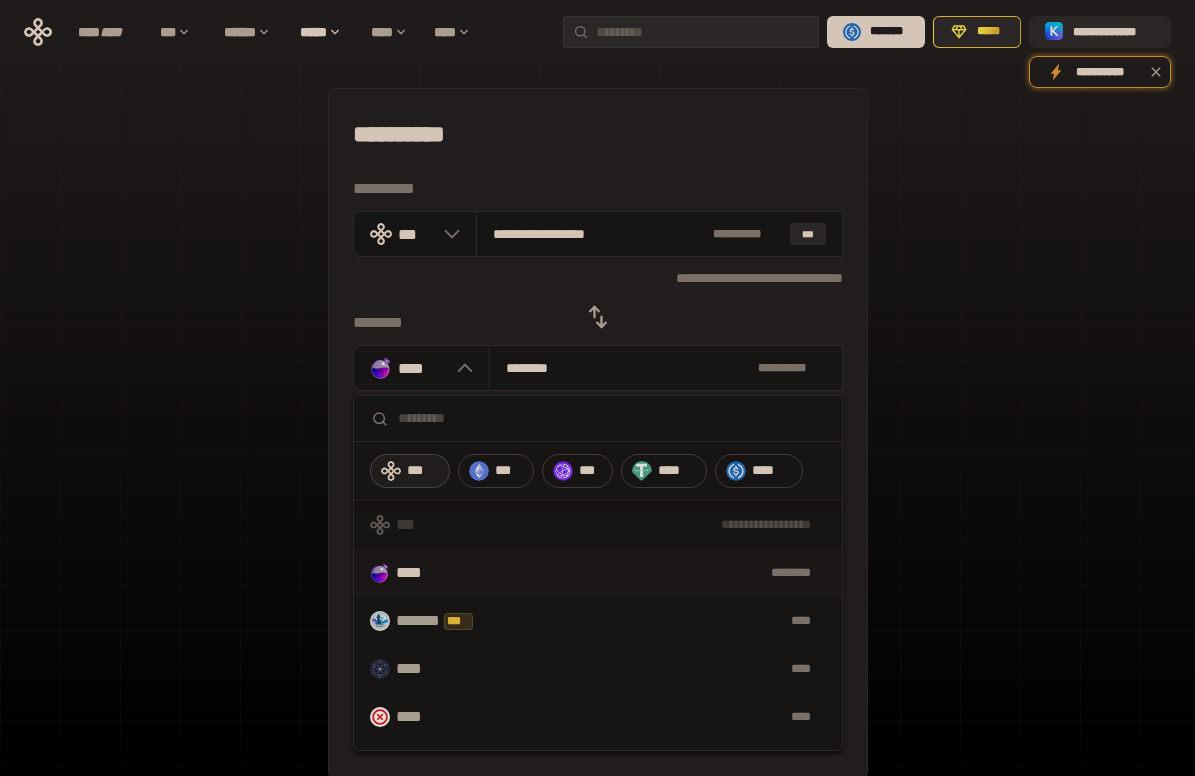 click on "***" at bounding box center [423, 471] 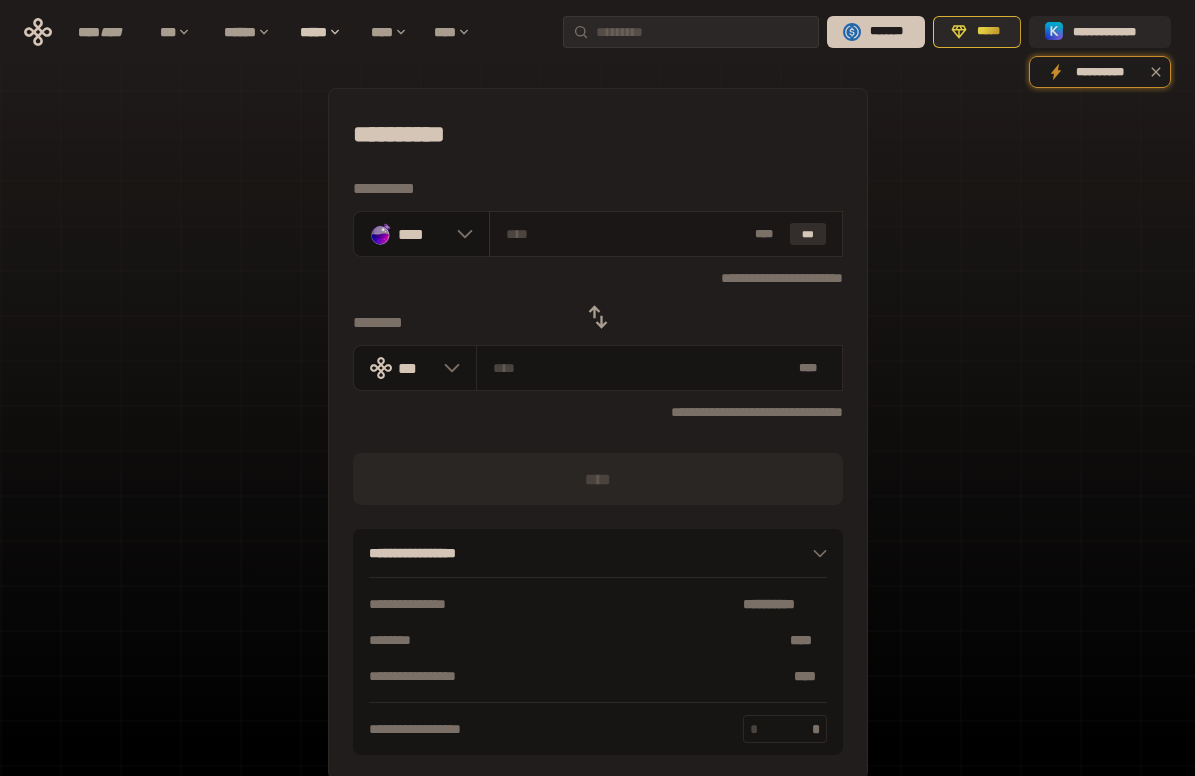 click on "***" at bounding box center (808, 234) 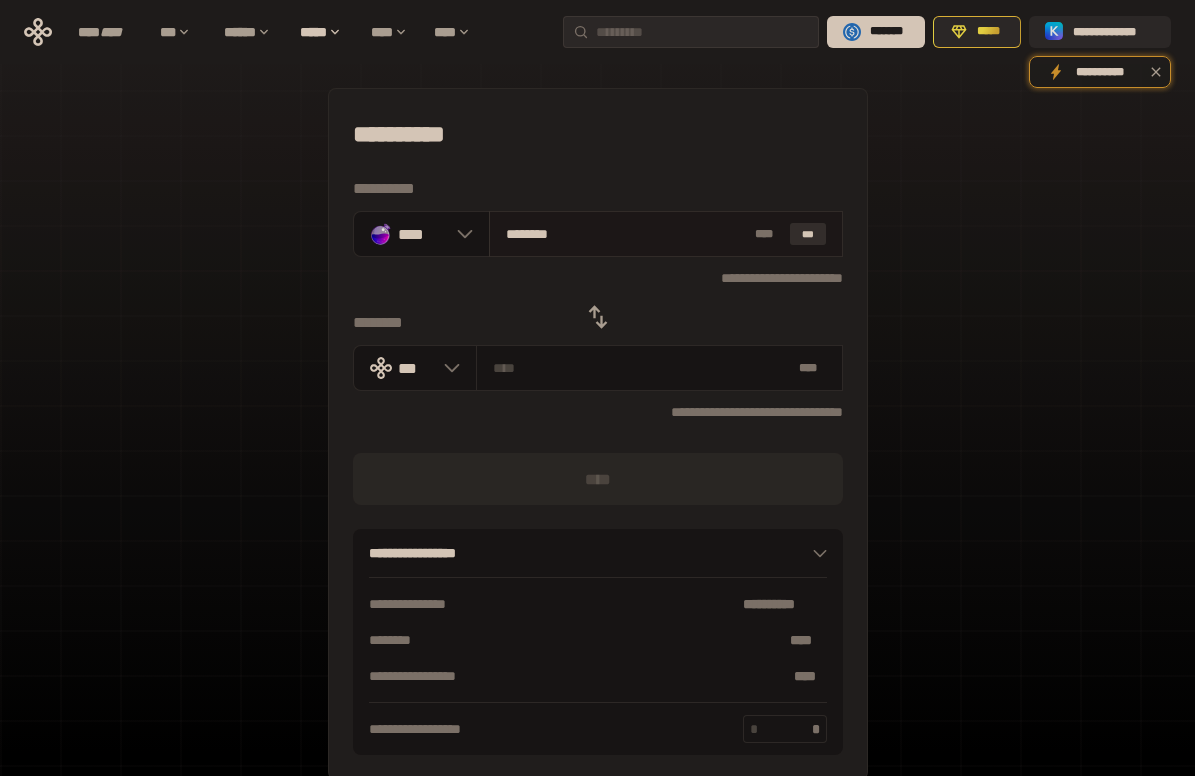 type on "**********" 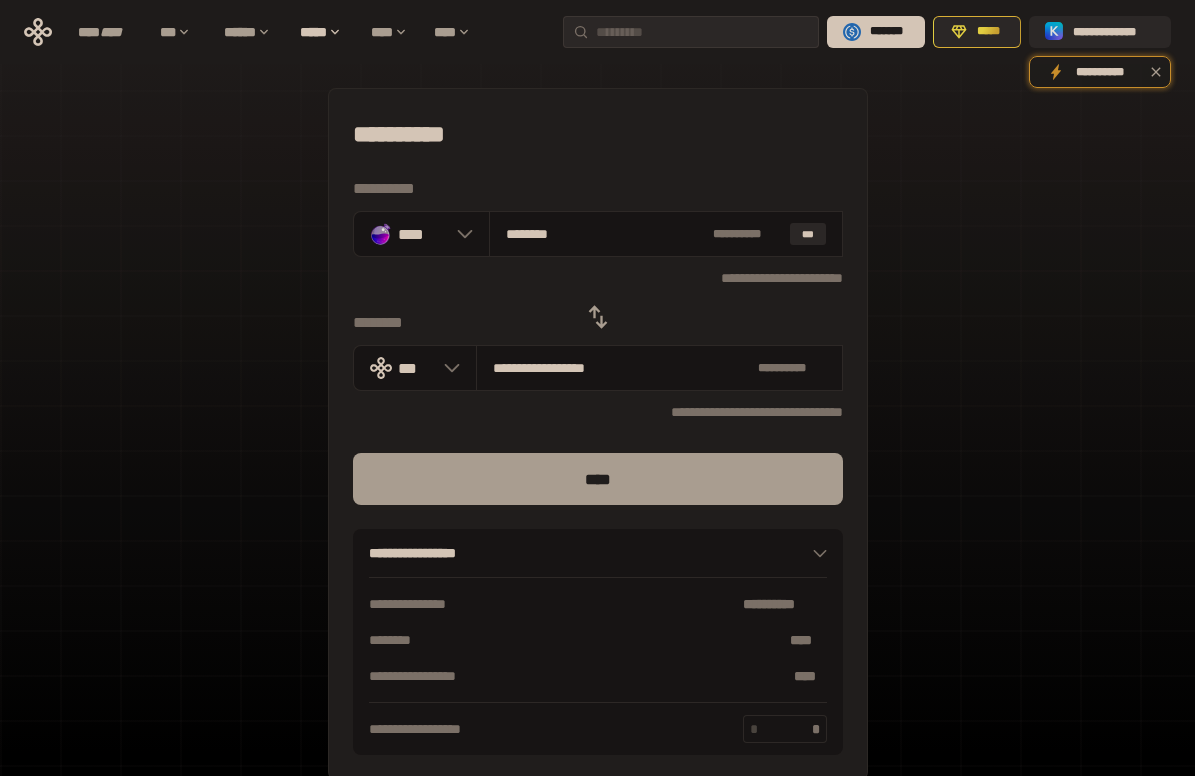 click on "****" at bounding box center [598, 479] 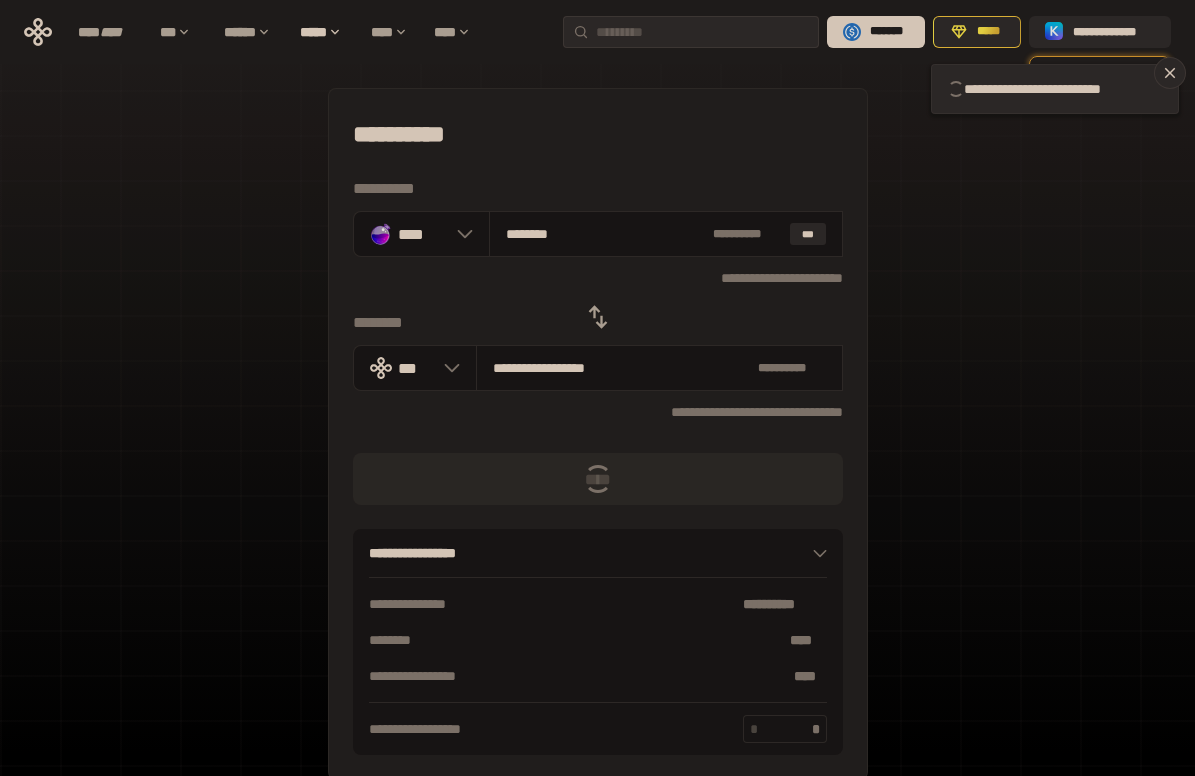 type 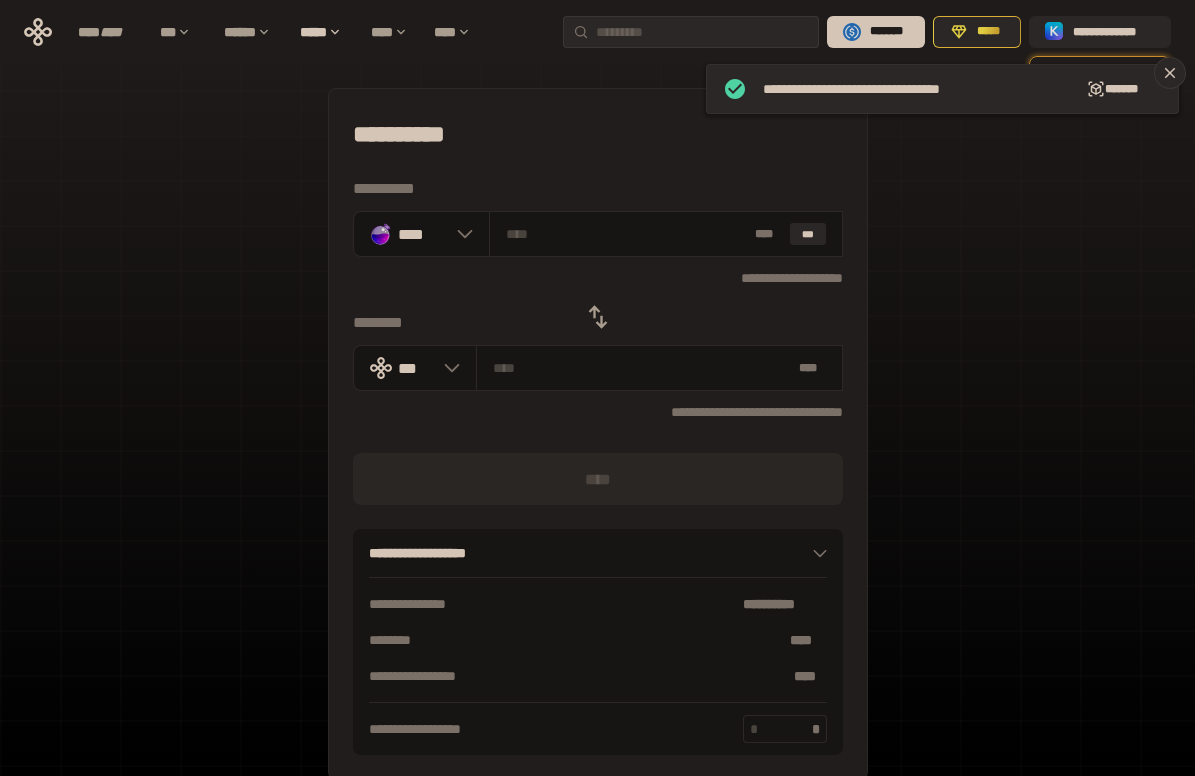 click 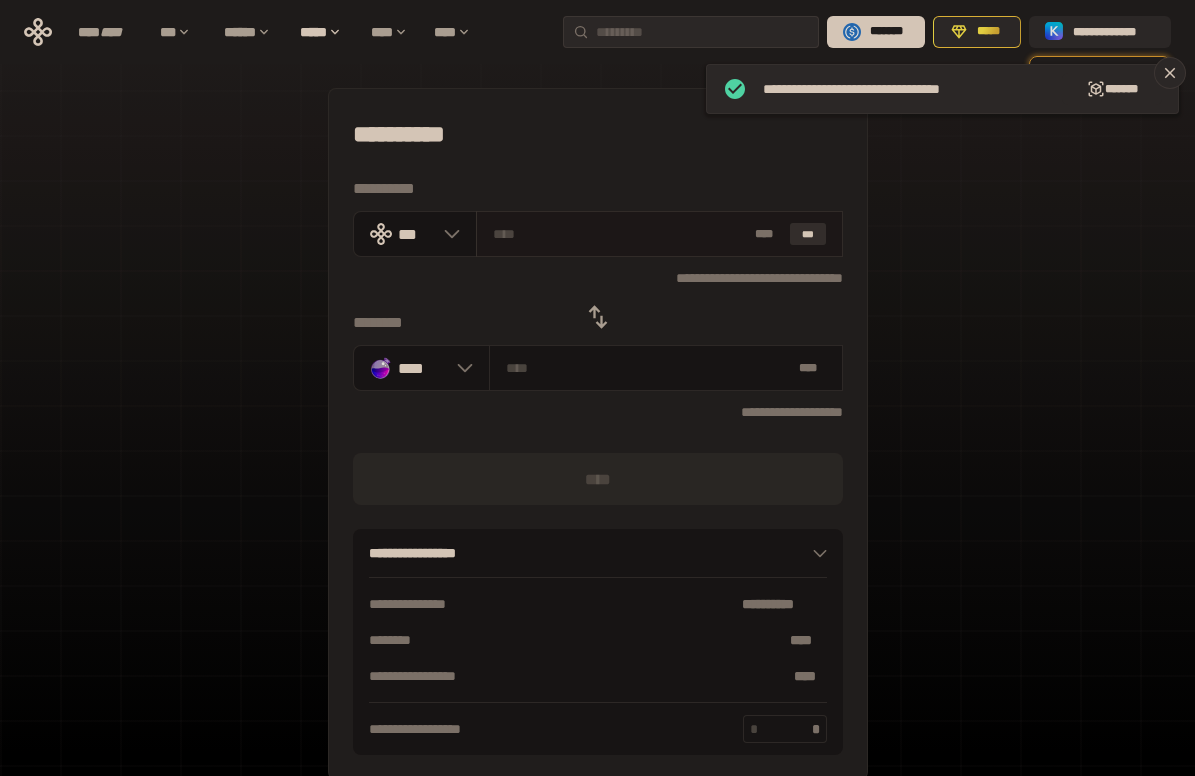 click on "***" at bounding box center [808, 234] 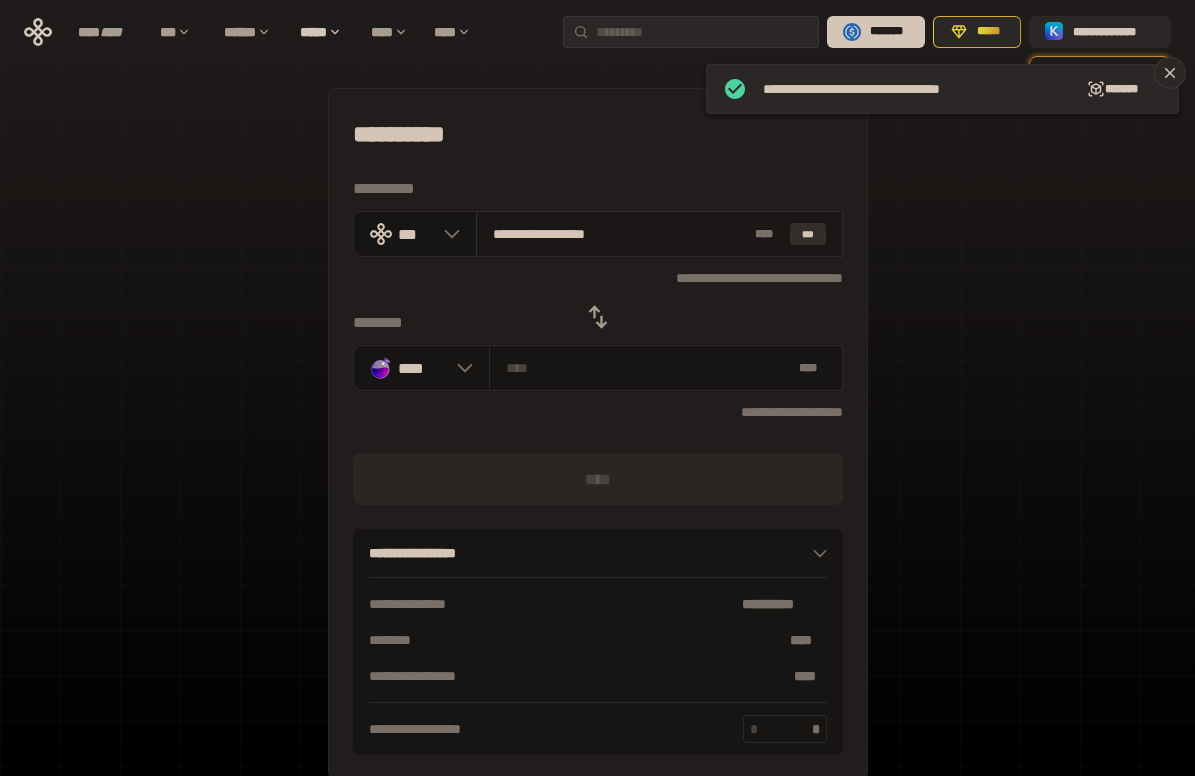type on "*******" 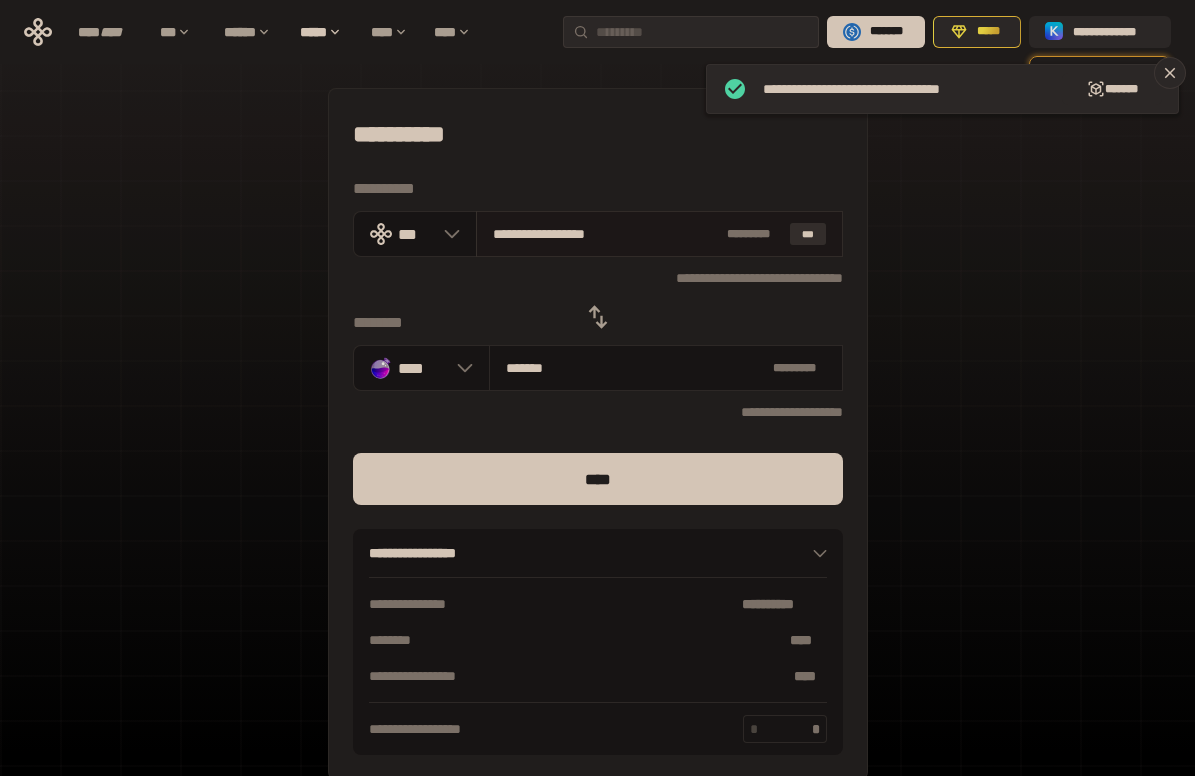 drag, startPoint x: 508, startPoint y: 232, endPoint x: 814, endPoint y: 232, distance: 306 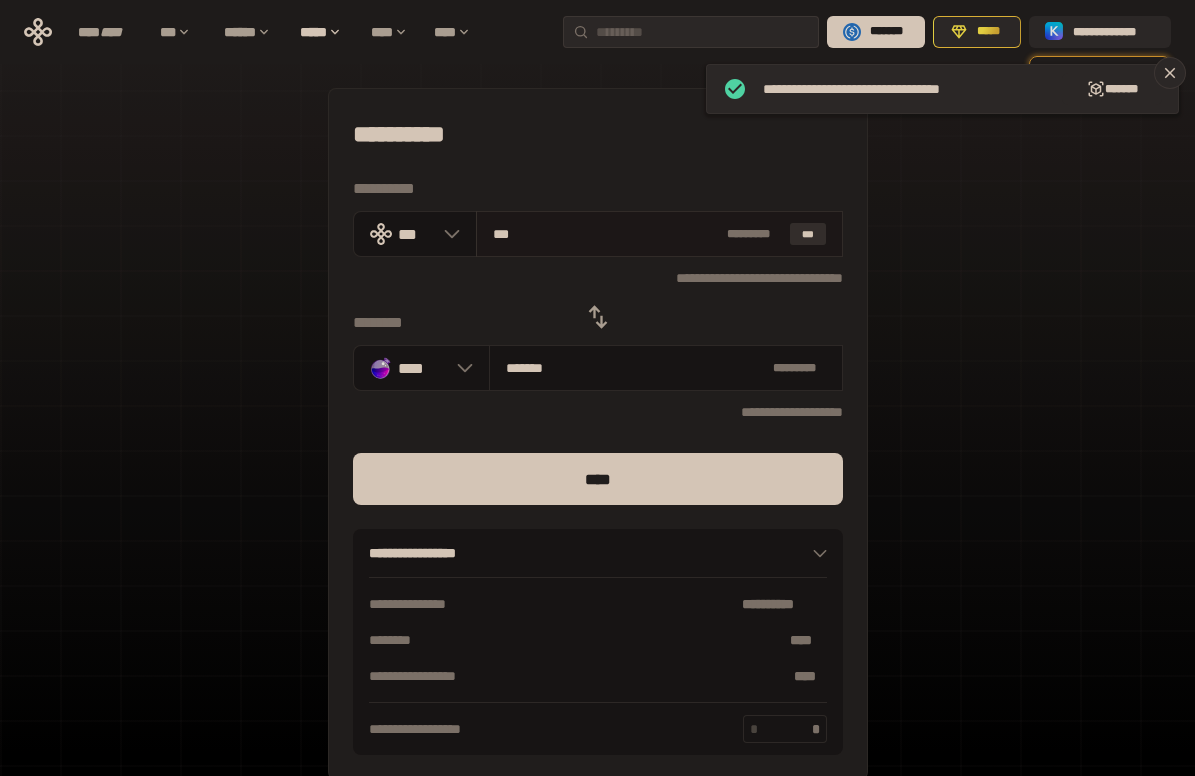 type on "********" 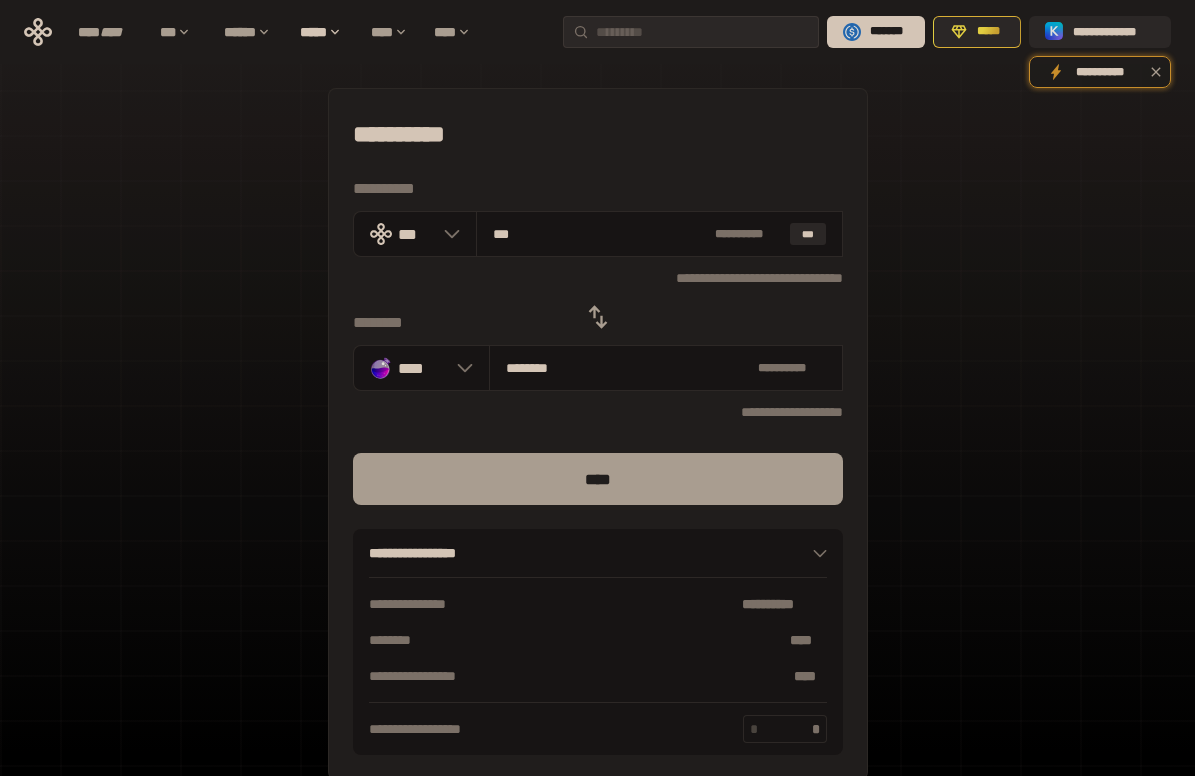 type on "***" 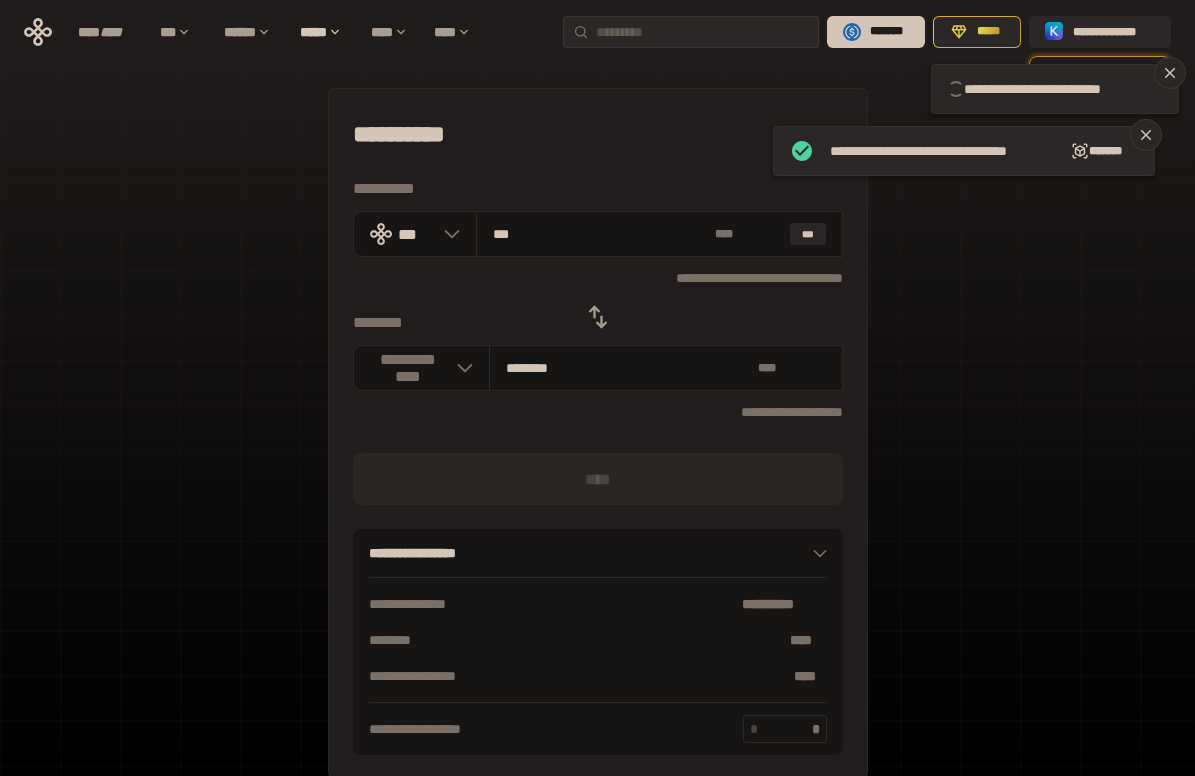 type 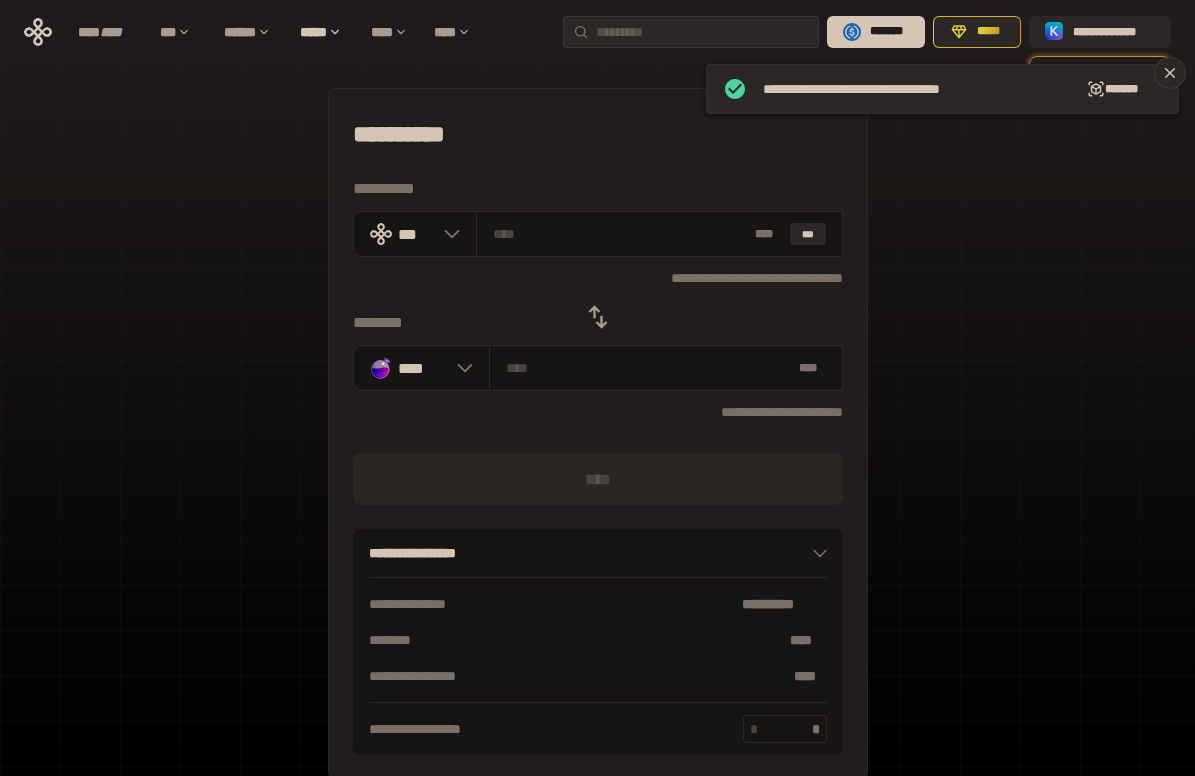 click 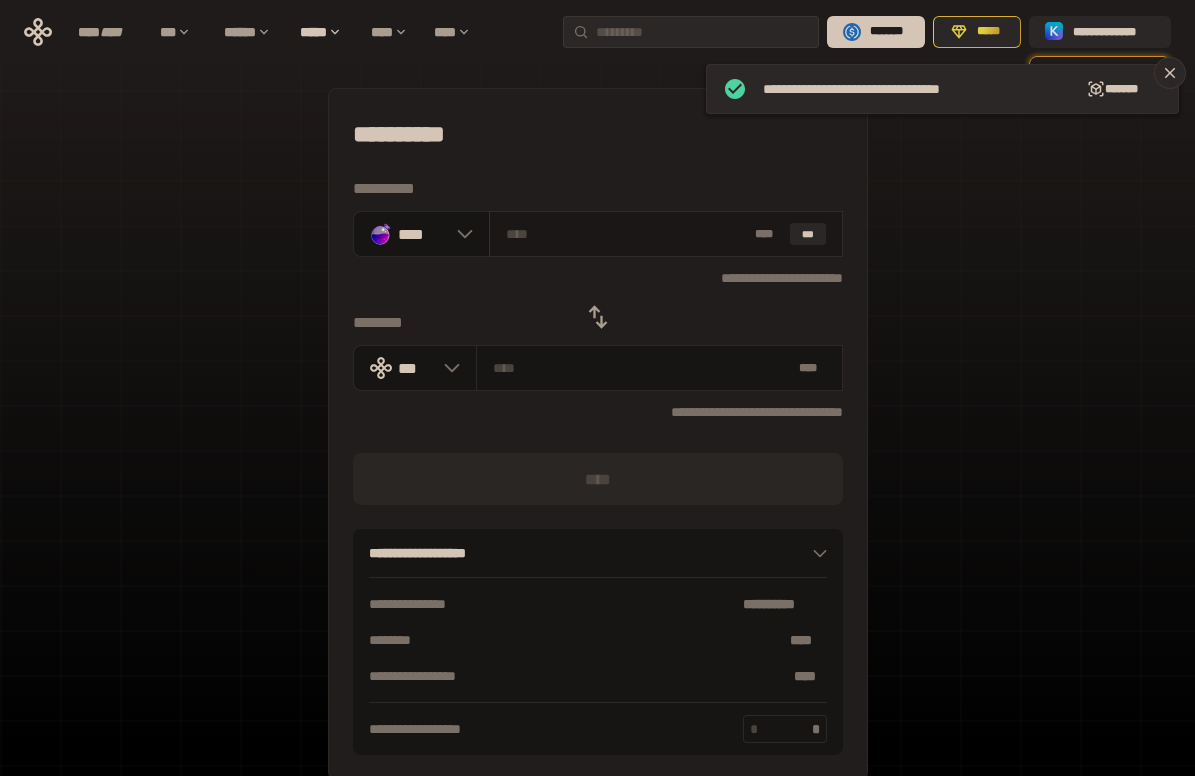 click on "* ** ***" at bounding box center [666, 234] 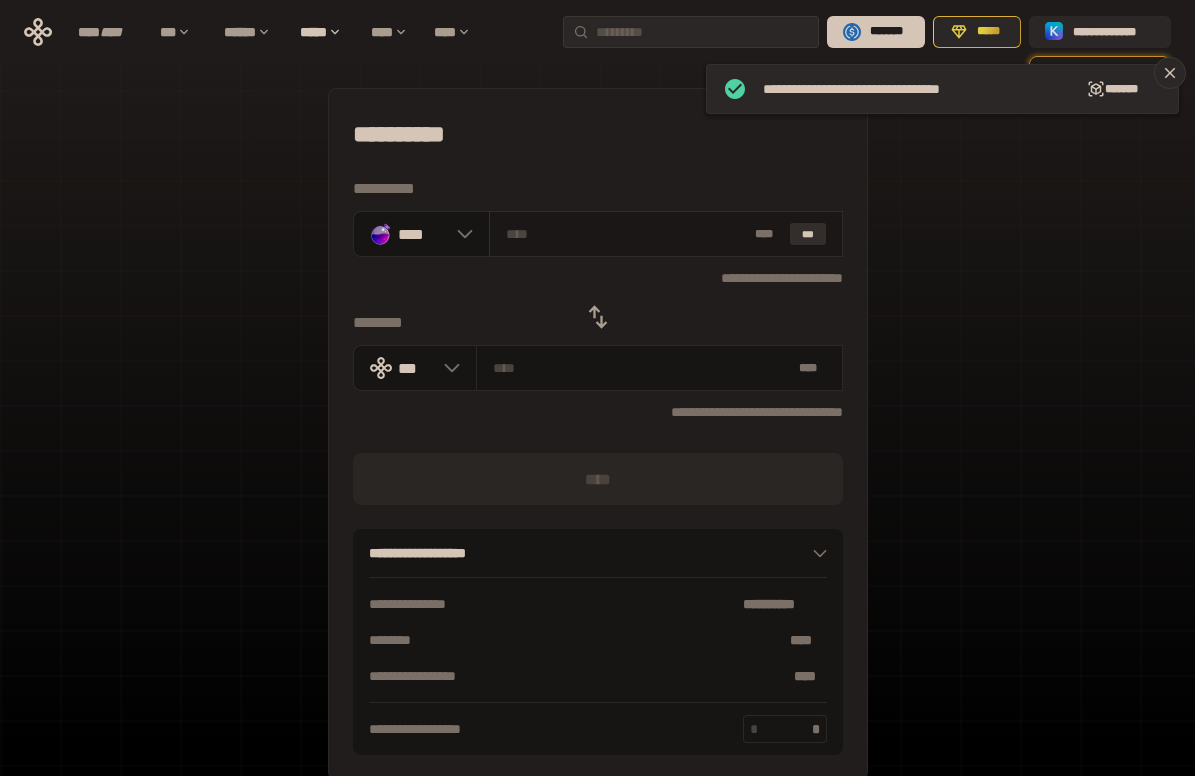 click on "***" at bounding box center (808, 234) 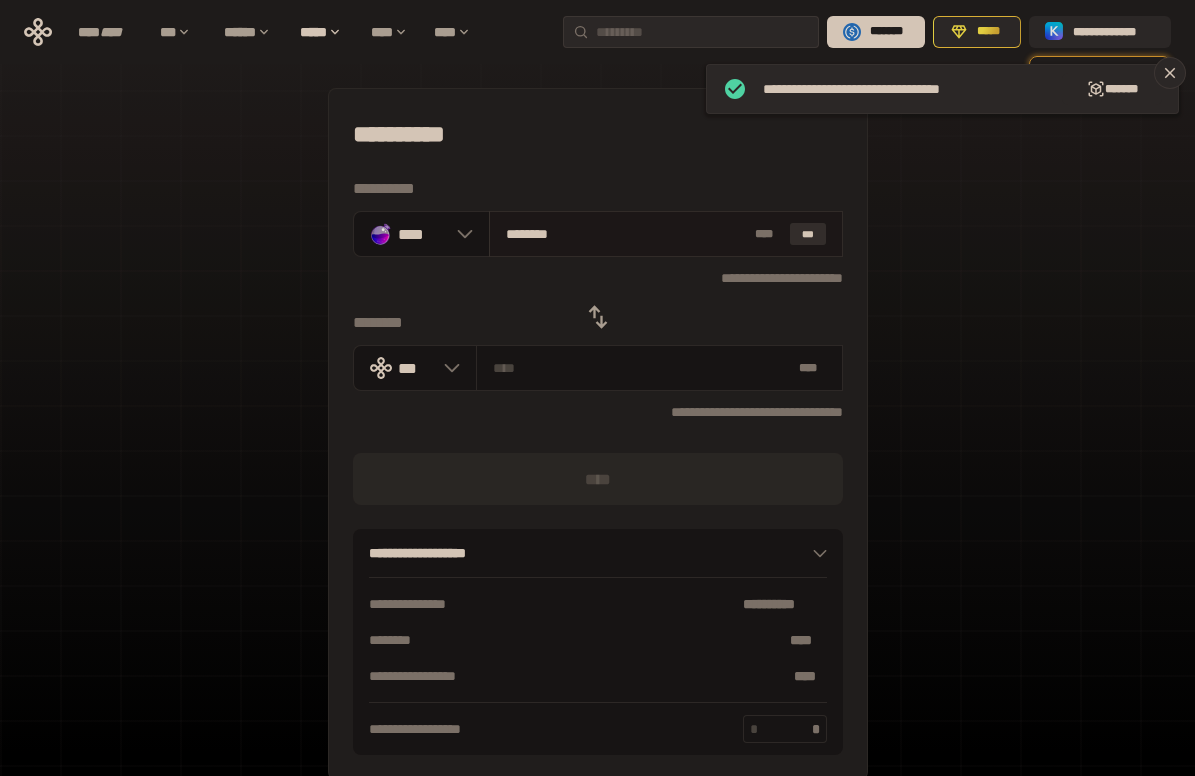type on "**********" 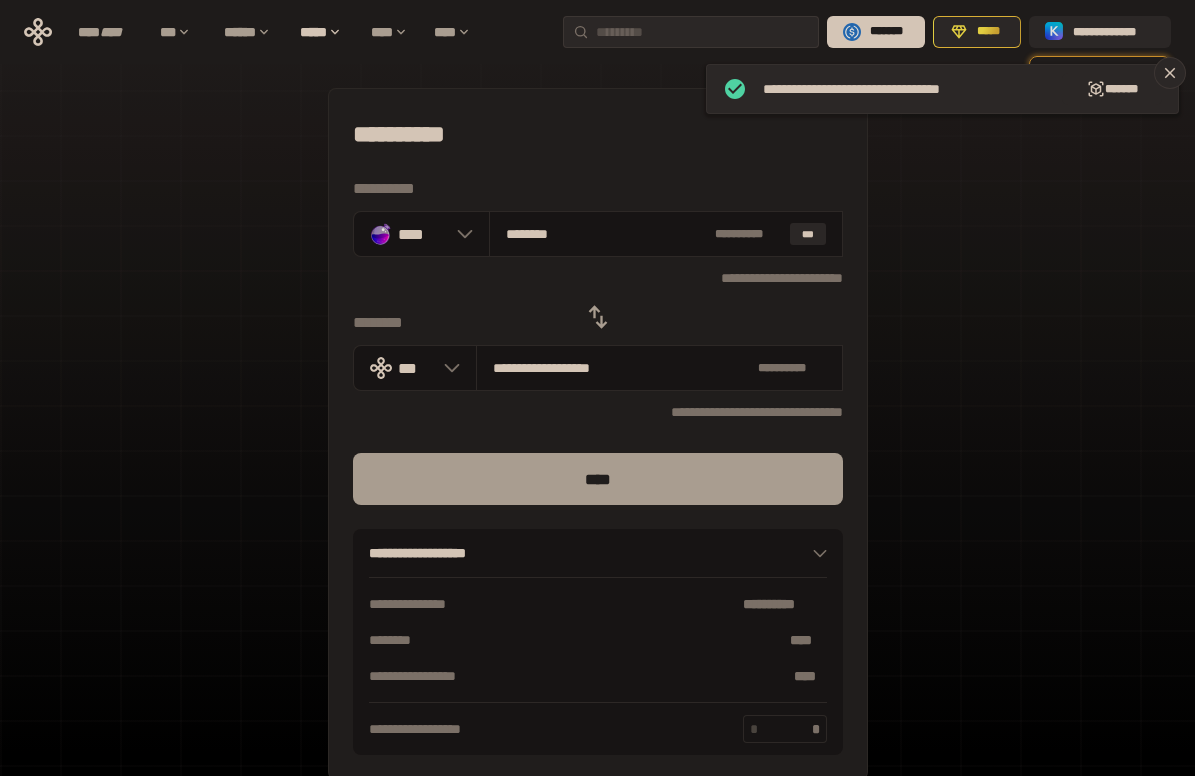 click on "****" at bounding box center [598, 479] 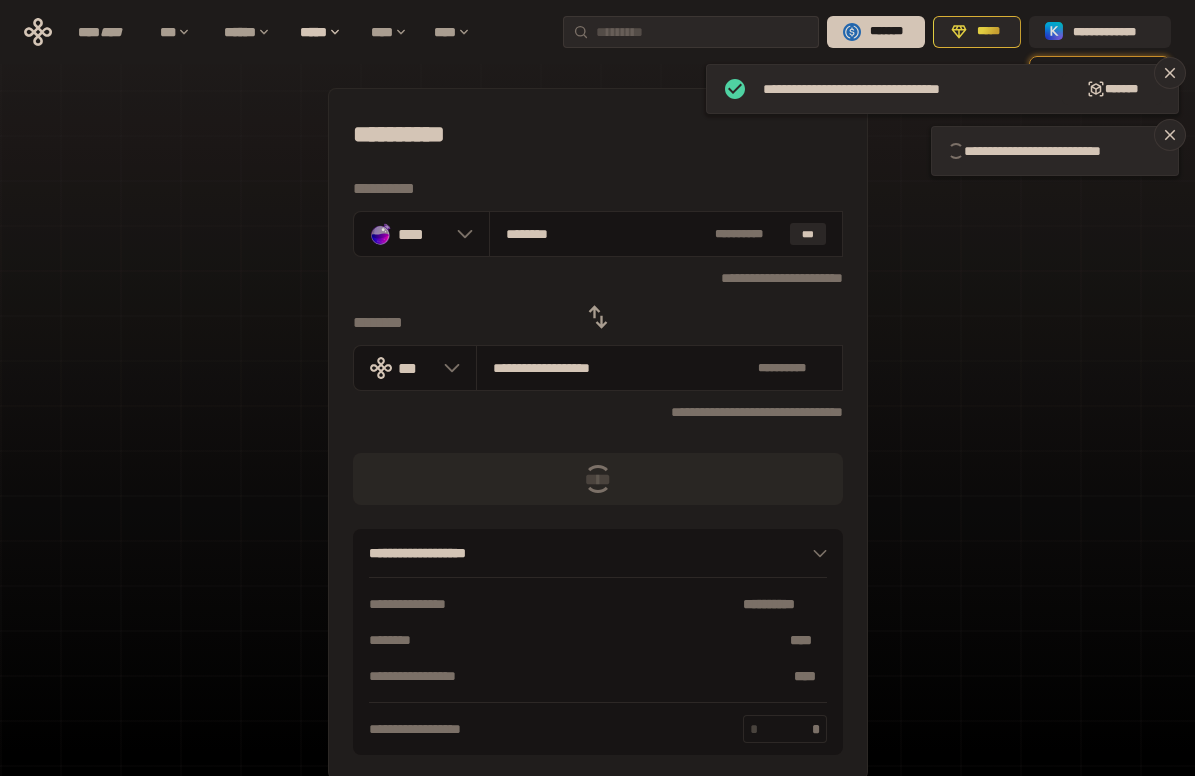 type 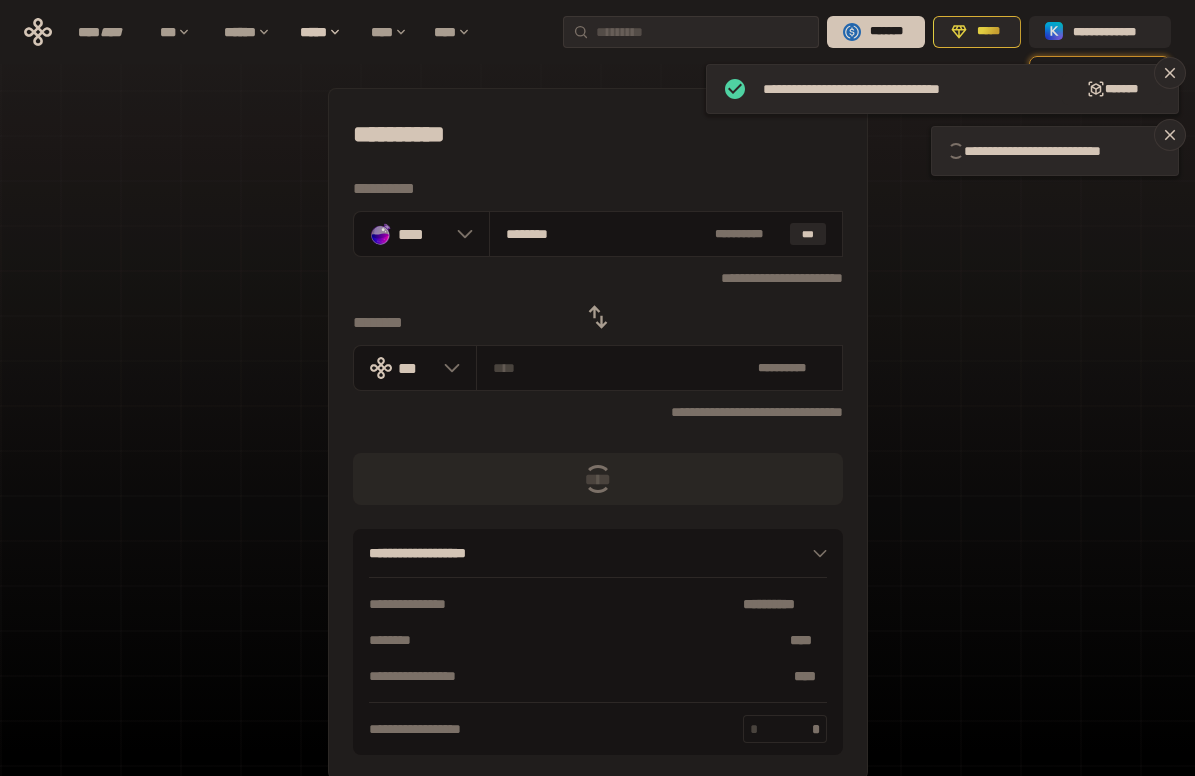type 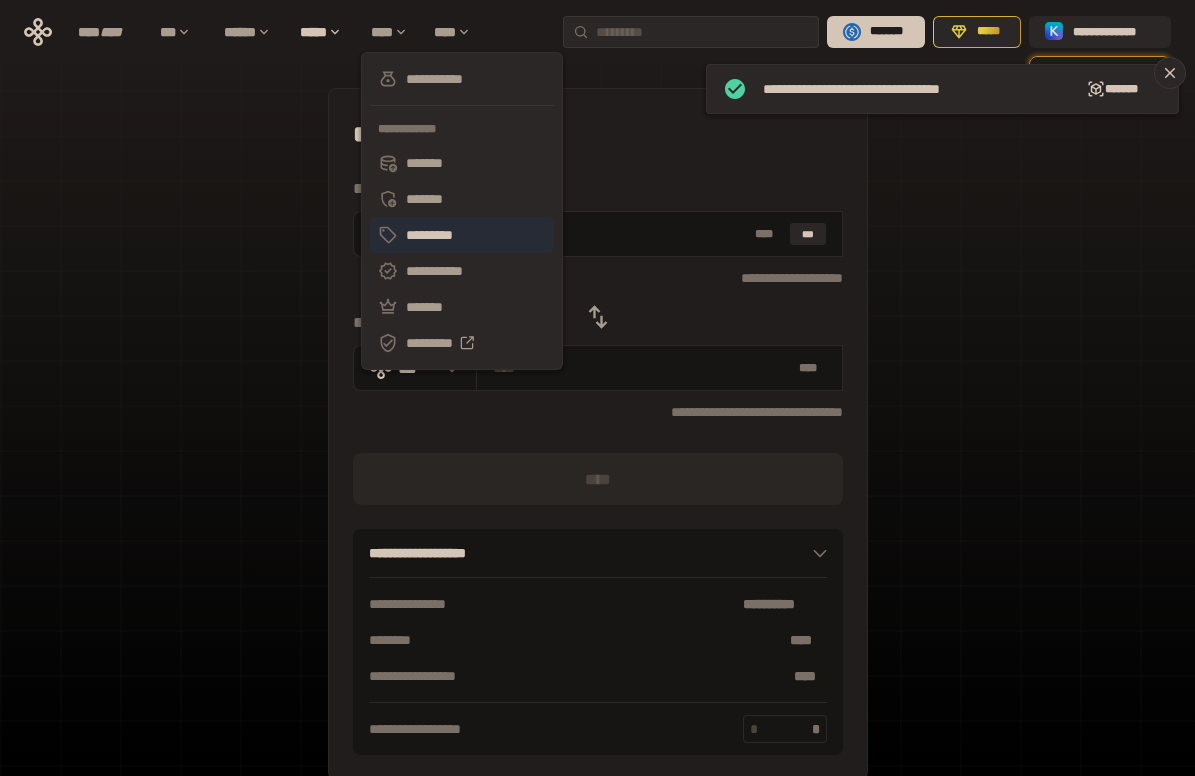 click on "*********" at bounding box center [462, 235] 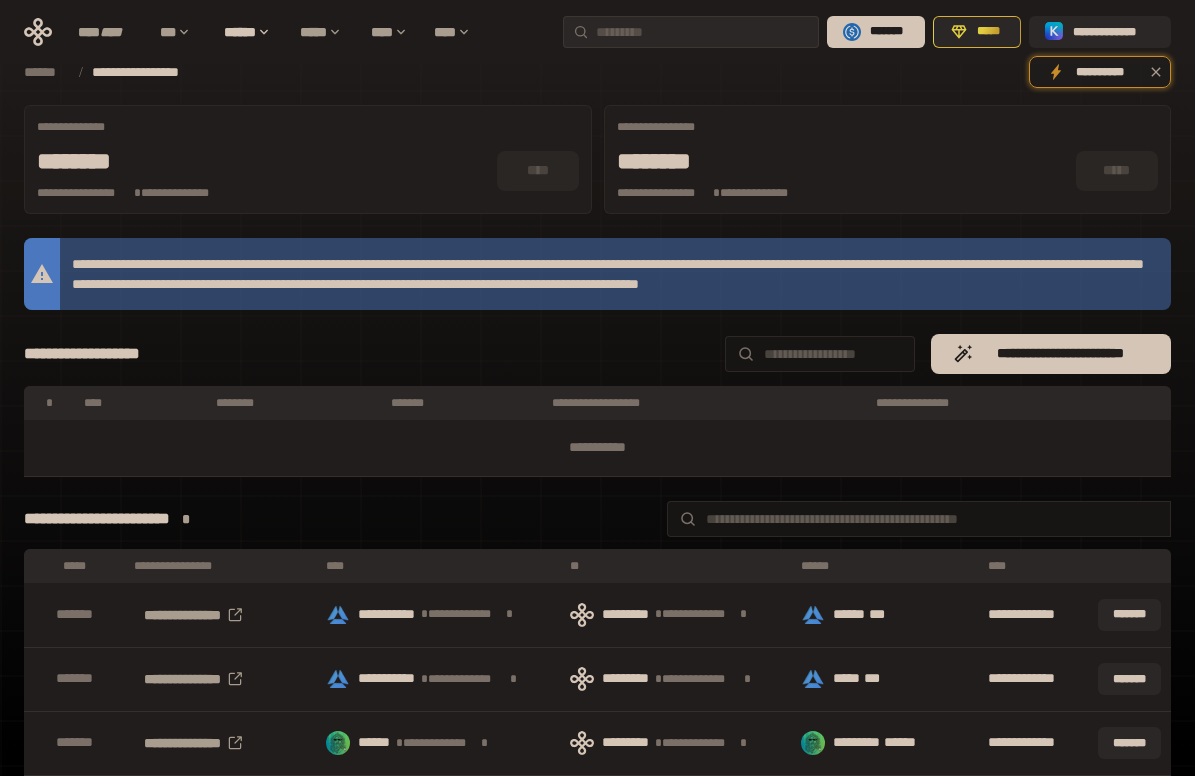 scroll, scrollTop: 100, scrollLeft: 0, axis: vertical 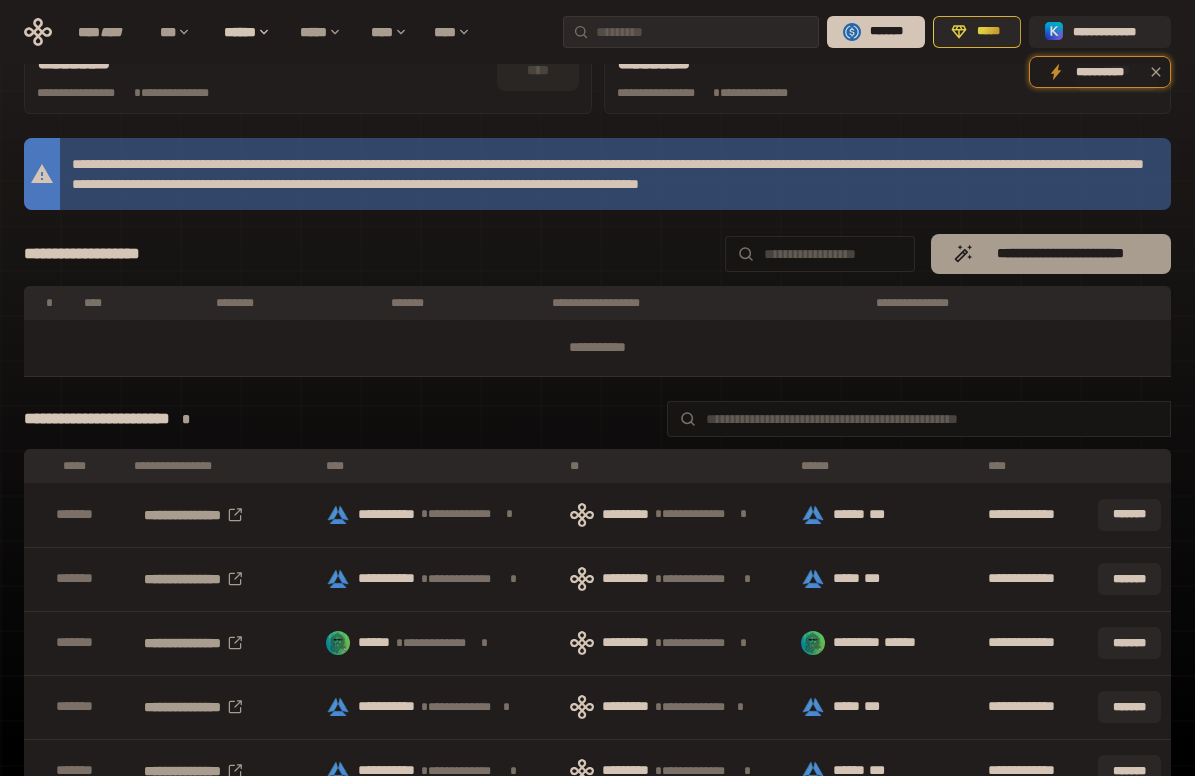 click on "**********" at bounding box center (1061, 254) 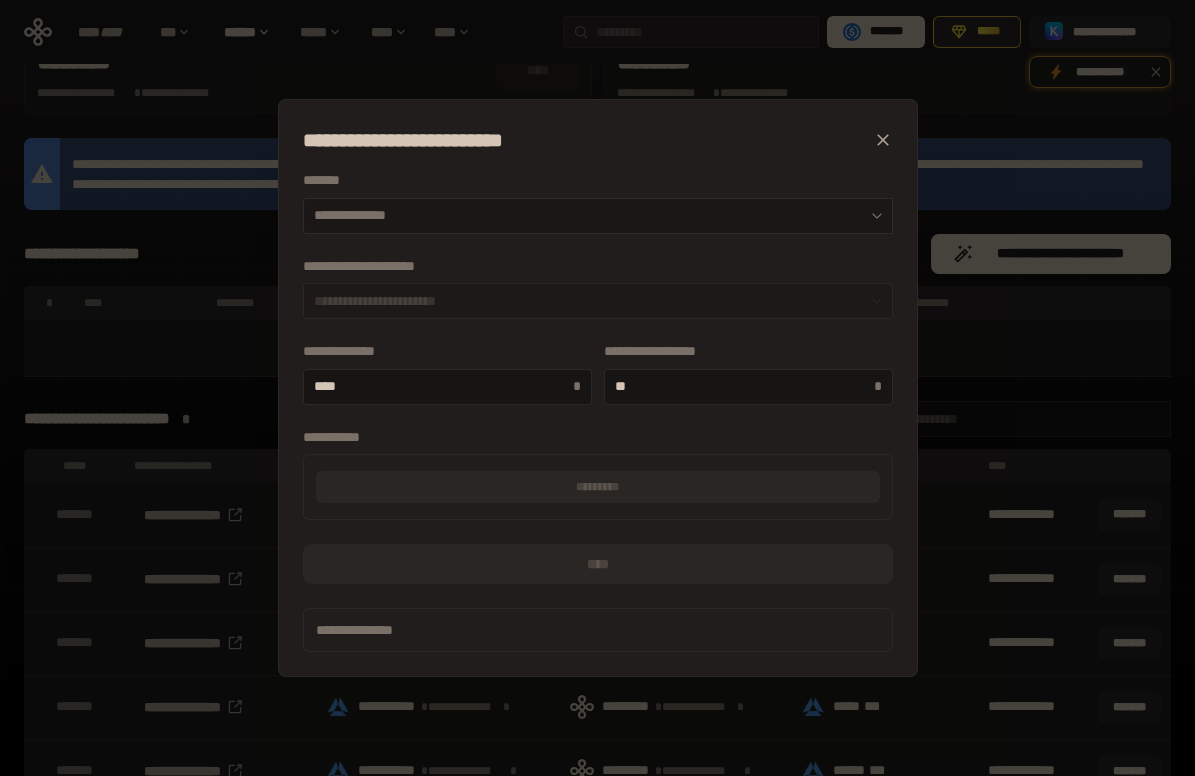 click on "**********" at bounding box center (598, 216) 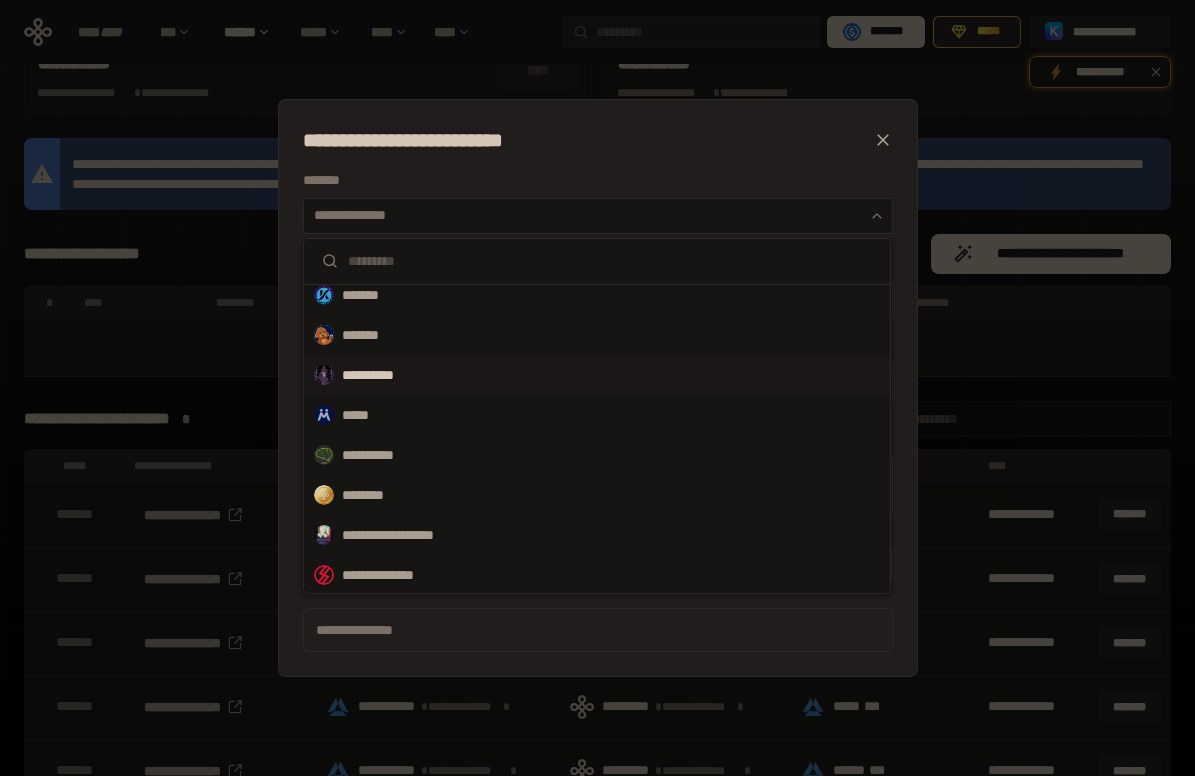 scroll, scrollTop: 452, scrollLeft: 0, axis: vertical 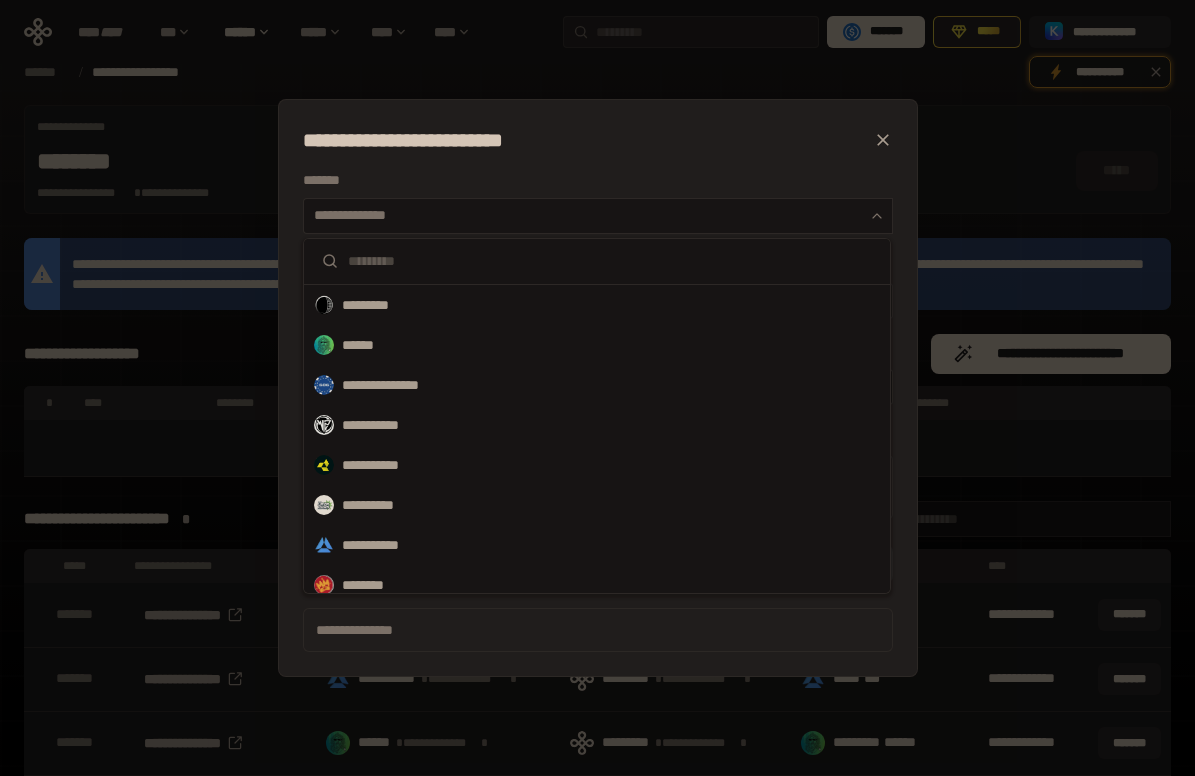 click 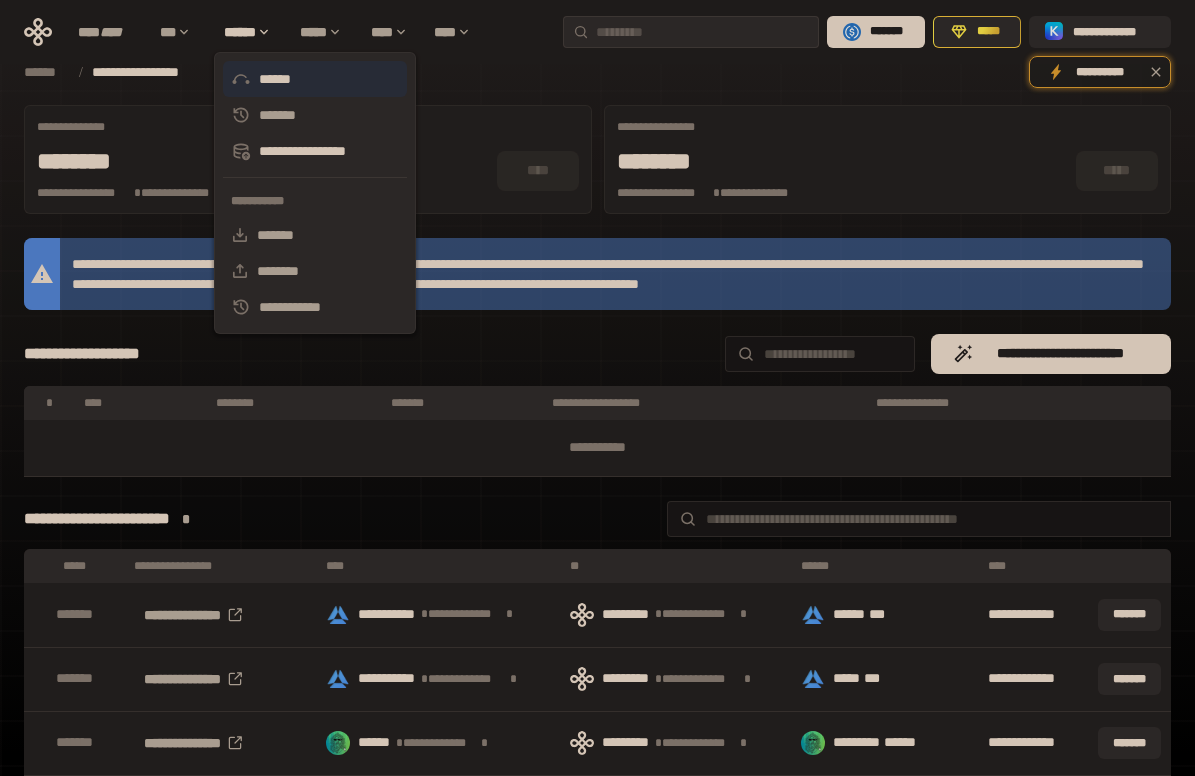 click on "******" at bounding box center (315, 79) 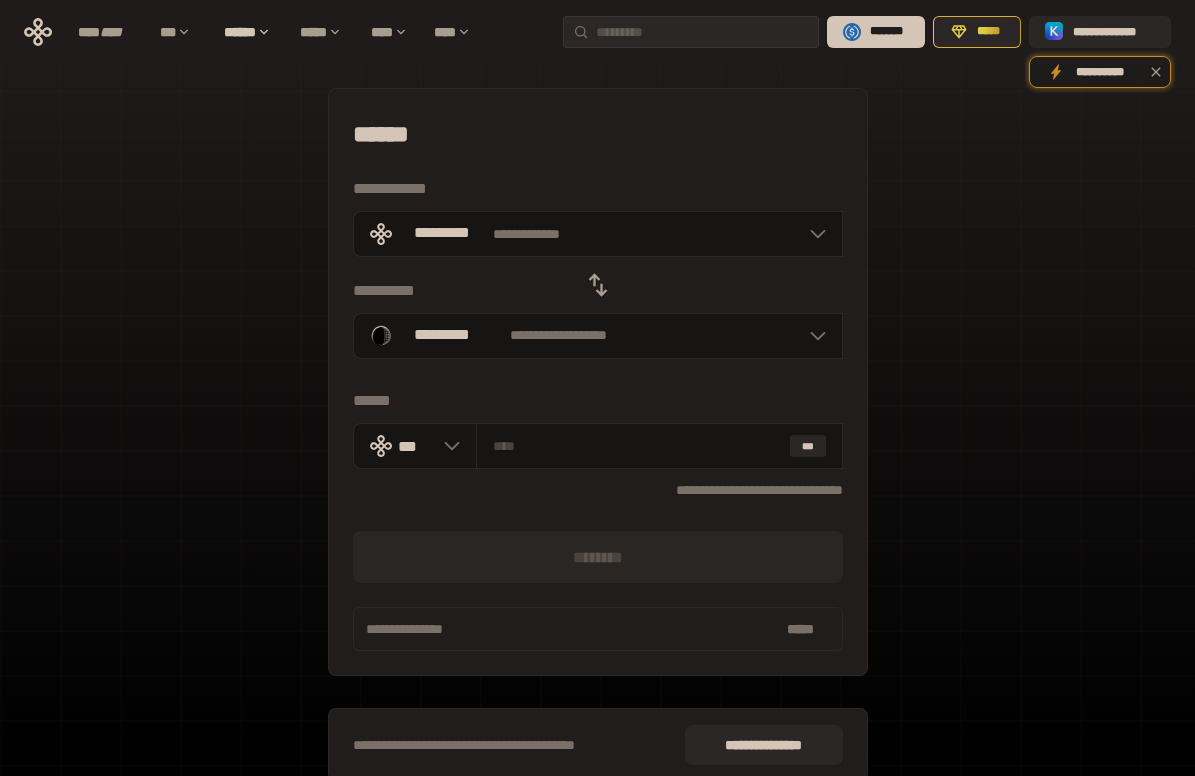 click 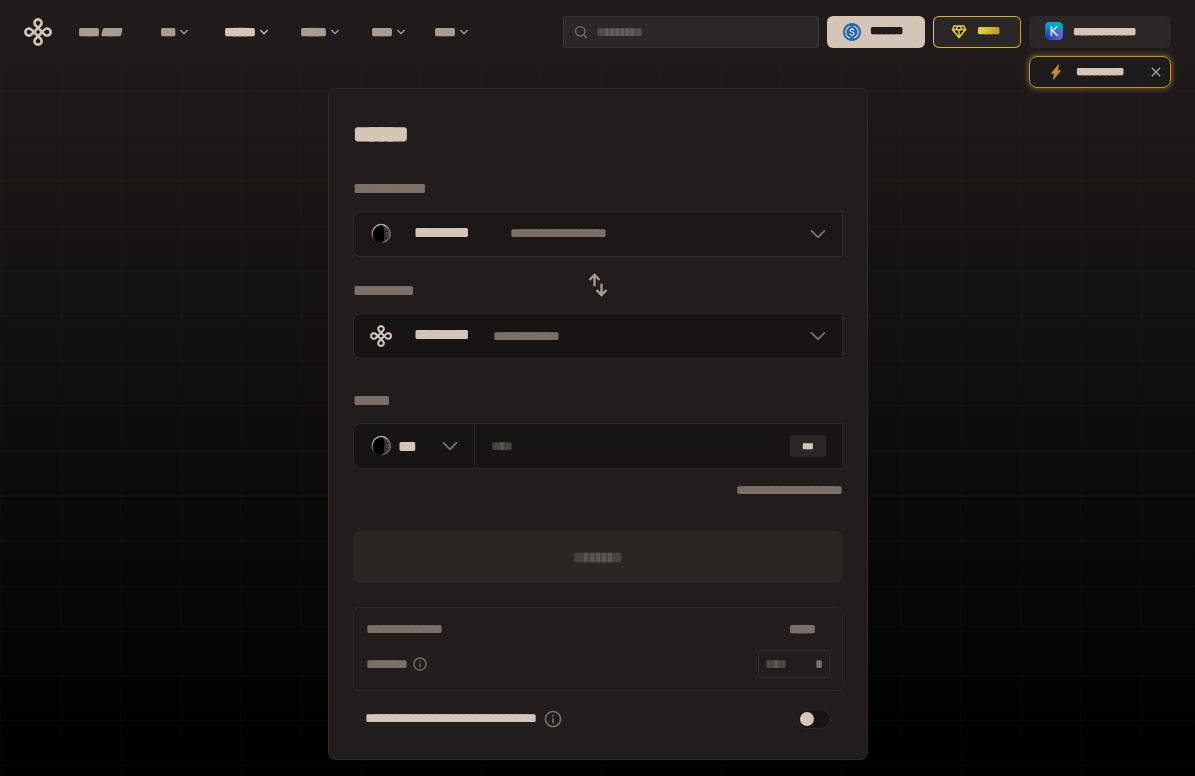click on "**********" at bounding box center [598, 234] 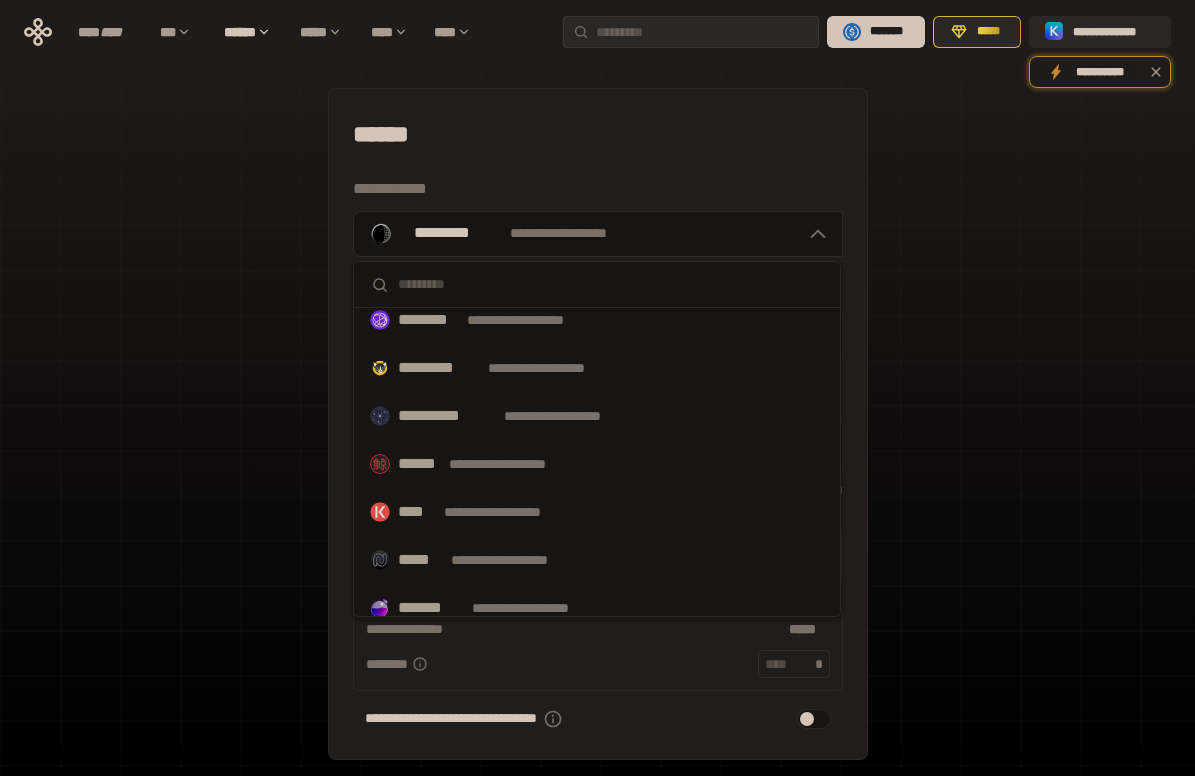 scroll, scrollTop: 1036, scrollLeft: 0, axis: vertical 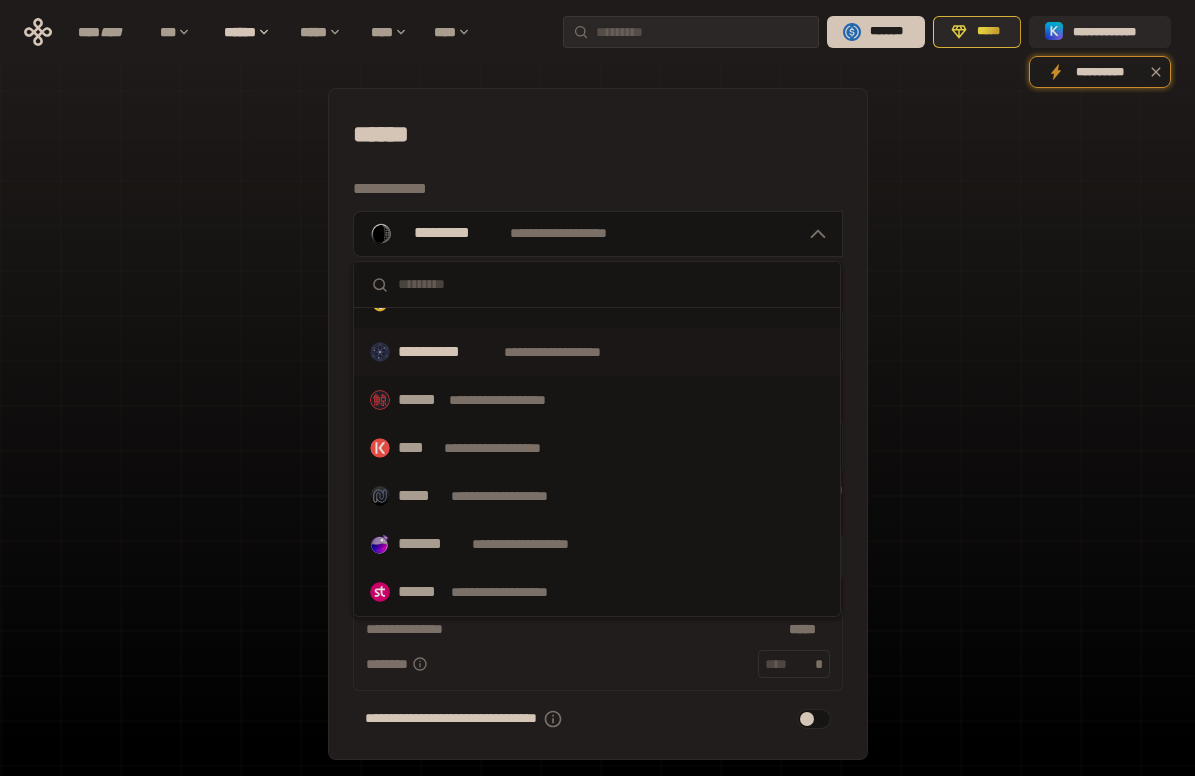 click on "**********" at bounding box center (571, 352) 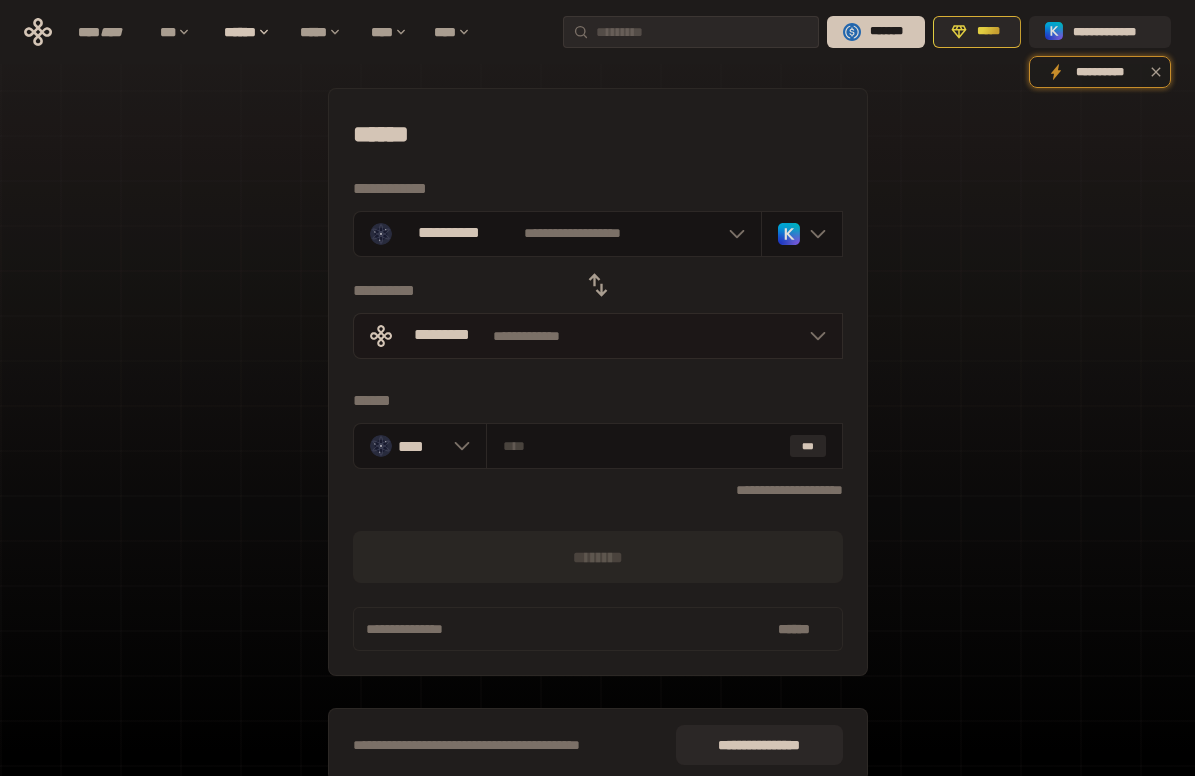 click on "**********" at bounding box center [598, 336] 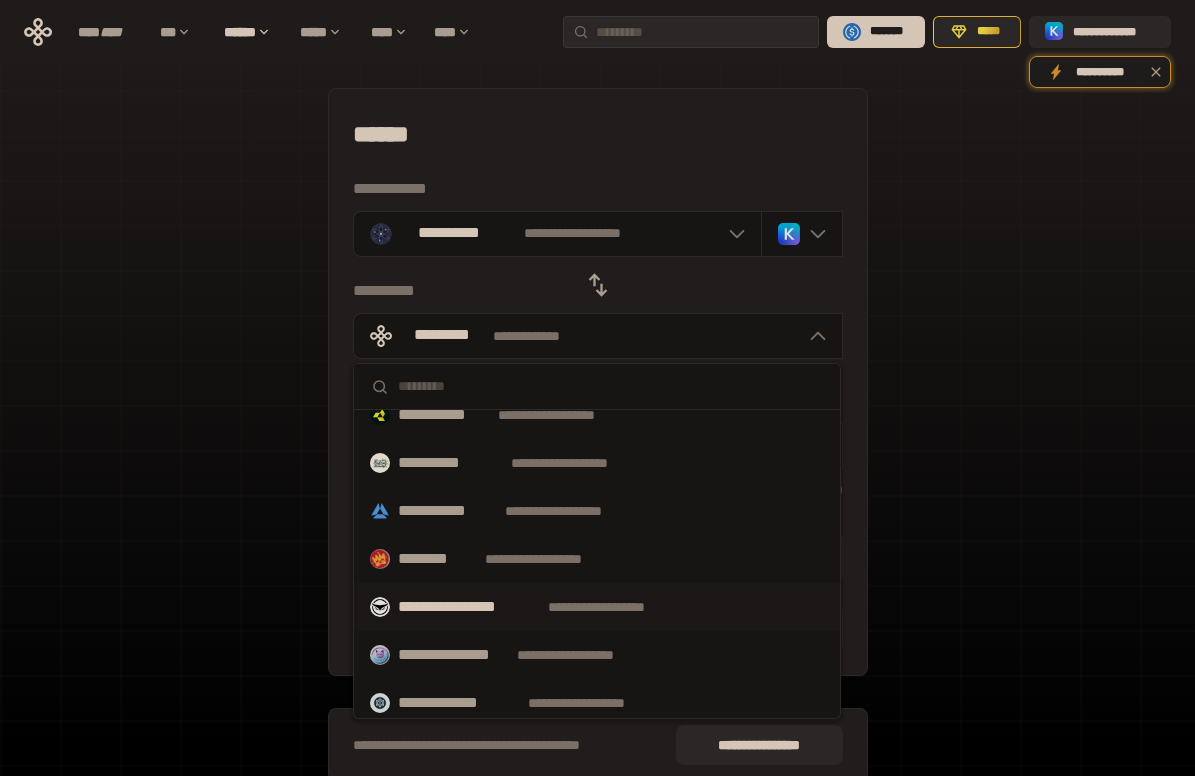 scroll, scrollTop: 0, scrollLeft: 0, axis: both 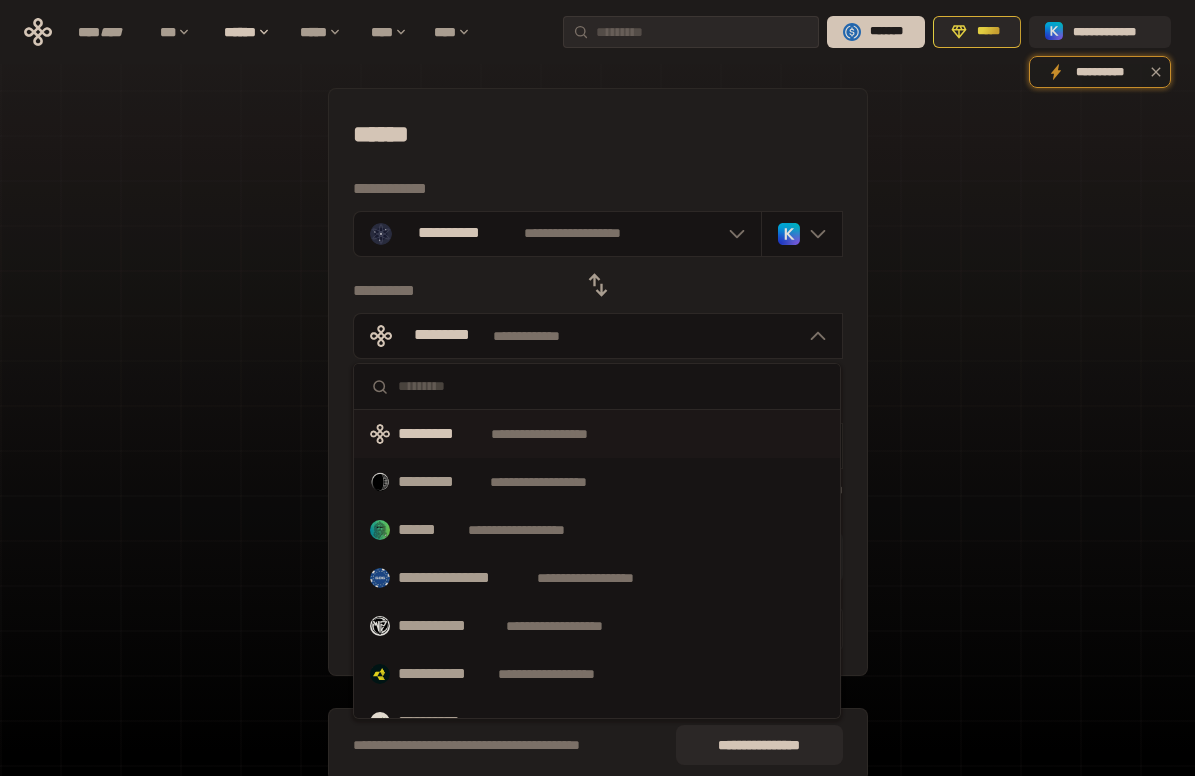 click on "**********" at bounding box center (597, 434) 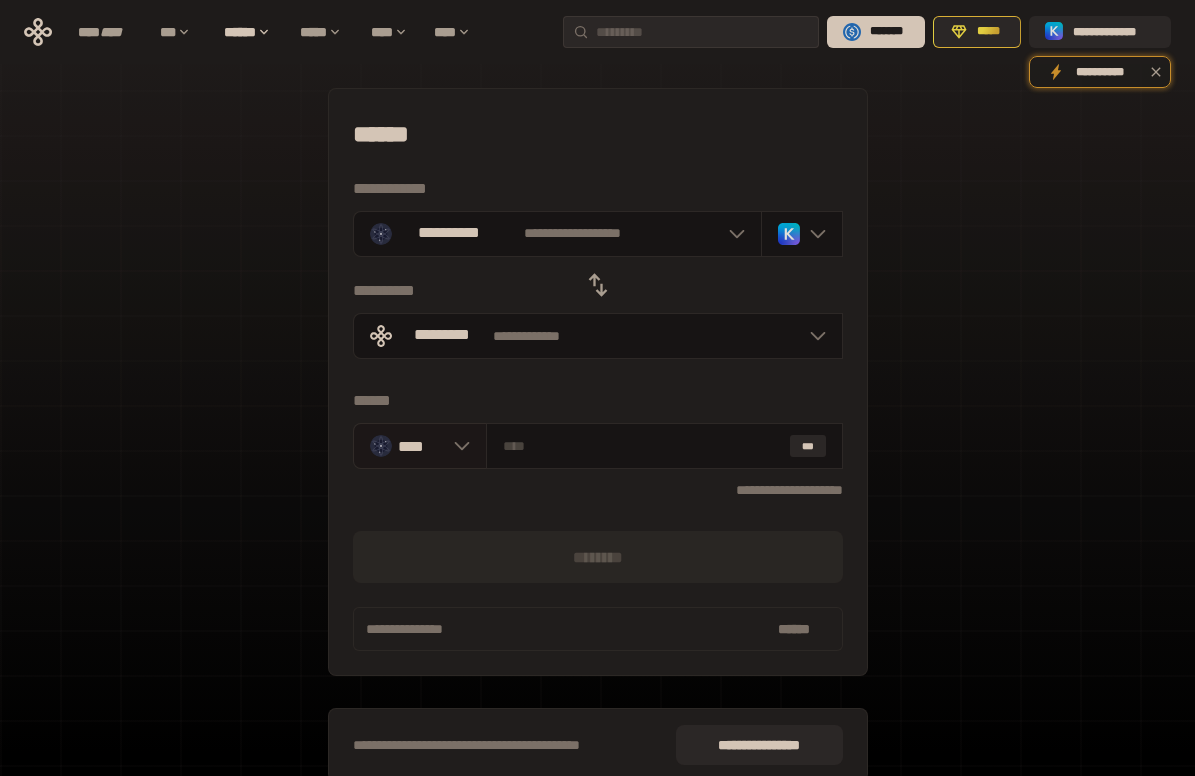 click 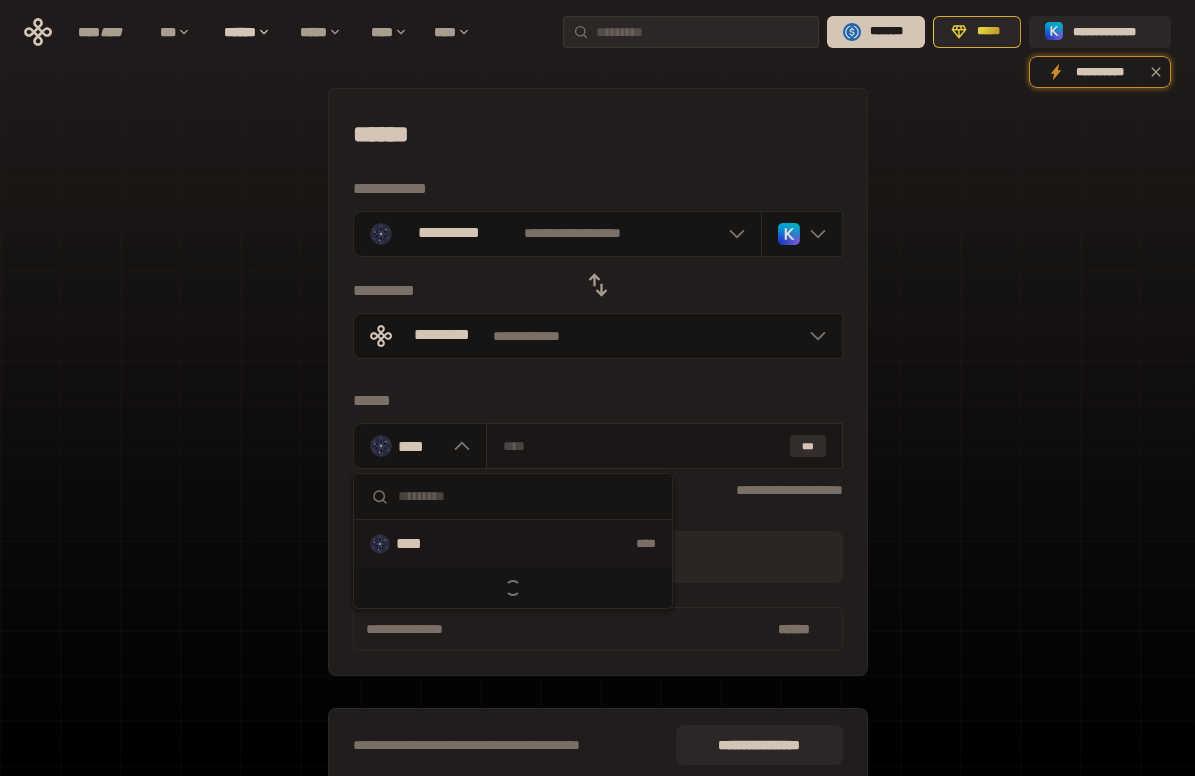 click on "***" at bounding box center [808, 446] 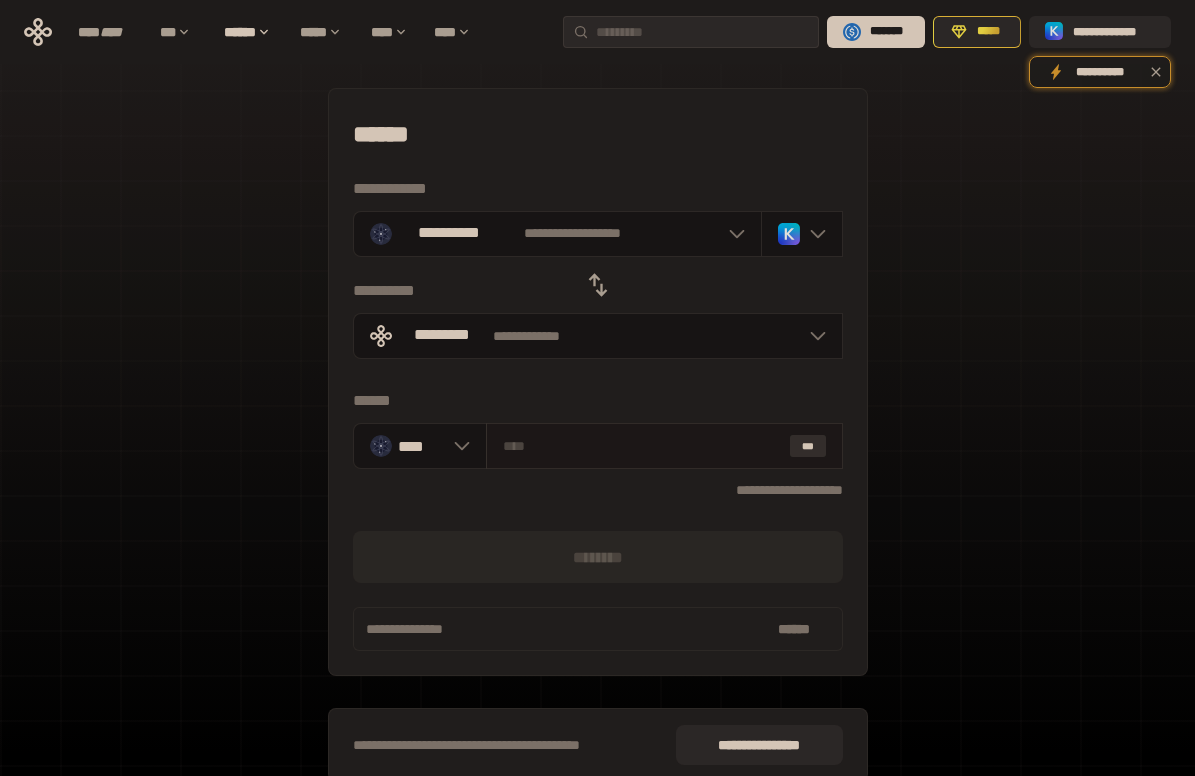 click on "***" at bounding box center (808, 446) 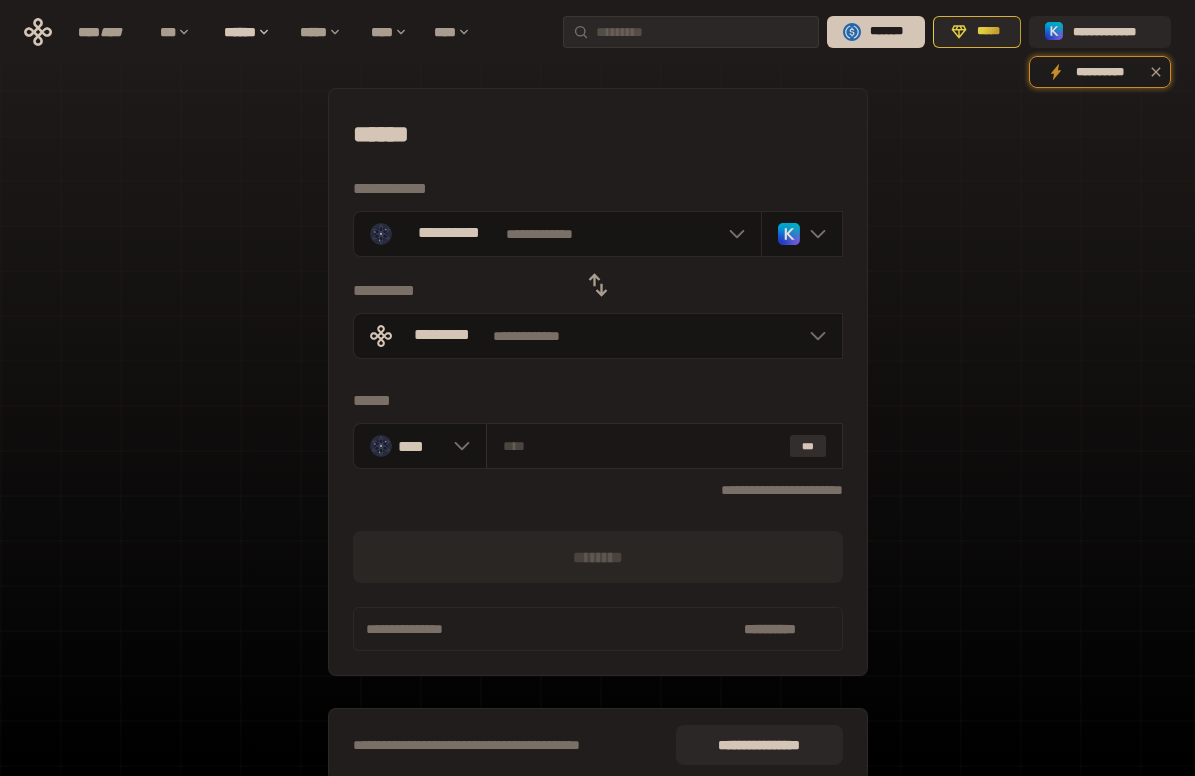 click on "***" at bounding box center (808, 446) 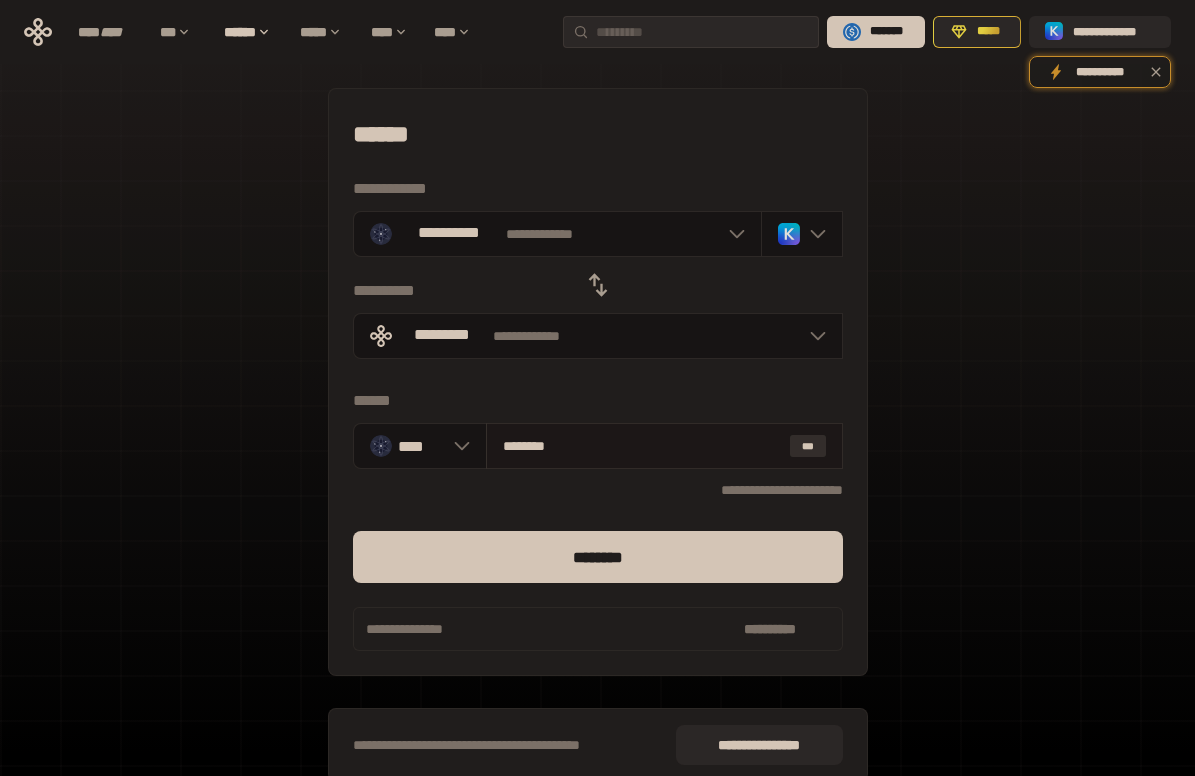 click on "***" at bounding box center [808, 446] 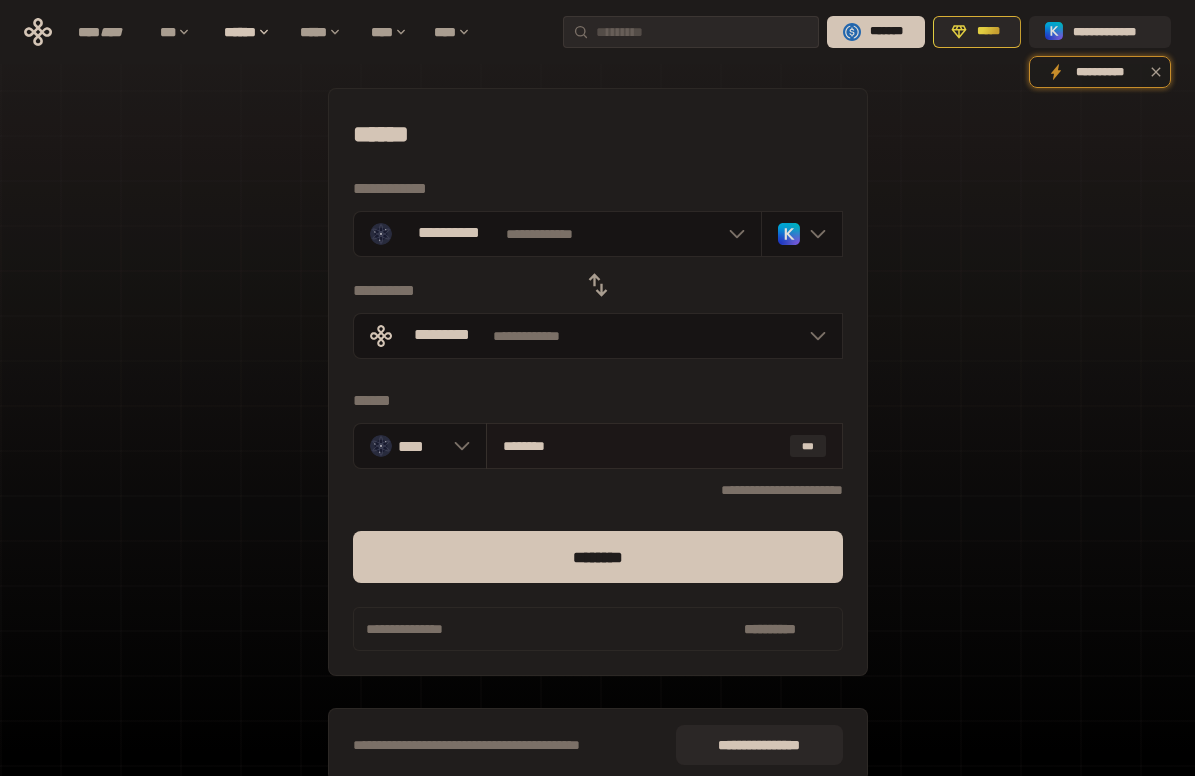 drag, startPoint x: 525, startPoint y: 443, endPoint x: 743, endPoint y: 443, distance: 218 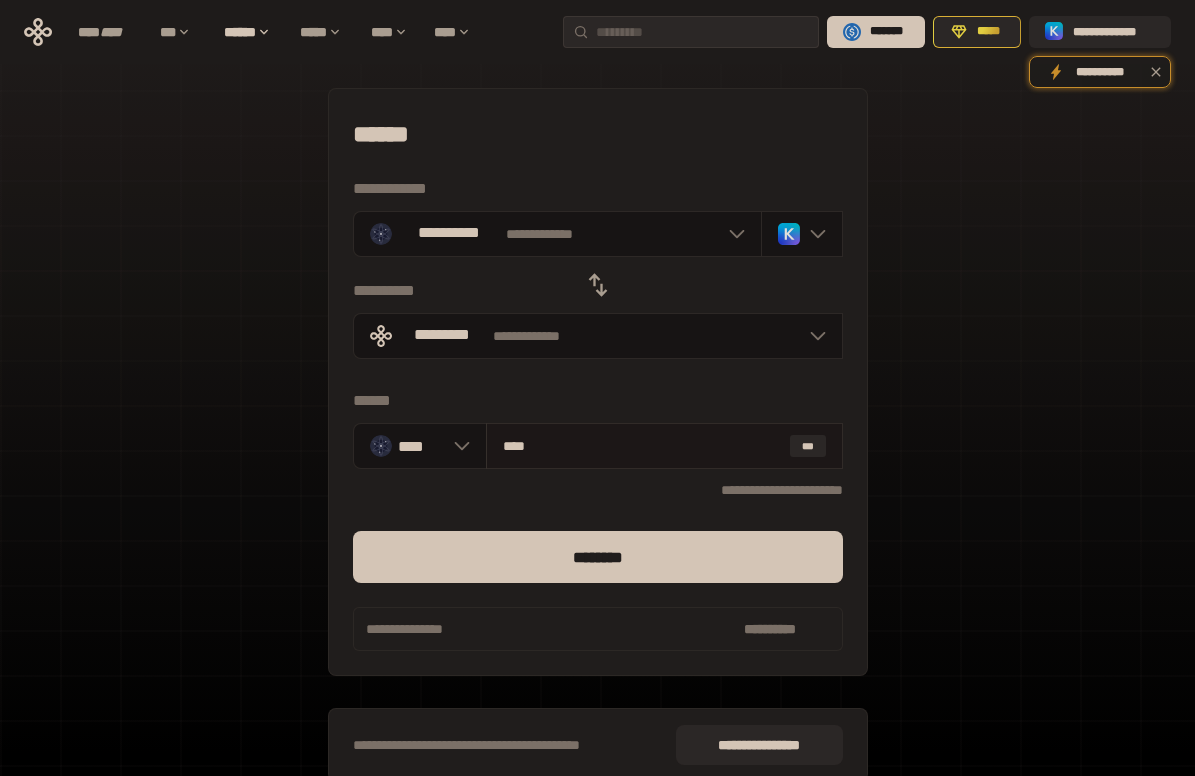 type on "***" 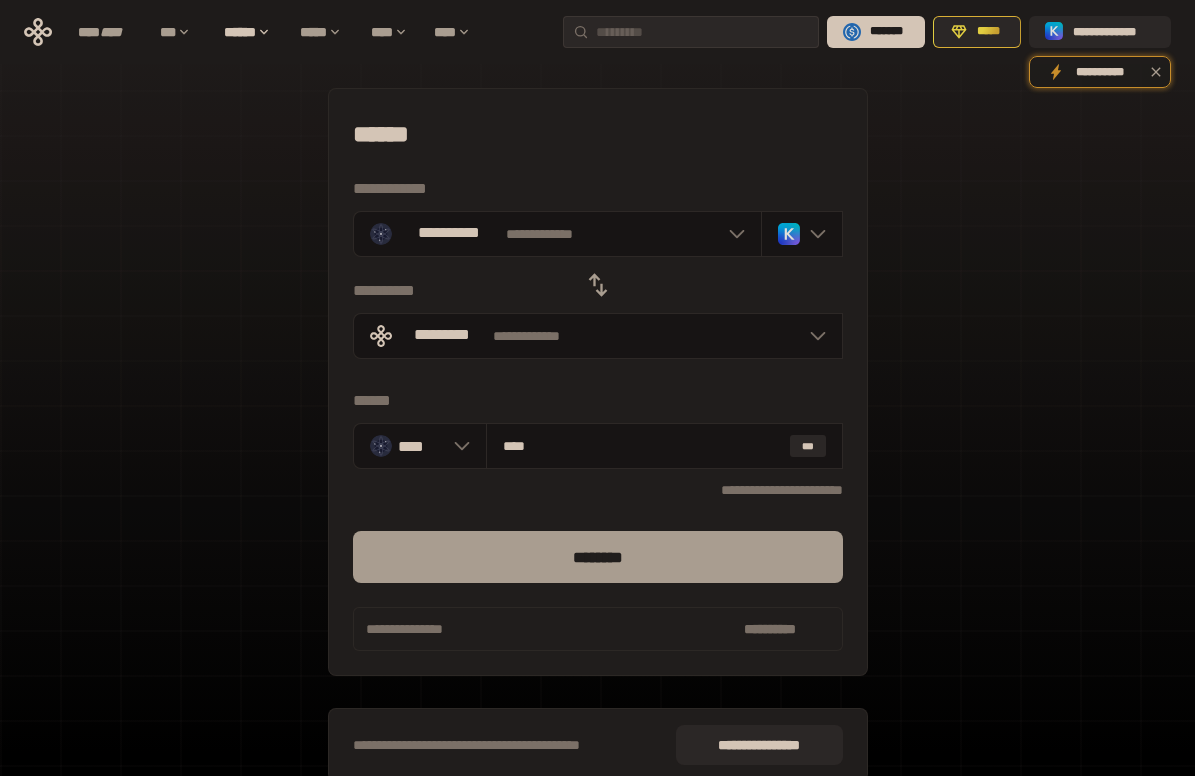 type on "****" 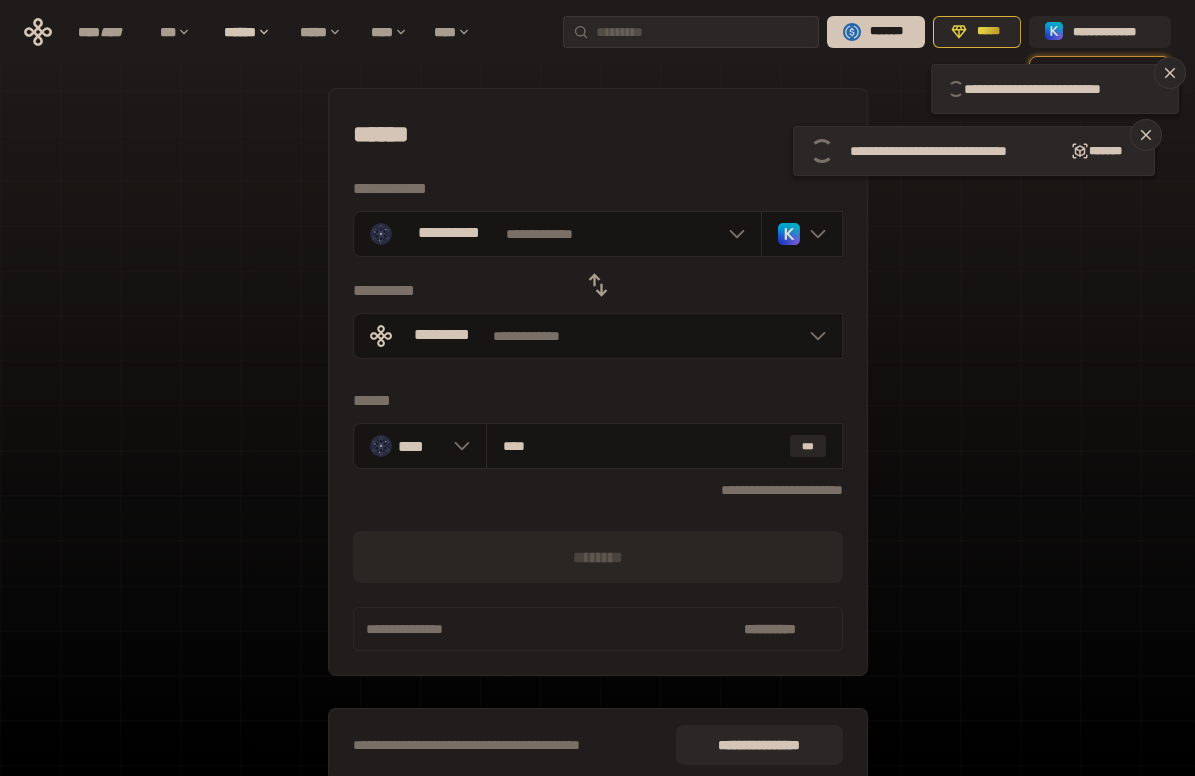 type 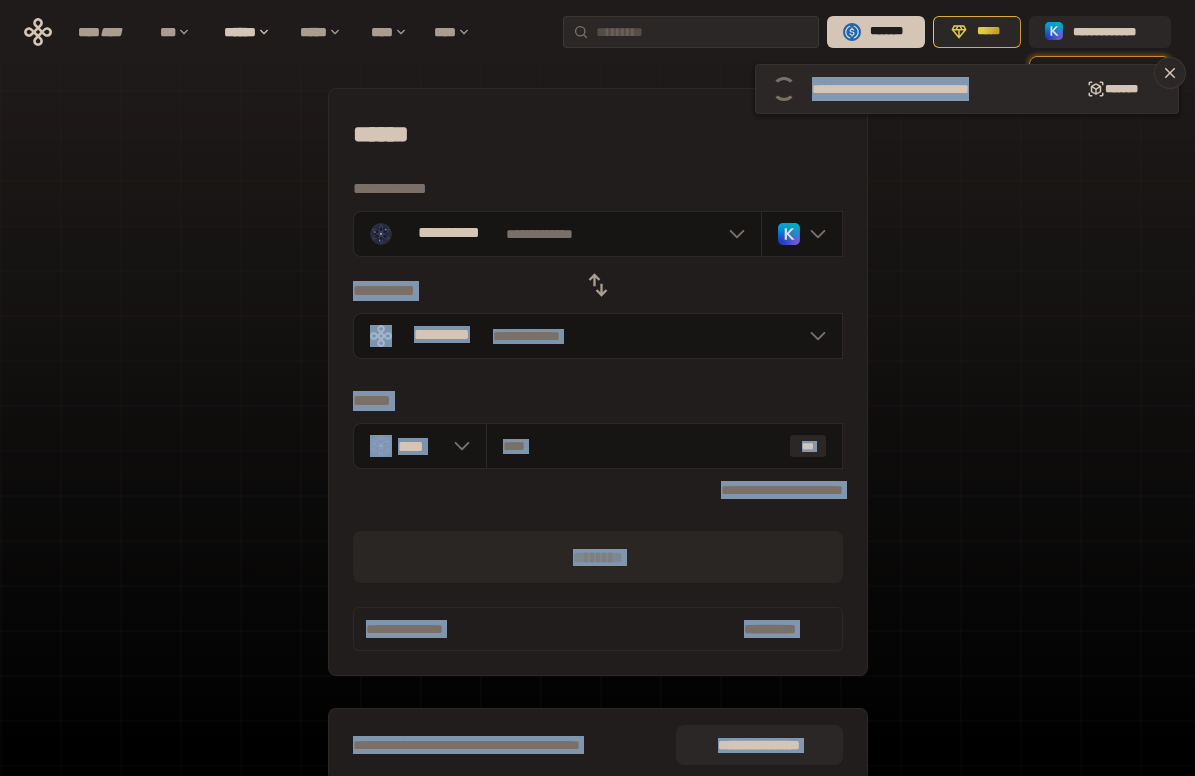 drag, startPoint x: 1032, startPoint y: 89, endPoint x: 964, endPoint y: 232, distance: 158.34456 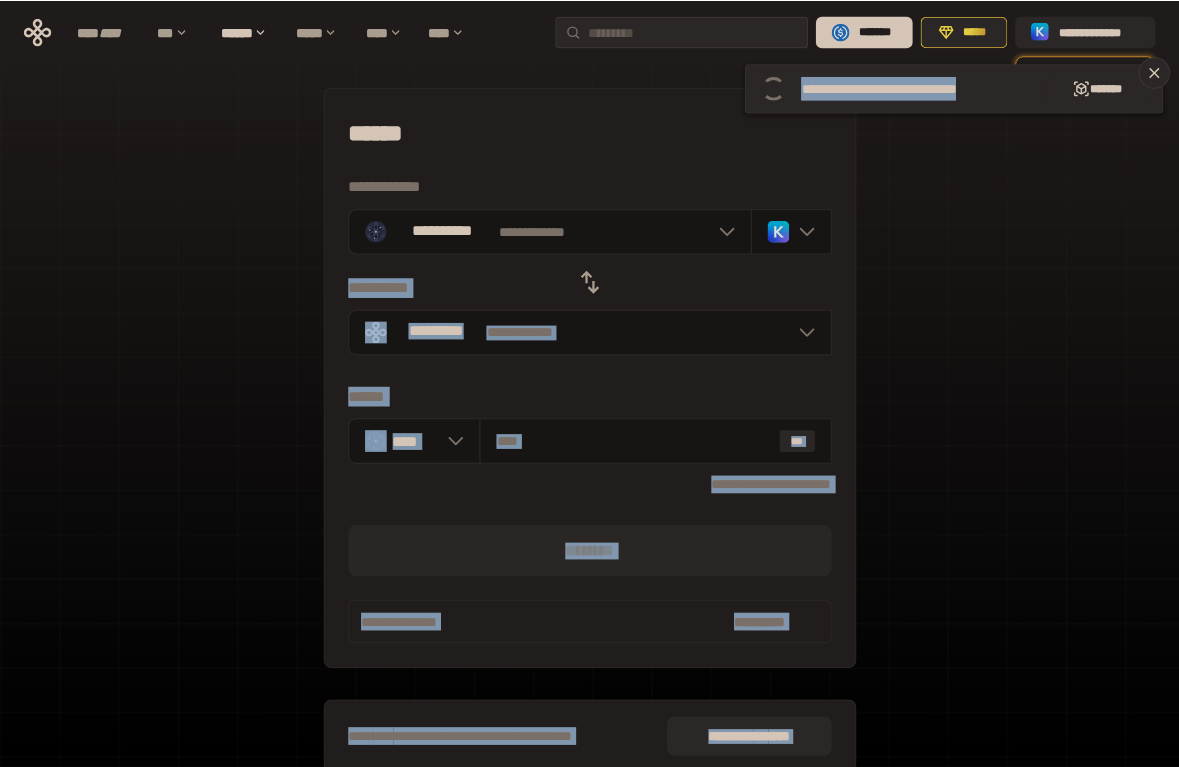 scroll, scrollTop: 98, scrollLeft: 0, axis: vertical 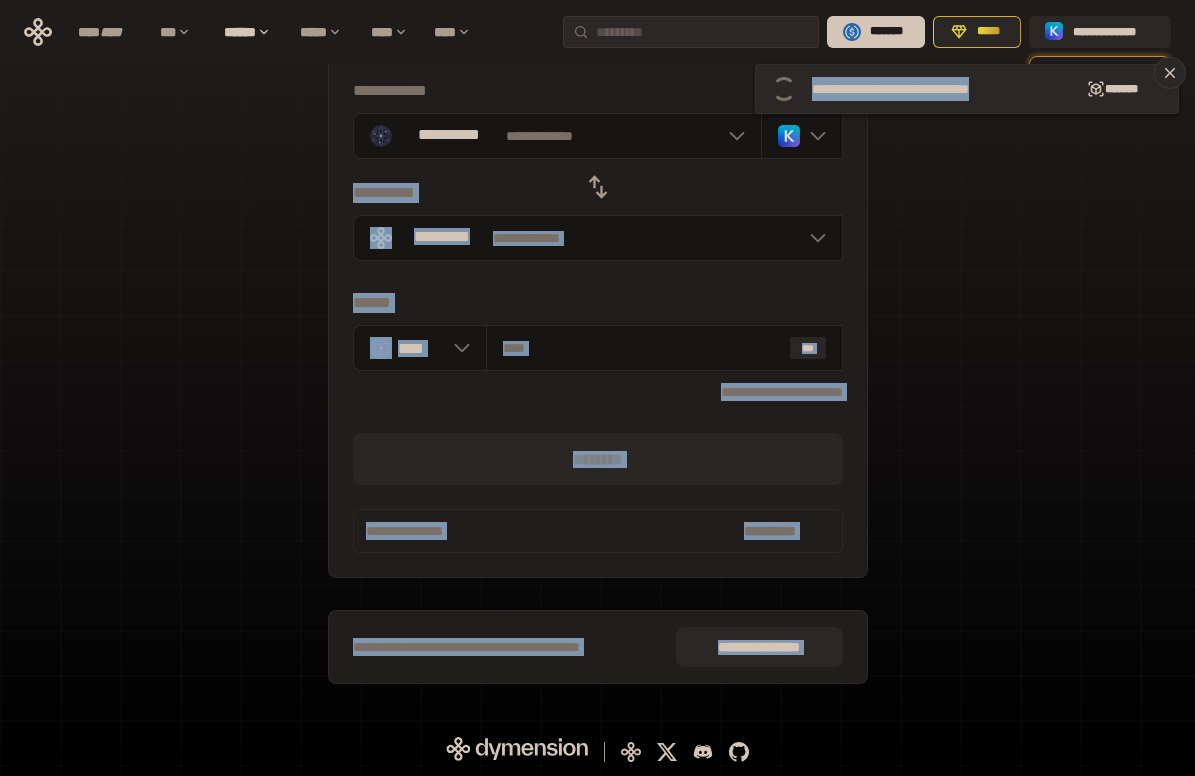 click on "**********" at bounding box center [597, 347] 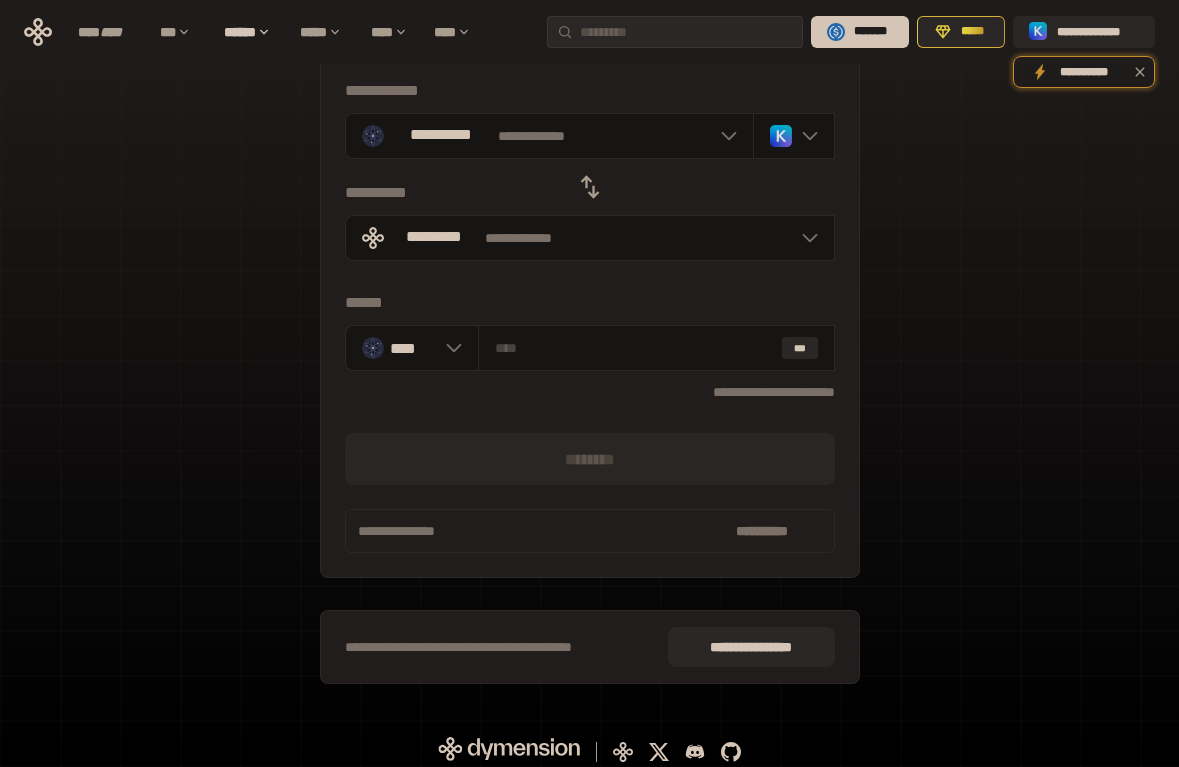 click on "**********" at bounding box center [589, 347] 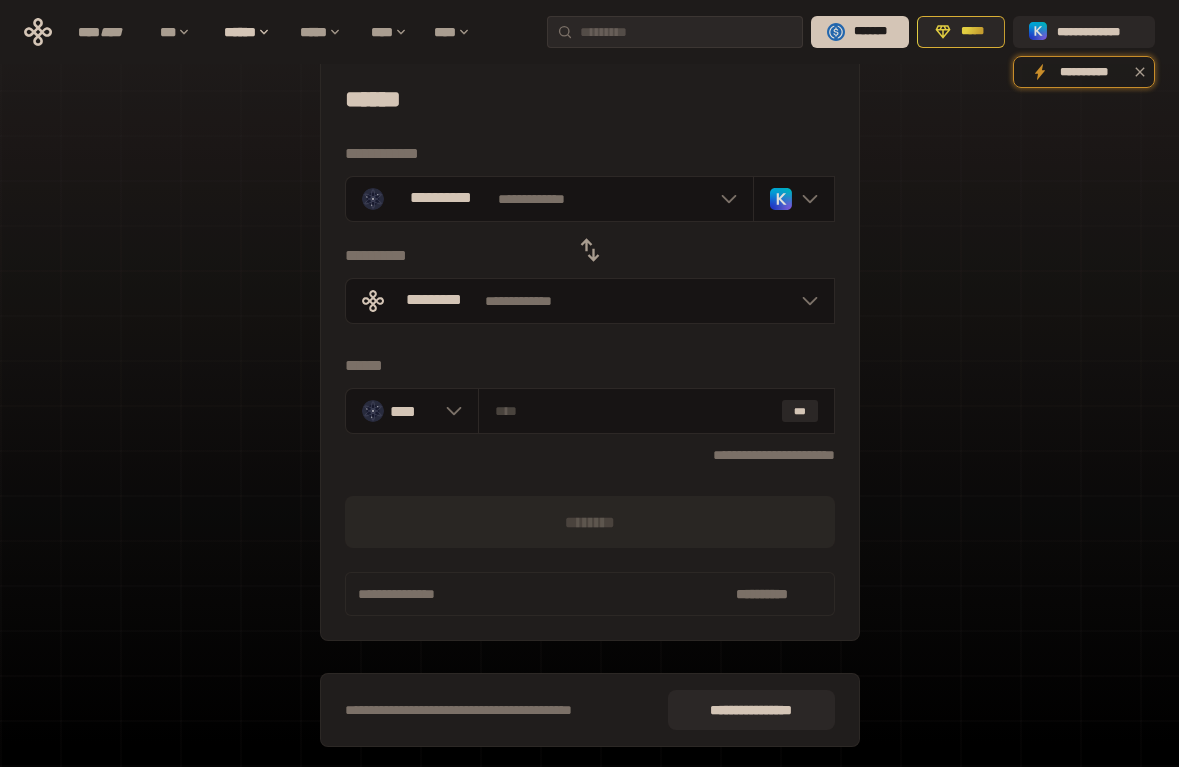 scroll, scrollTop: 0, scrollLeft: 0, axis: both 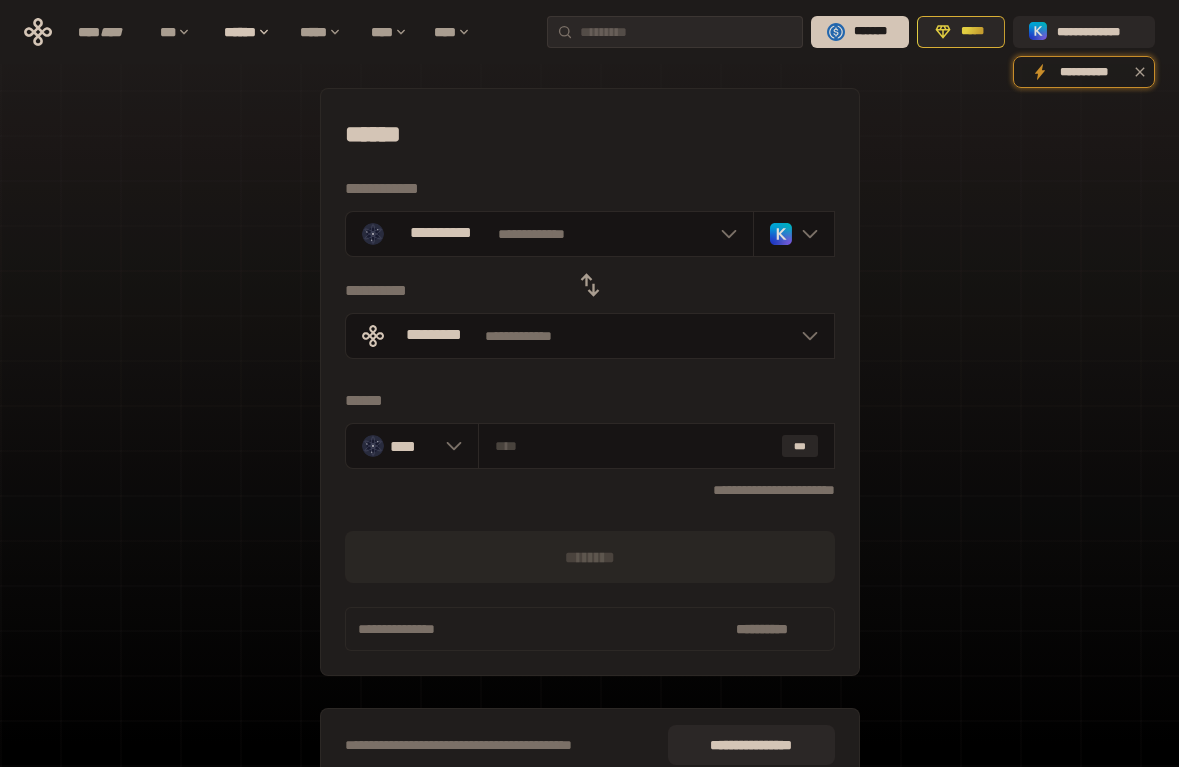 click on "**********" at bounding box center (589, 445) 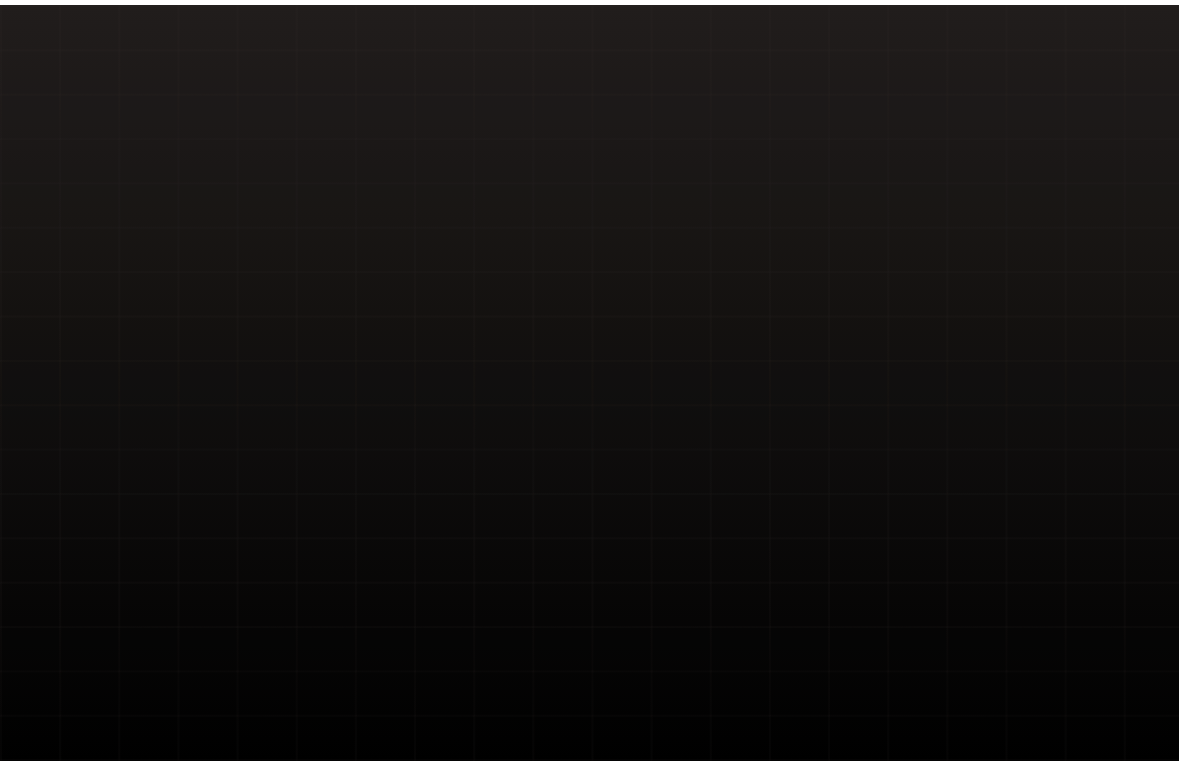 scroll, scrollTop: 0, scrollLeft: 0, axis: both 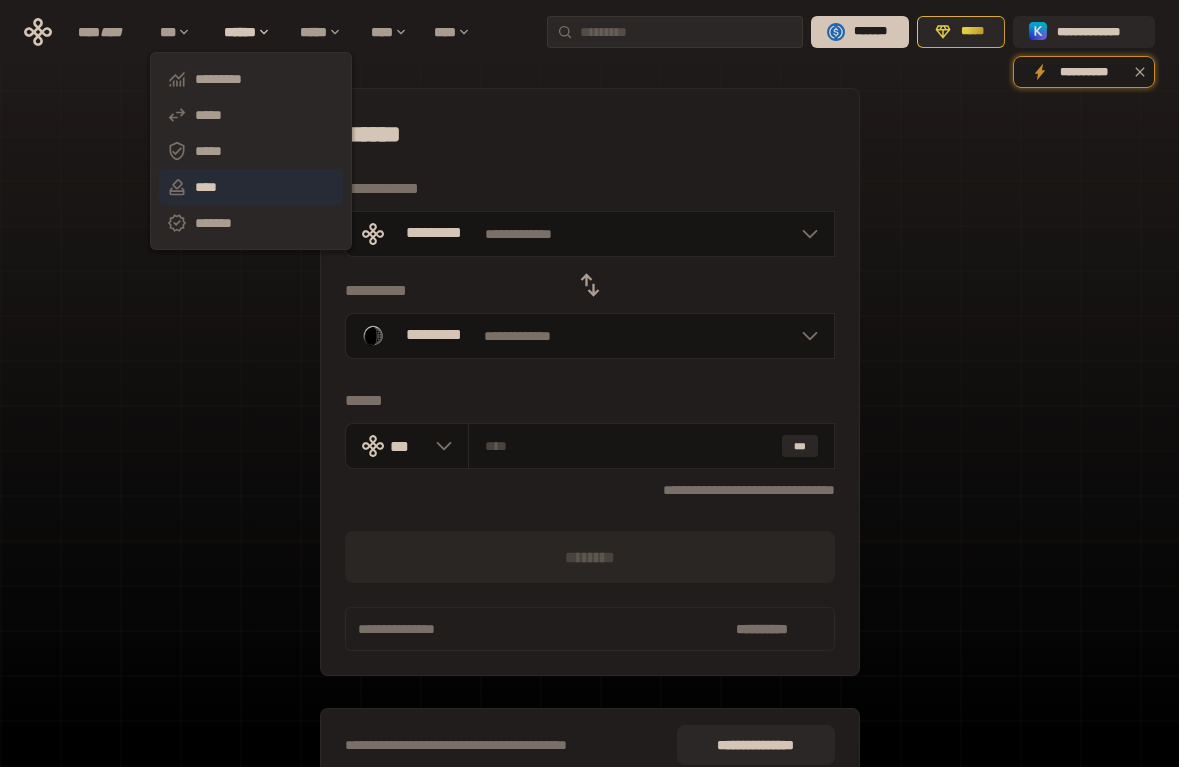 click on "****" at bounding box center [251, 187] 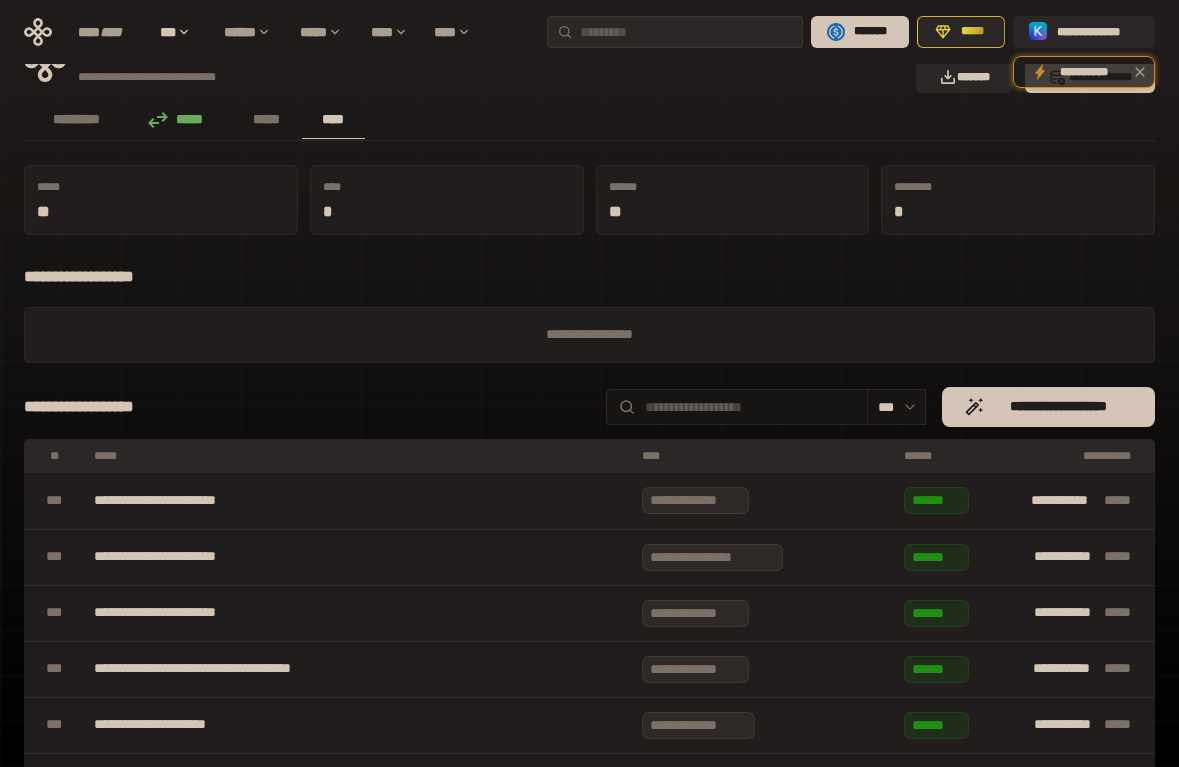 scroll, scrollTop: 0, scrollLeft: 0, axis: both 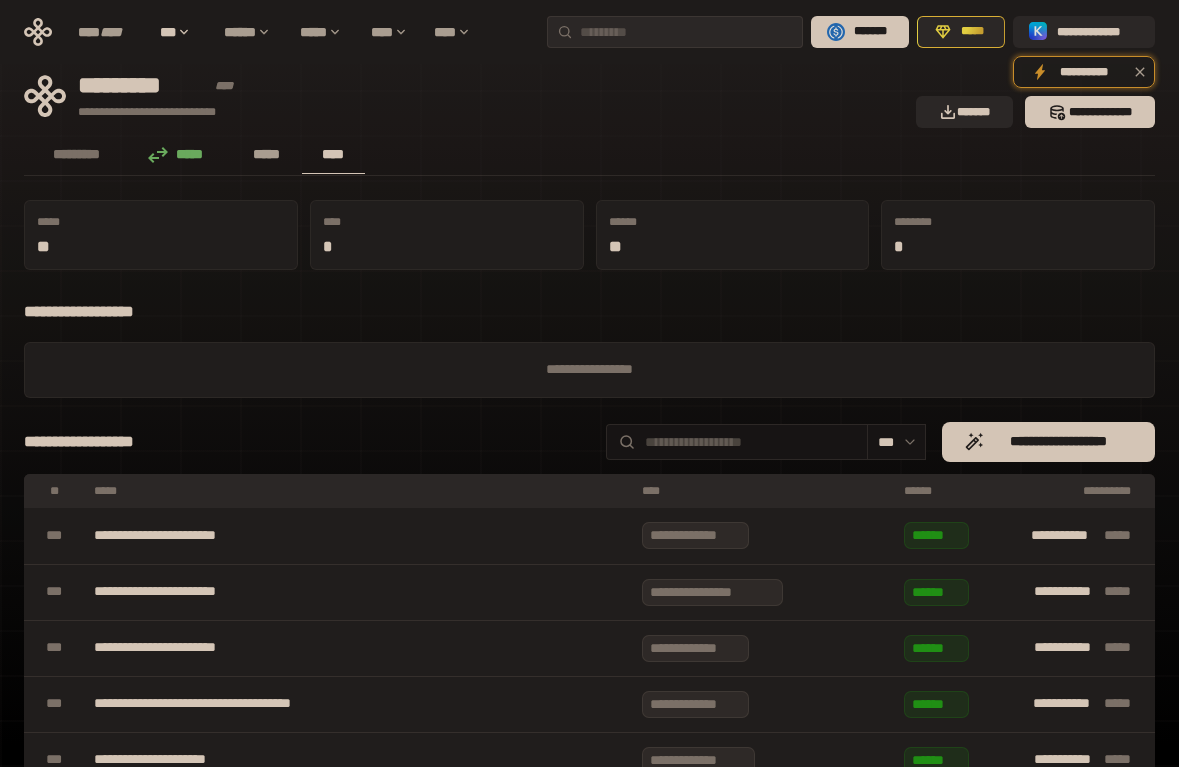 click on "*****" at bounding box center [267, 154] 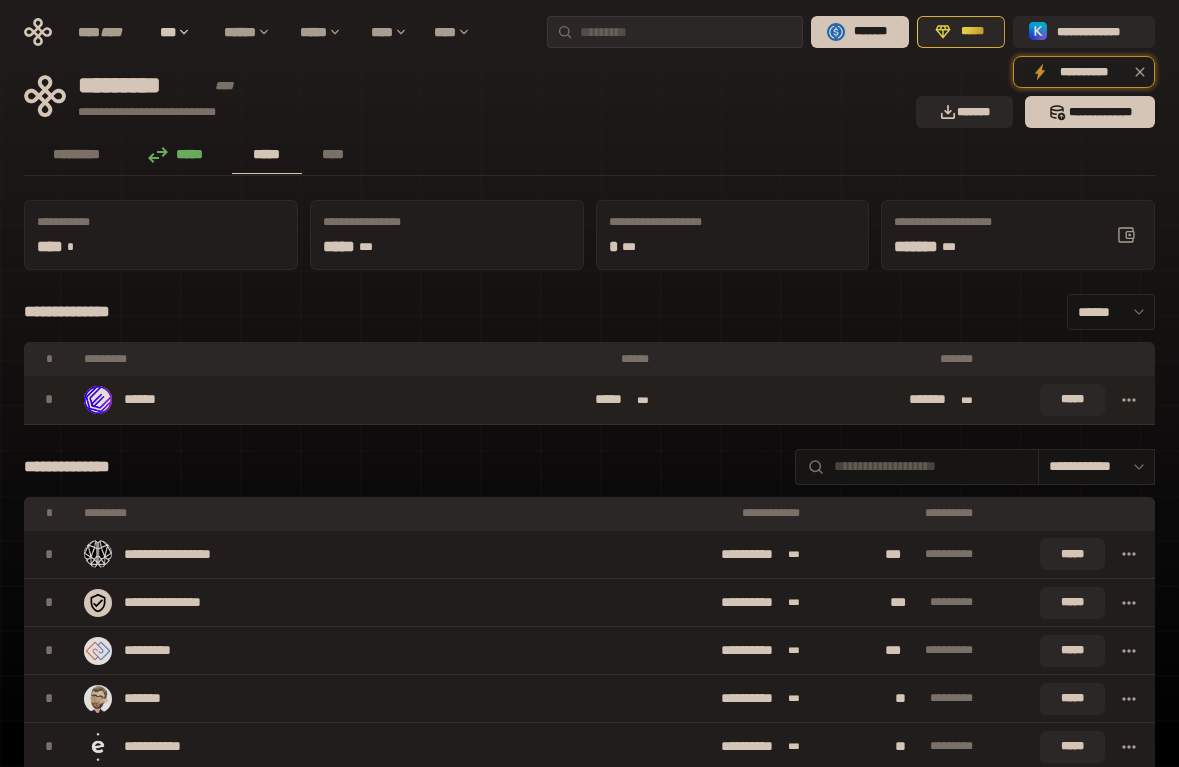 click at bounding box center (1129, 400) 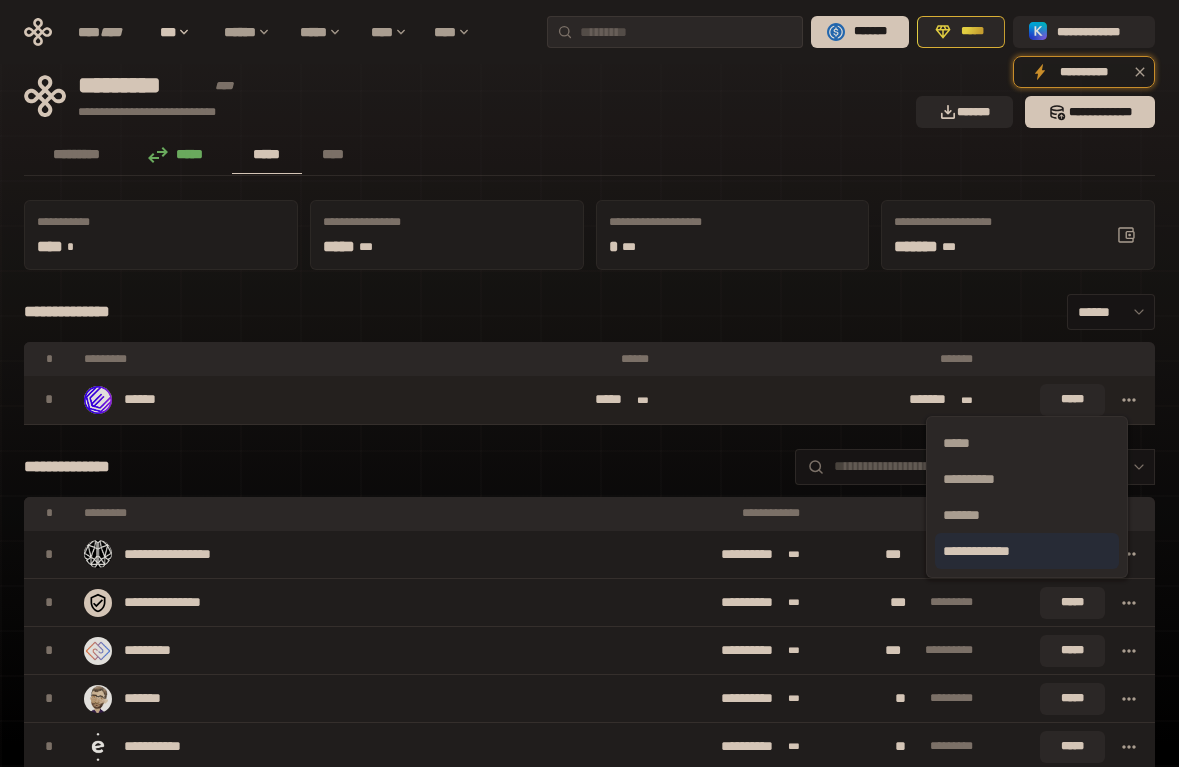 click on "**********" at bounding box center [1027, 551] 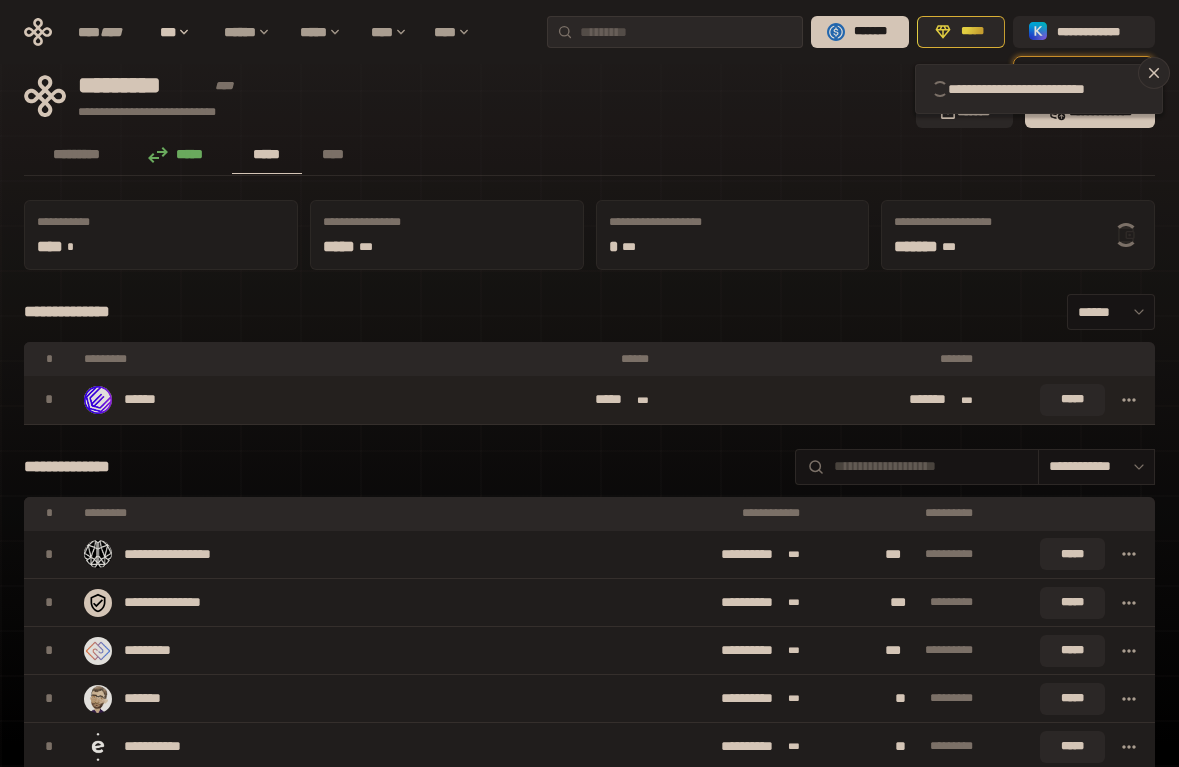 click 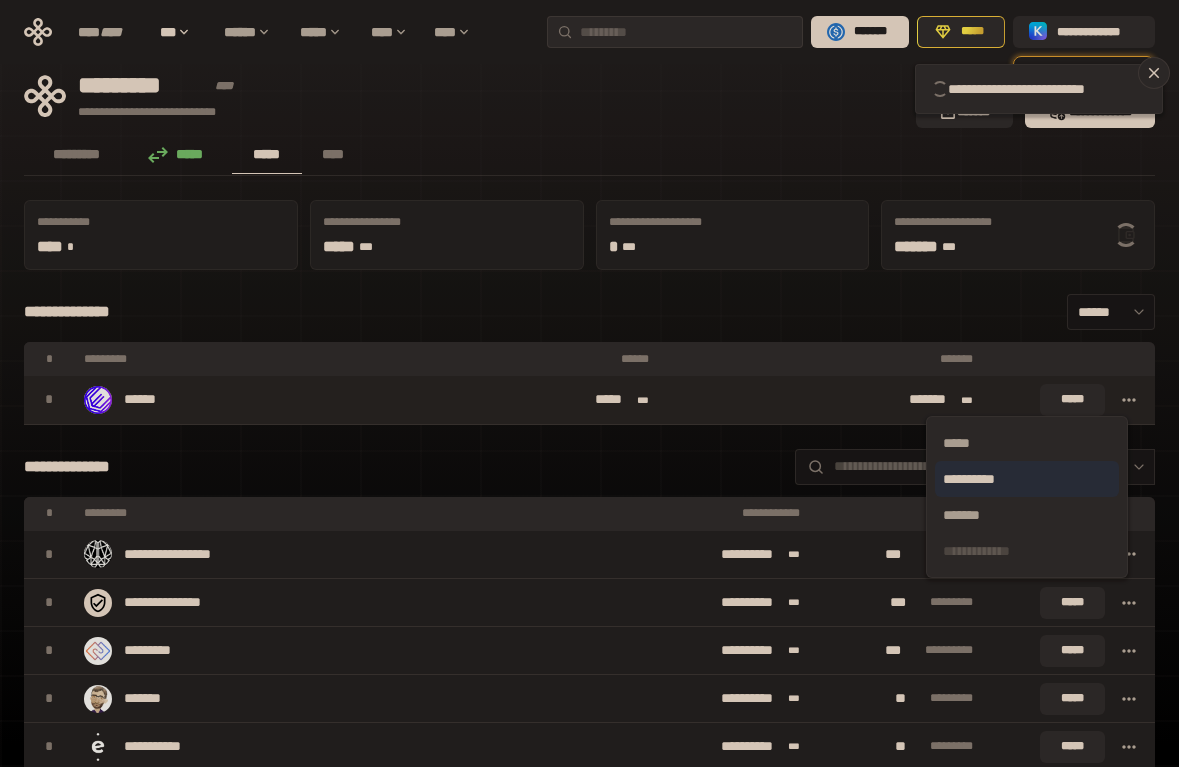 click on "**********" at bounding box center (1027, 479) 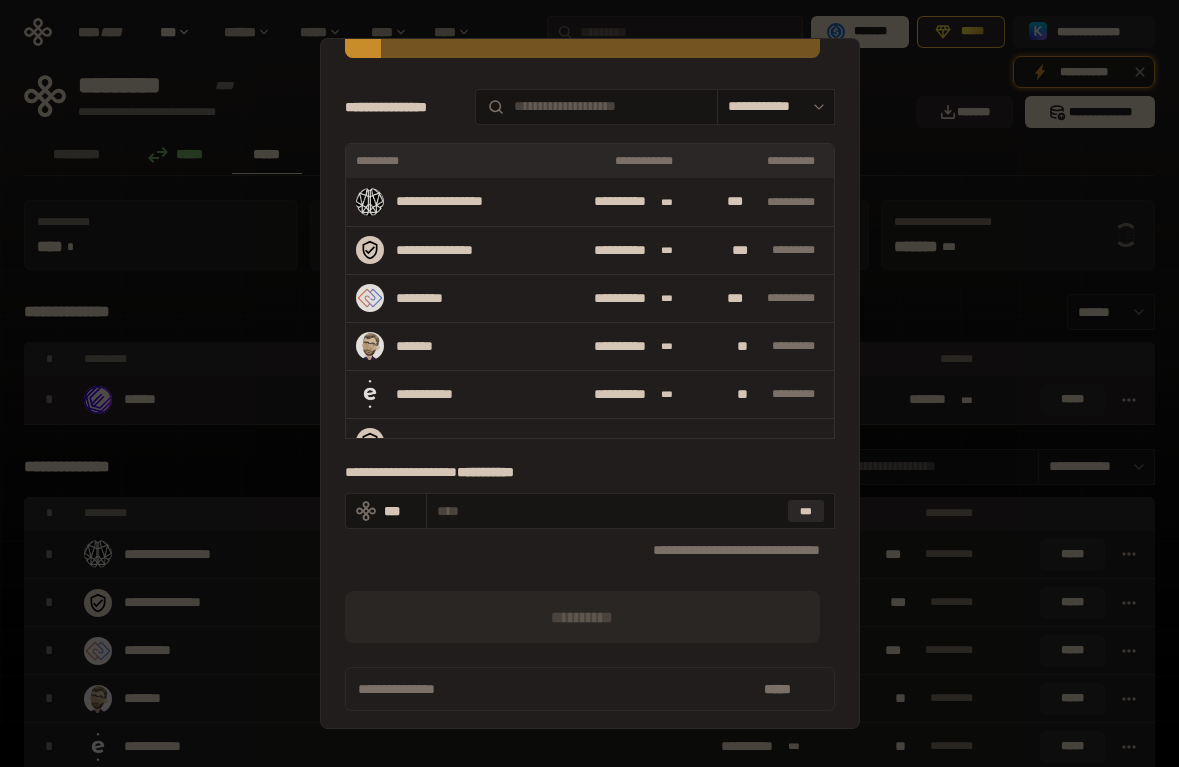 scroll, scrollTop: 208, scrollLeft: 0, axis: vertical 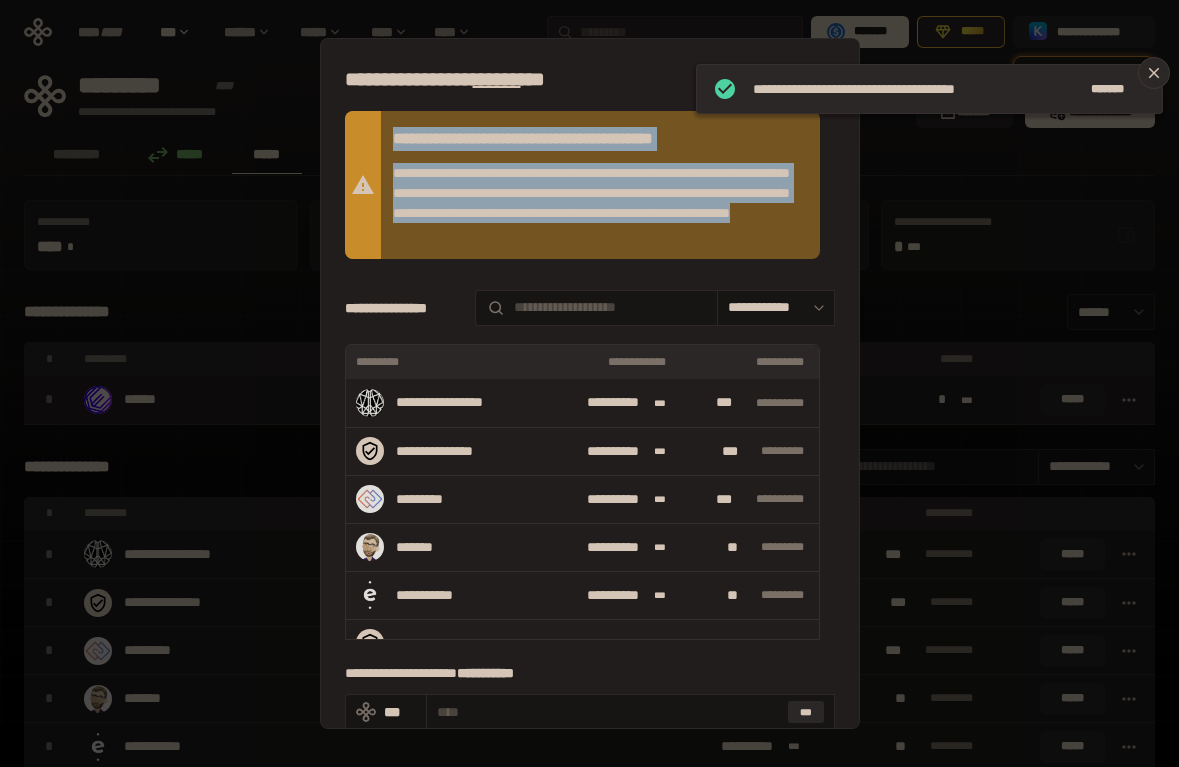 drag, startPoint x: 440, startPoint y: 150, endPoint x: 741, endPoint y: 239, distance: 313.88214 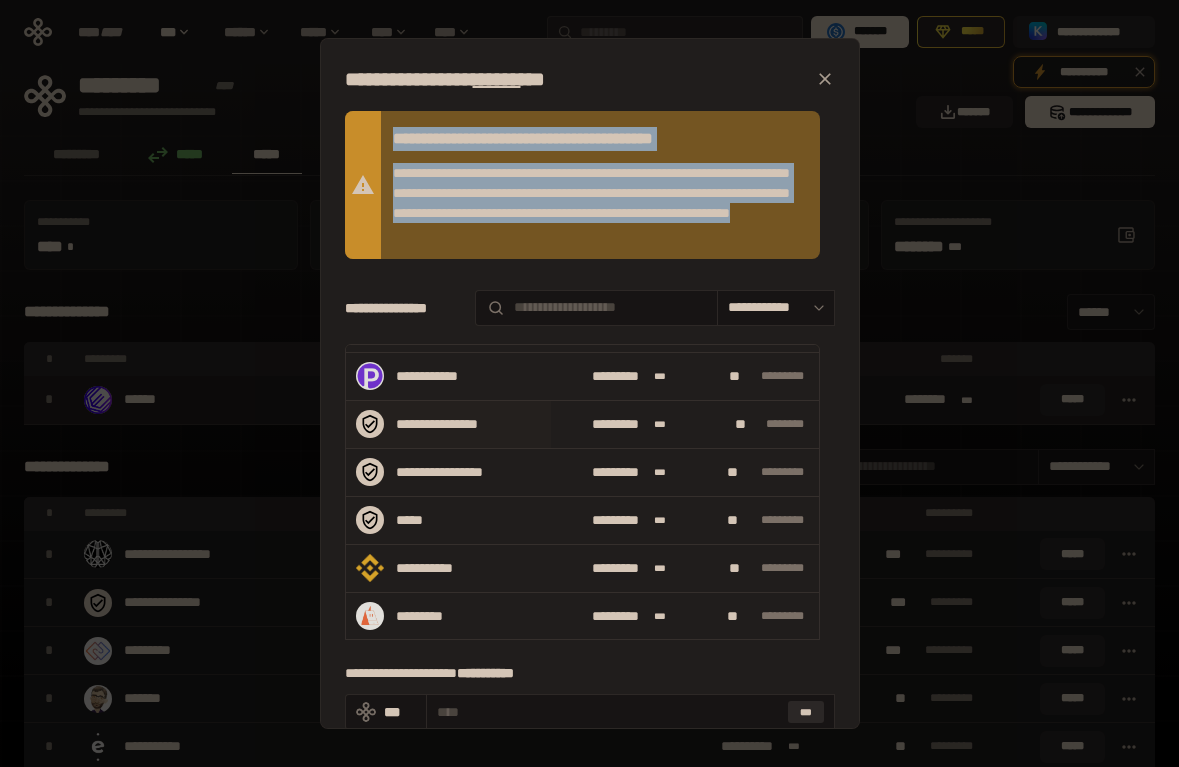 scroll, scrollTop: 1300, scrollLeft: 0, axis: vertical 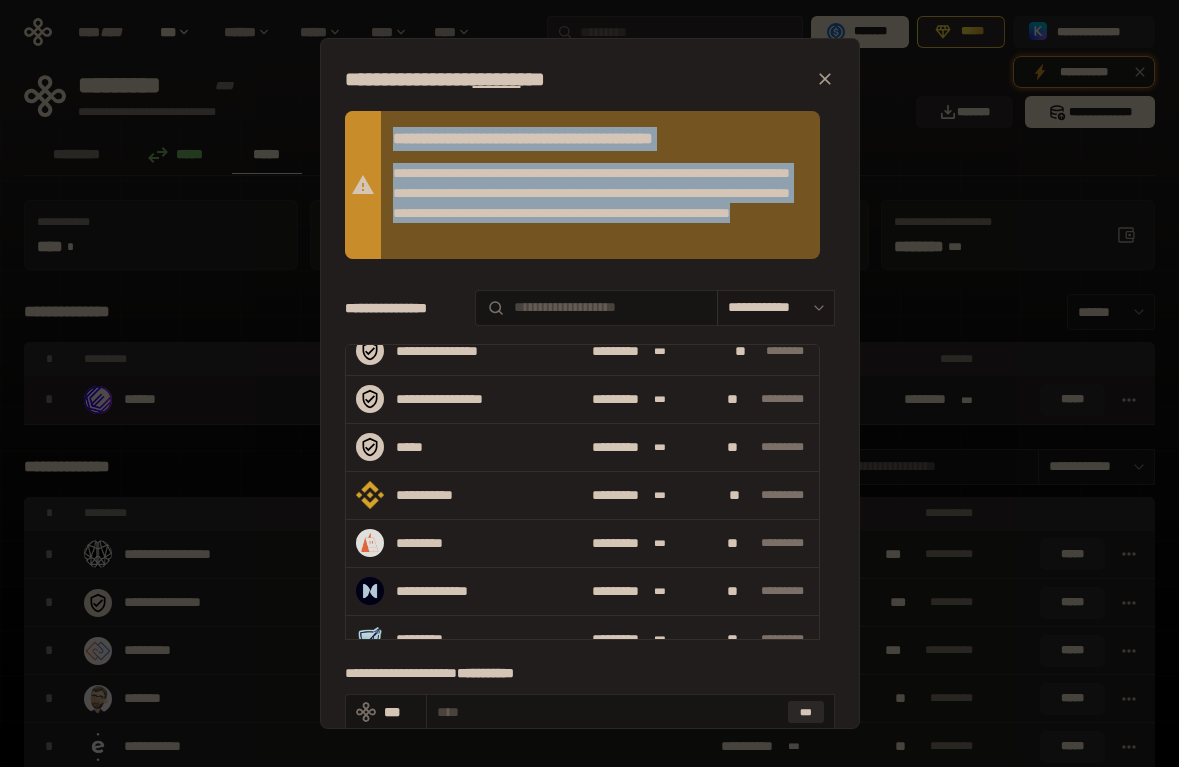 click on "****** *****" at bounding box center (775, 308) 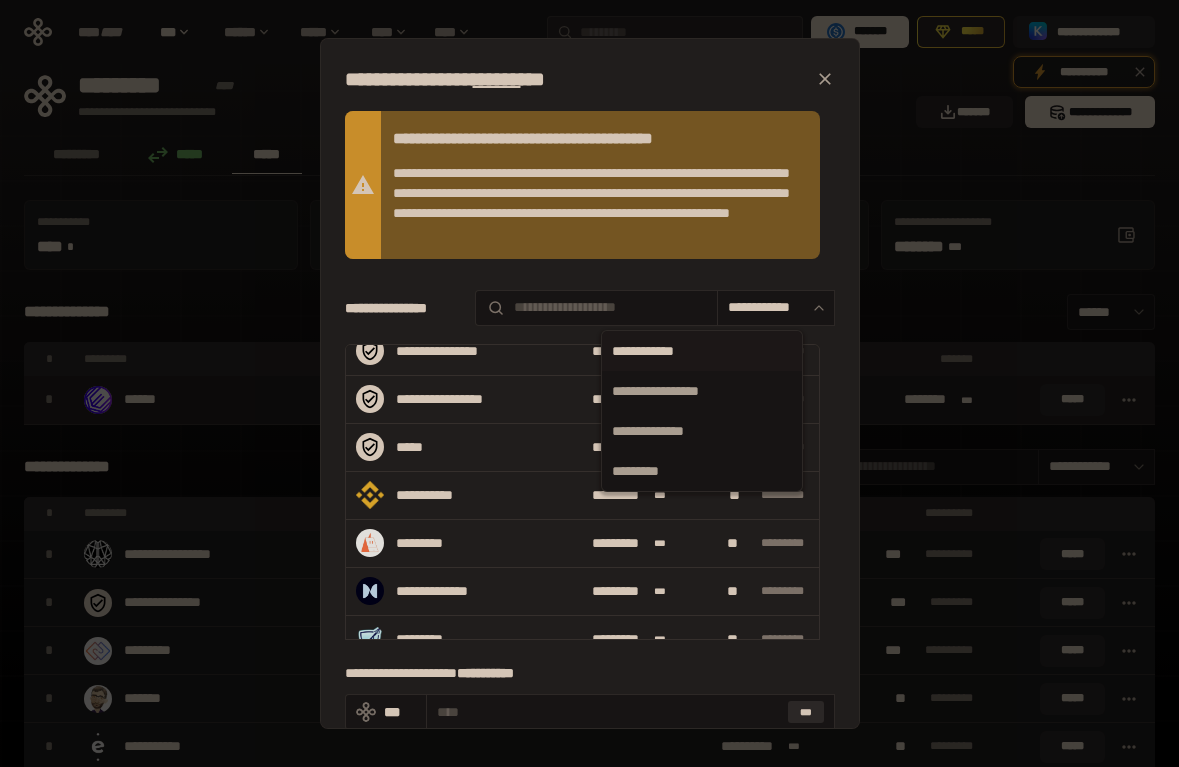 click on "**********" at bounding box center (590, 307) 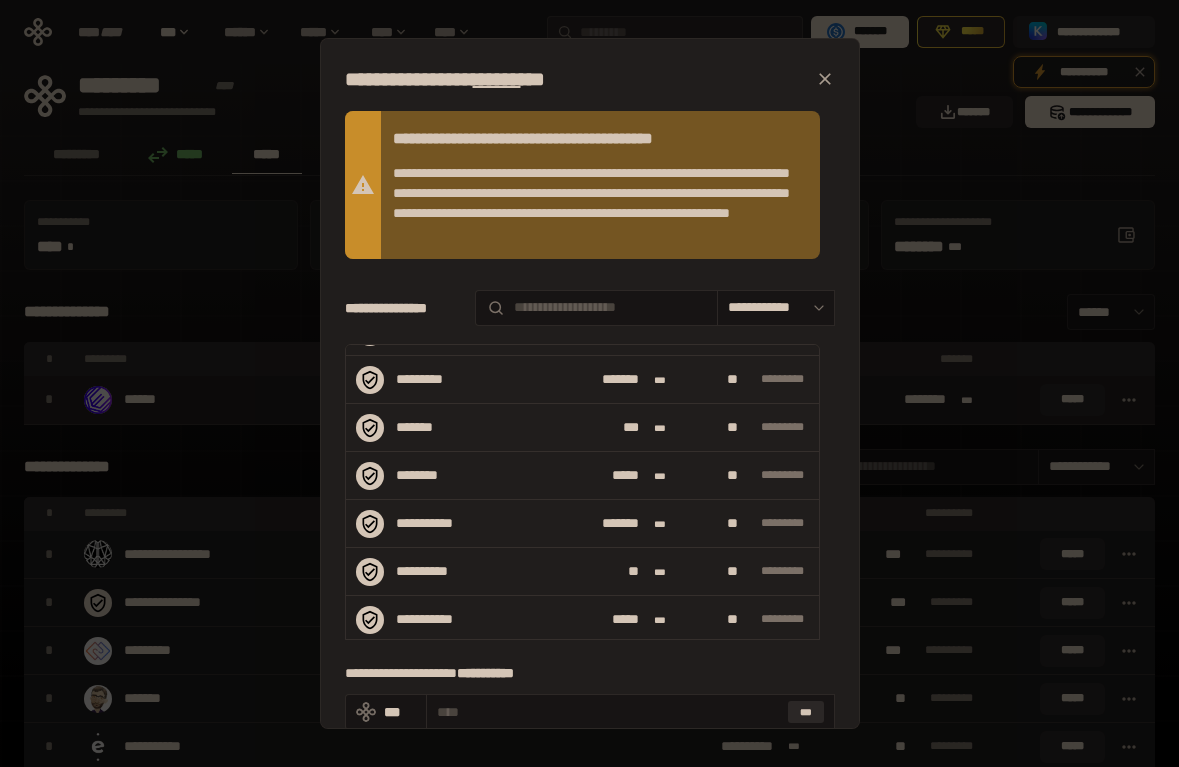 scroll, scrollTop: 5545, scrollLeft: 0, axis: vertical 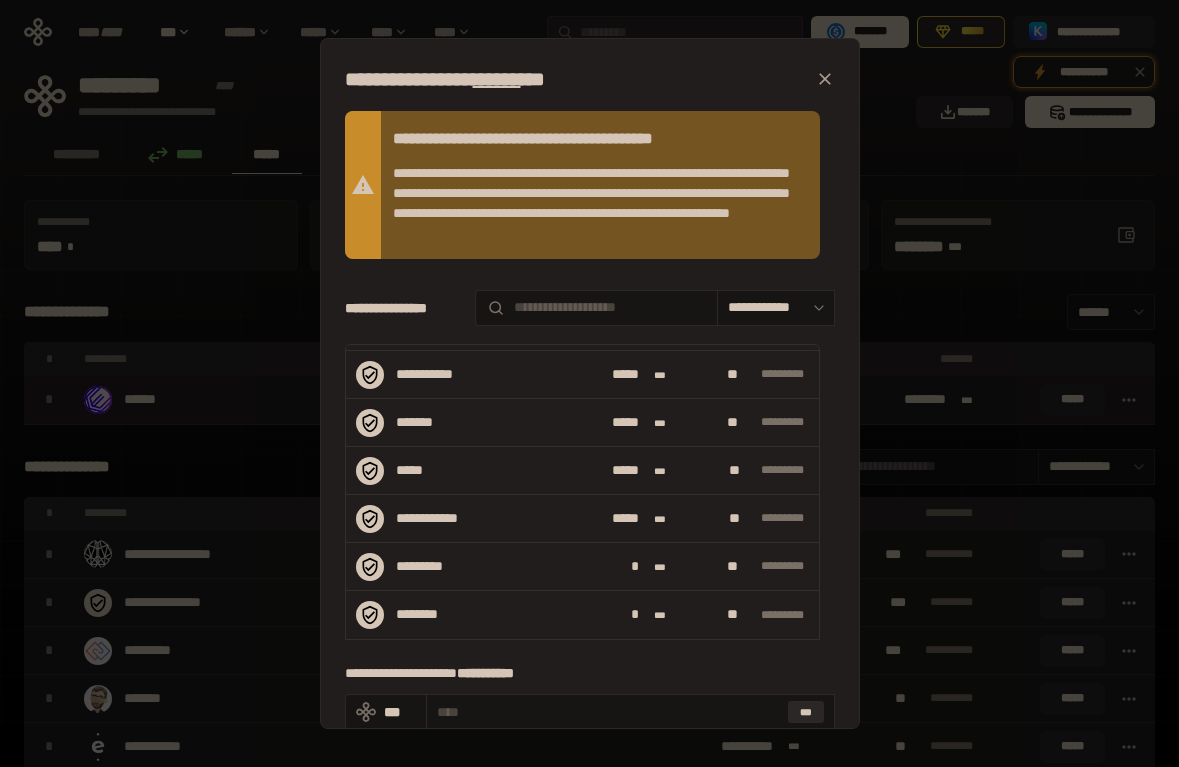click 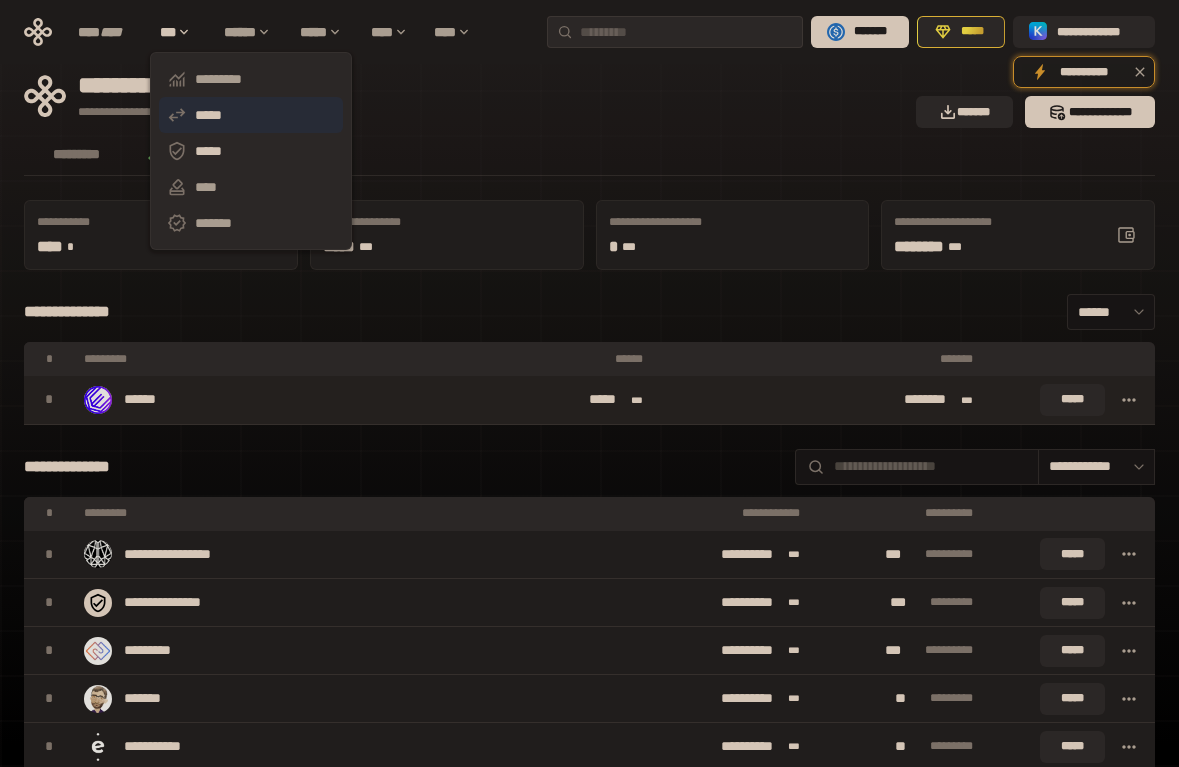 click on "*****" at bounding box center (251, 115) 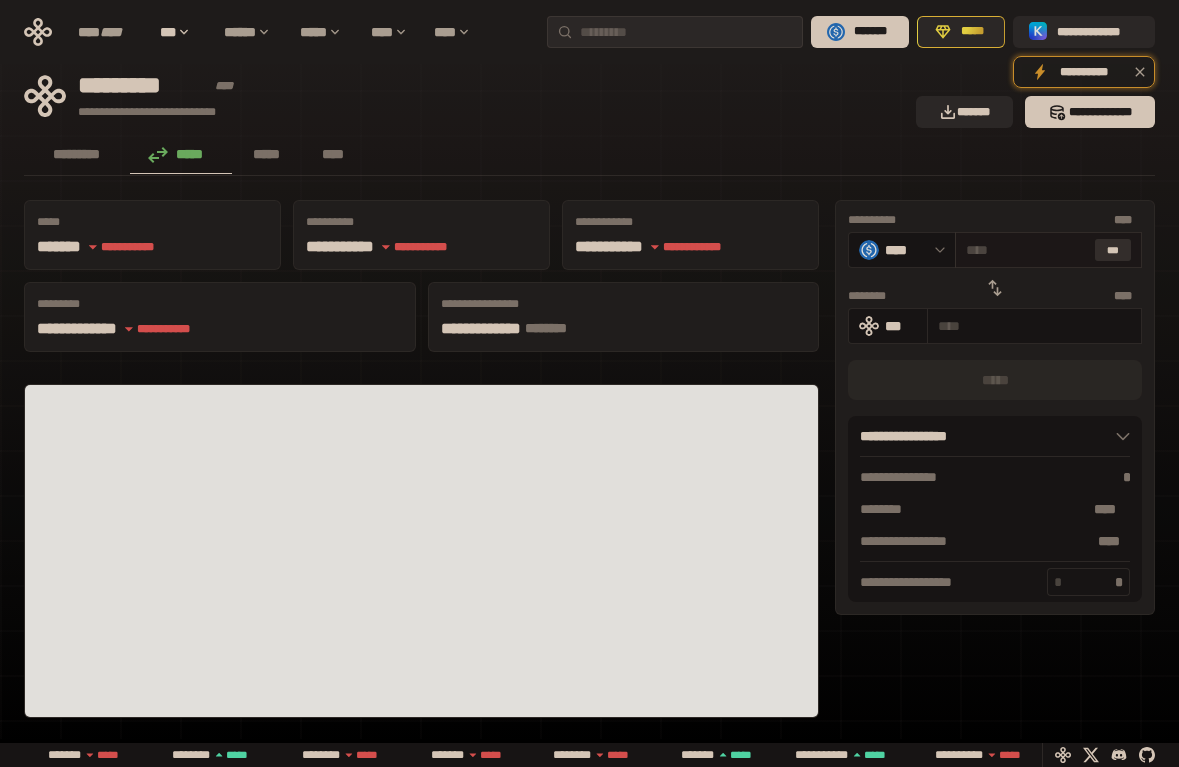 click on "***" at bounding box center [1113, 250] 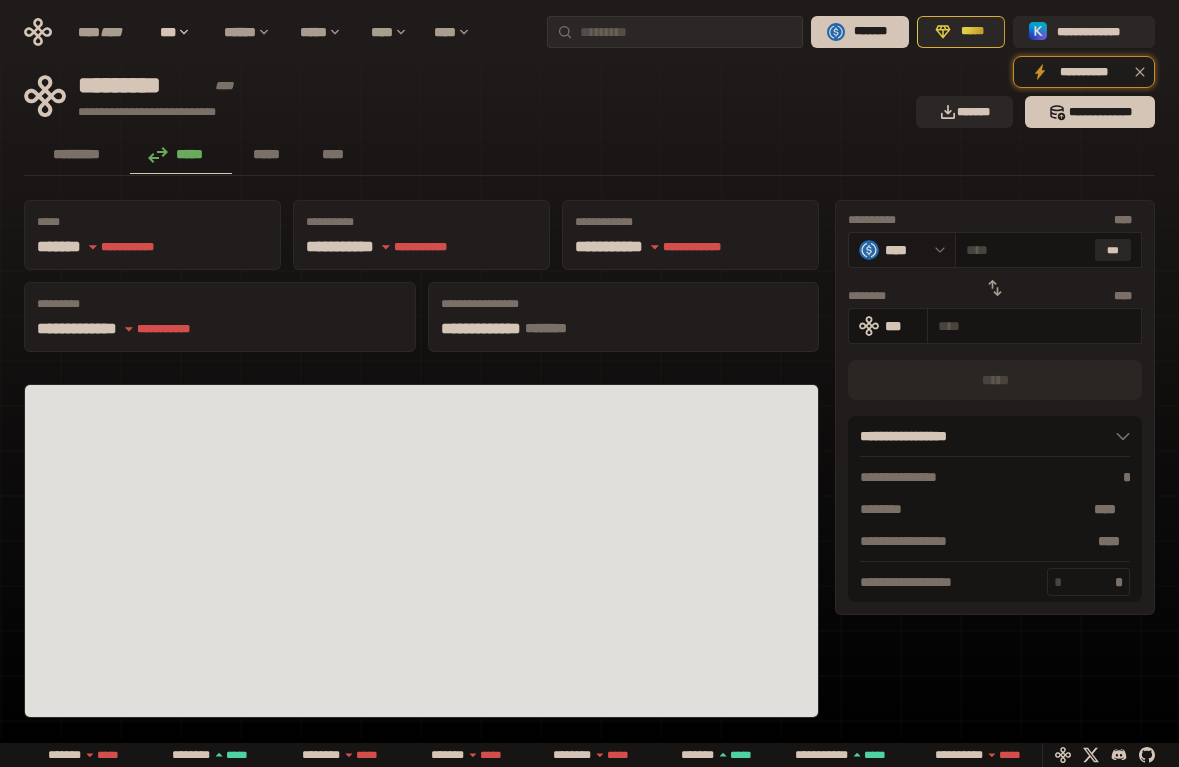 click on "****" at bounding box center (905, 250) 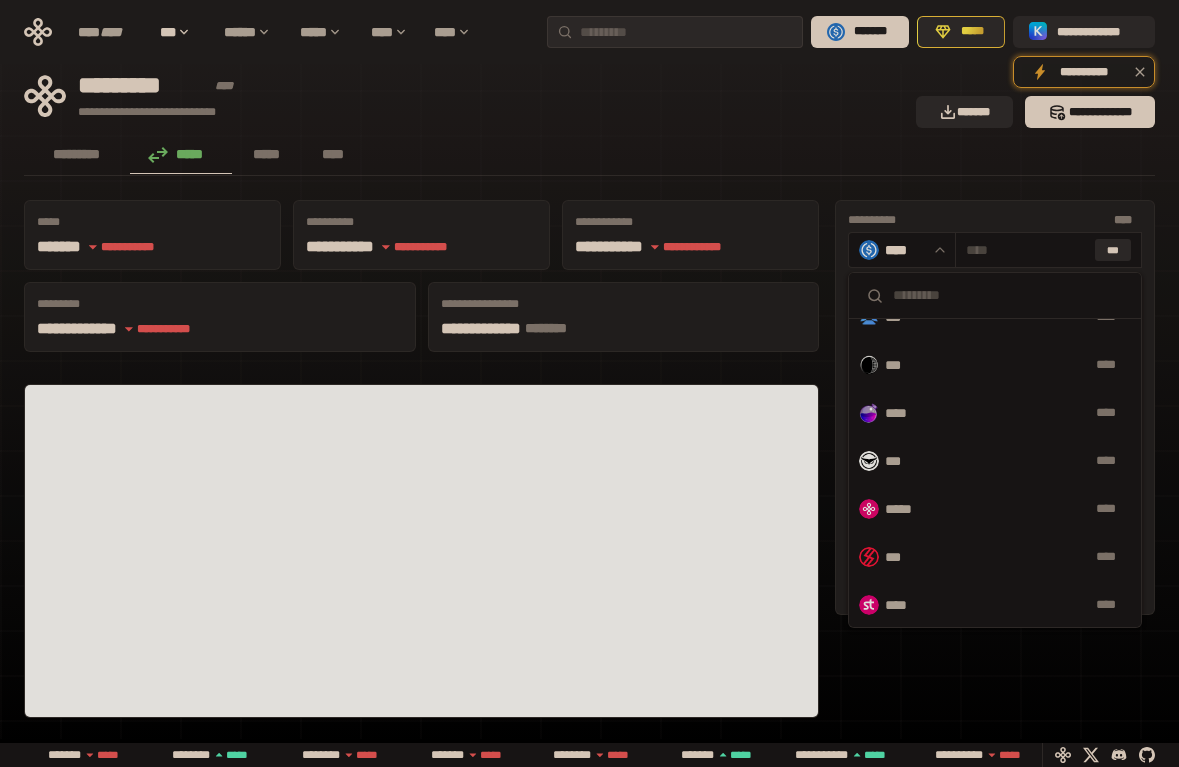 scroll, scrollTop: 700, scrollLeft: 0, axis: vertical 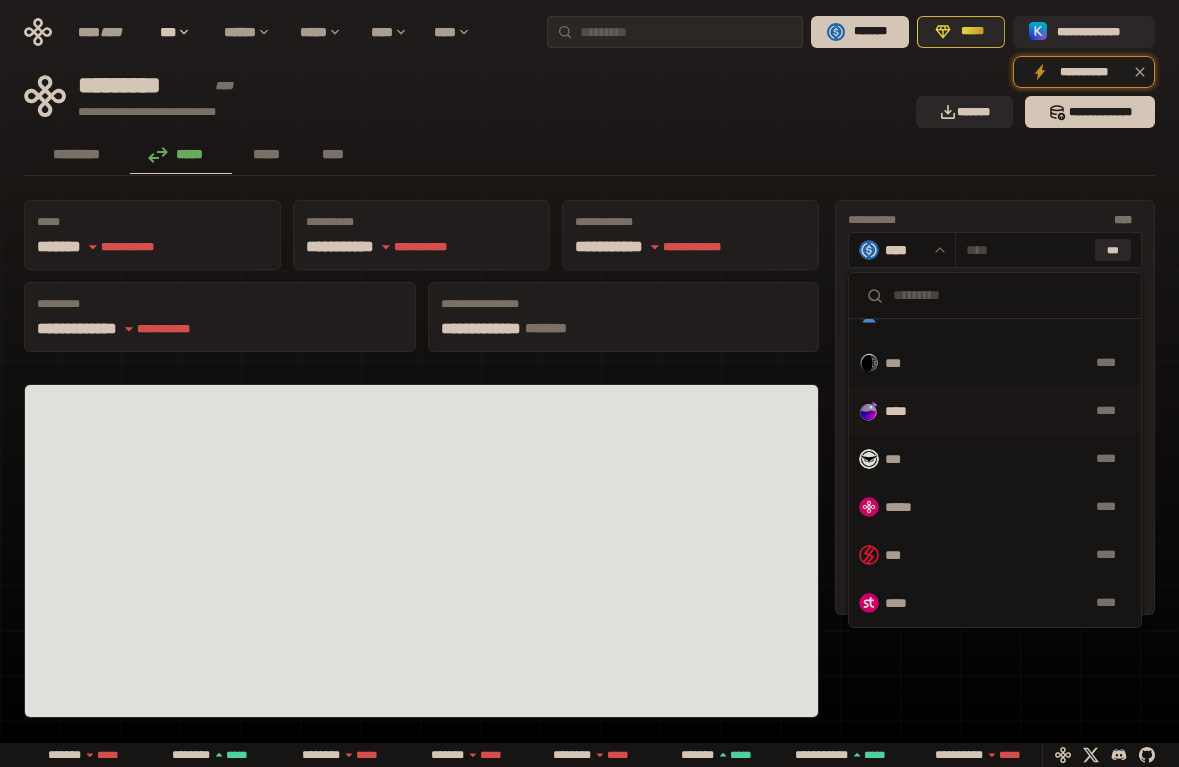 click on "**** ****" at bounding box center [995, 411] 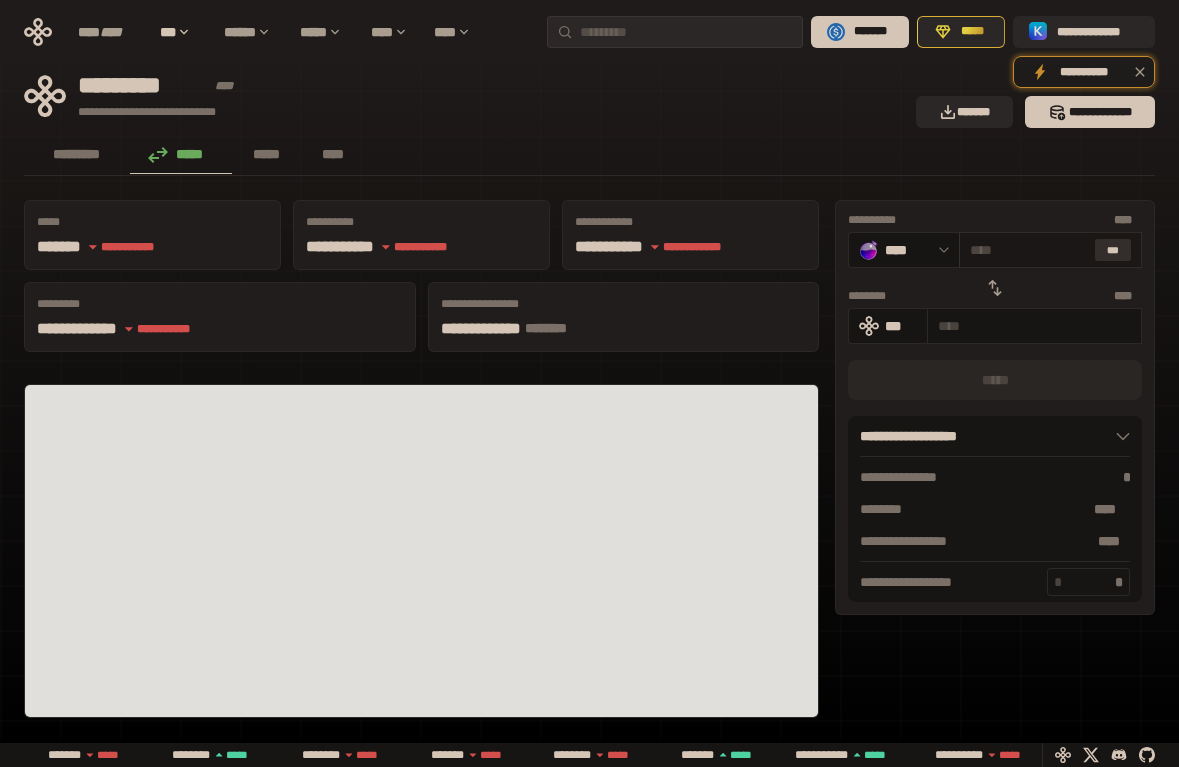 click on "***" at bounding box center [1113, 250] 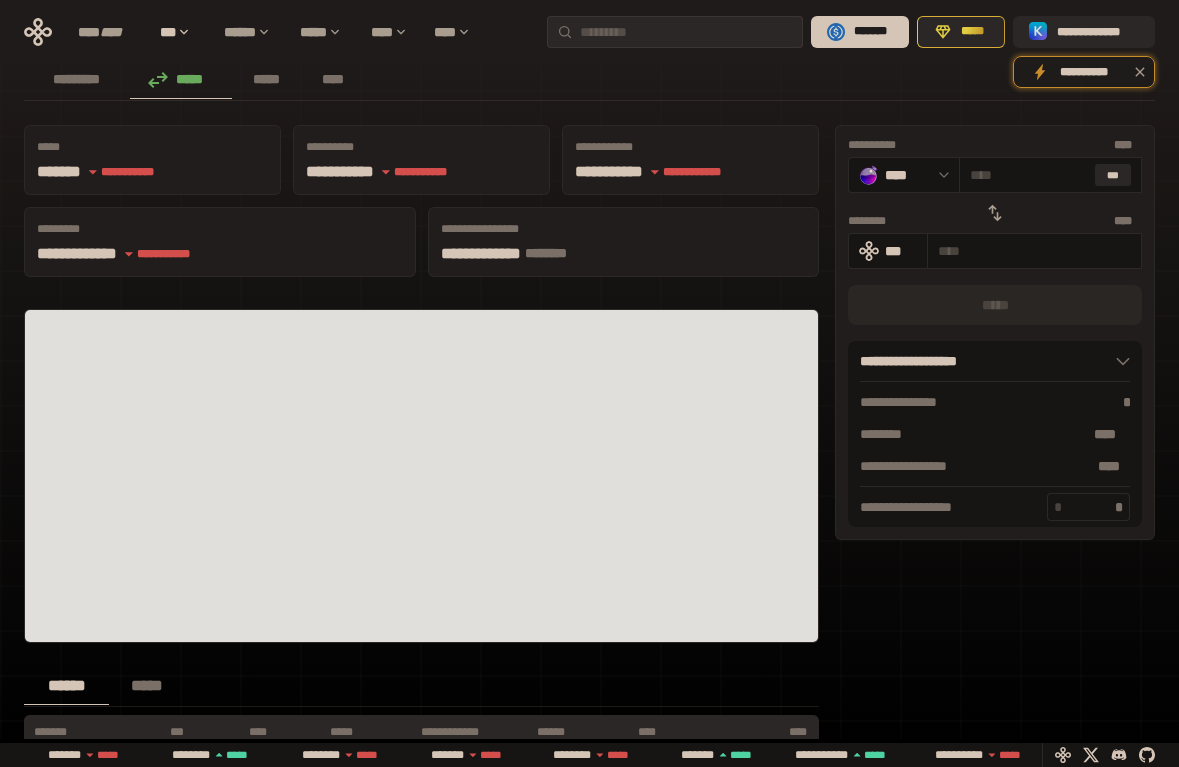 scroll, scrollTop: 0, scrollLeft: 0, axis: both 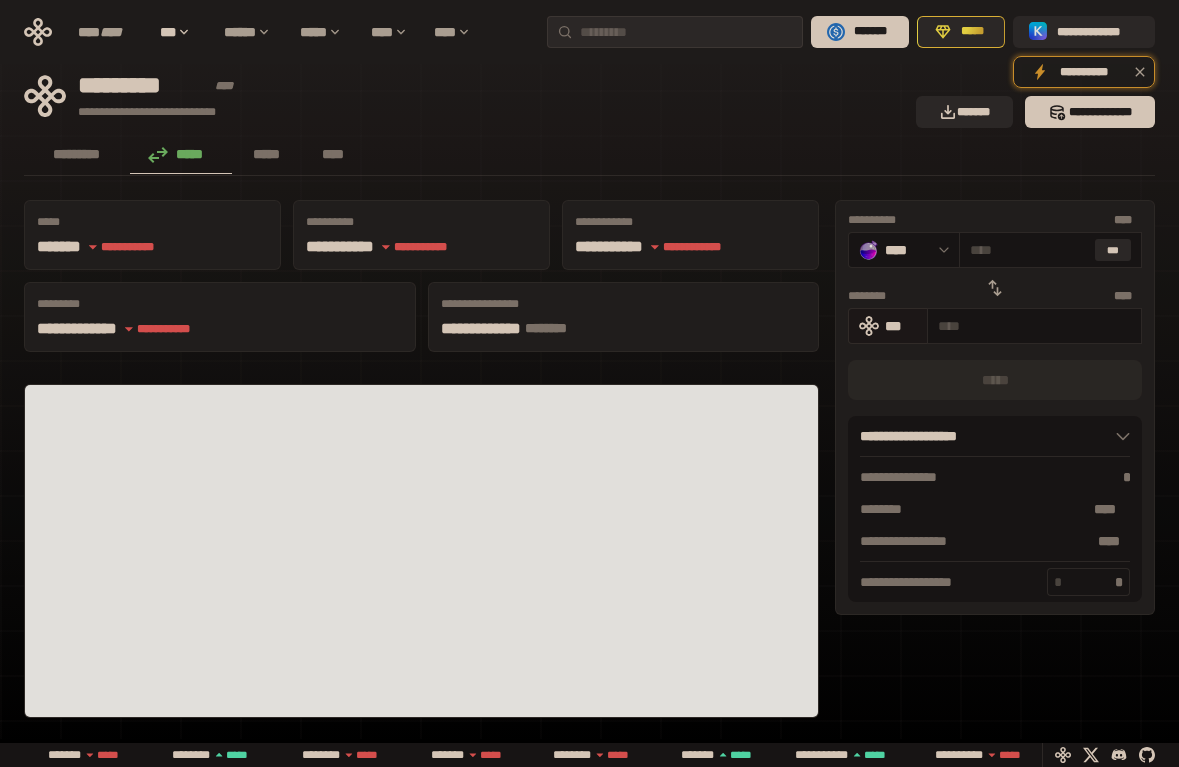 click on "***" at bounding box center (901, 326) 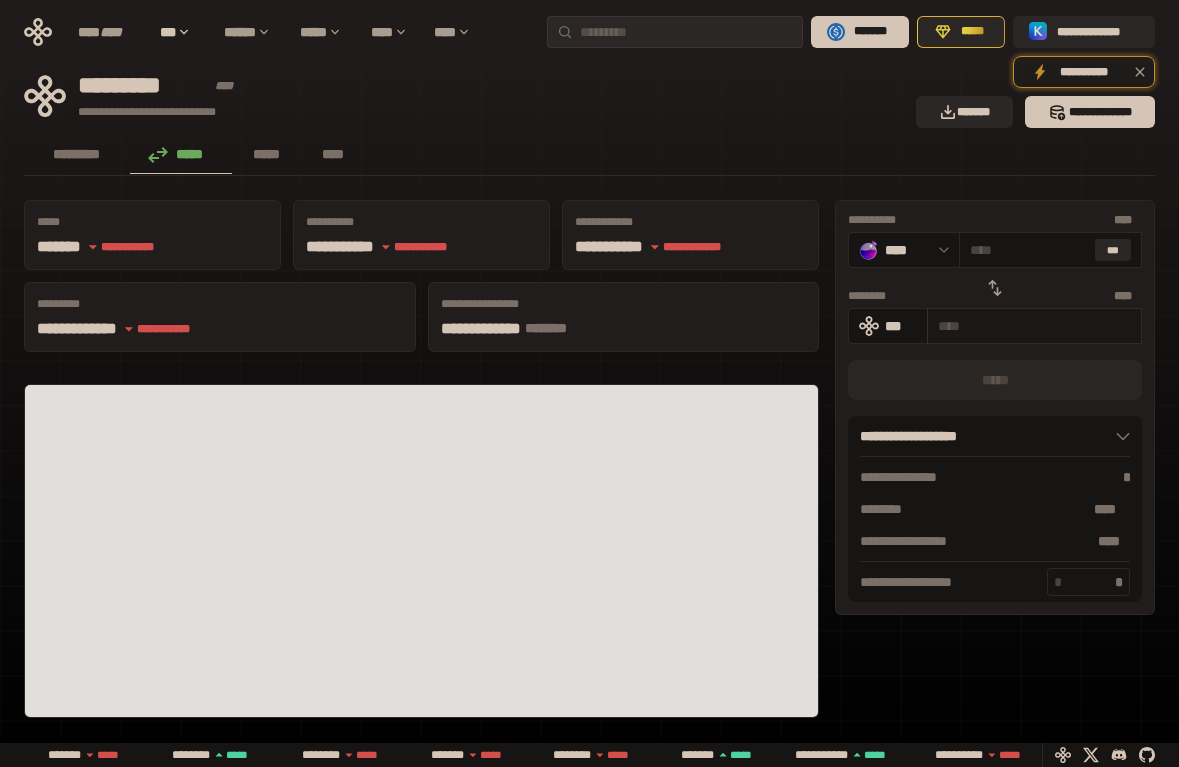click at bounding box center [1034, 326] 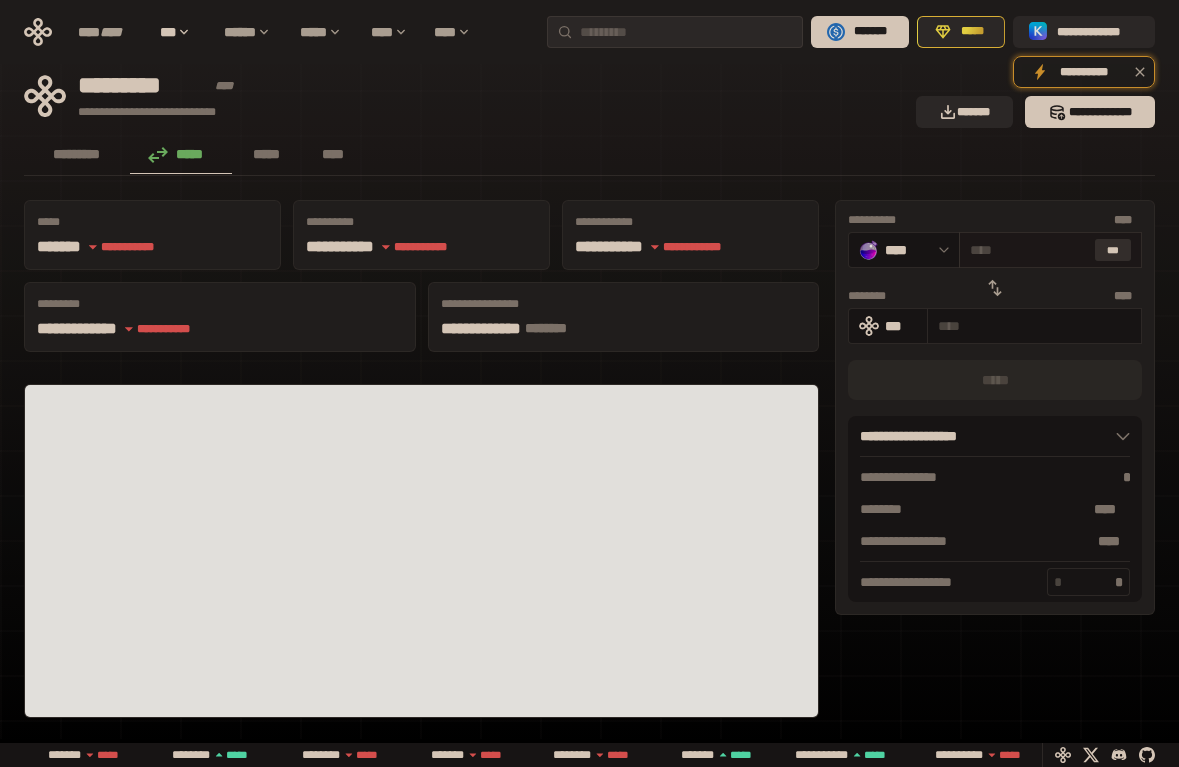 click on "***" at bounding box center (1113, 250) 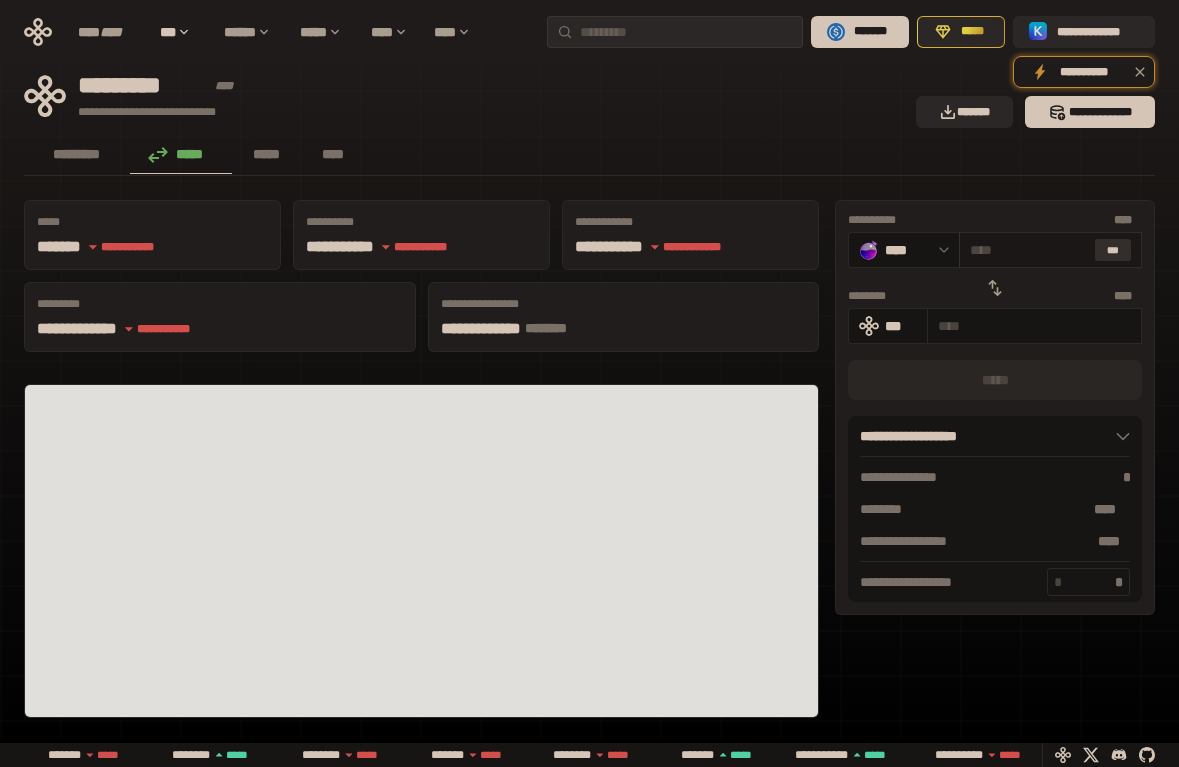 click on "***" at bounding box center (1113, 250) 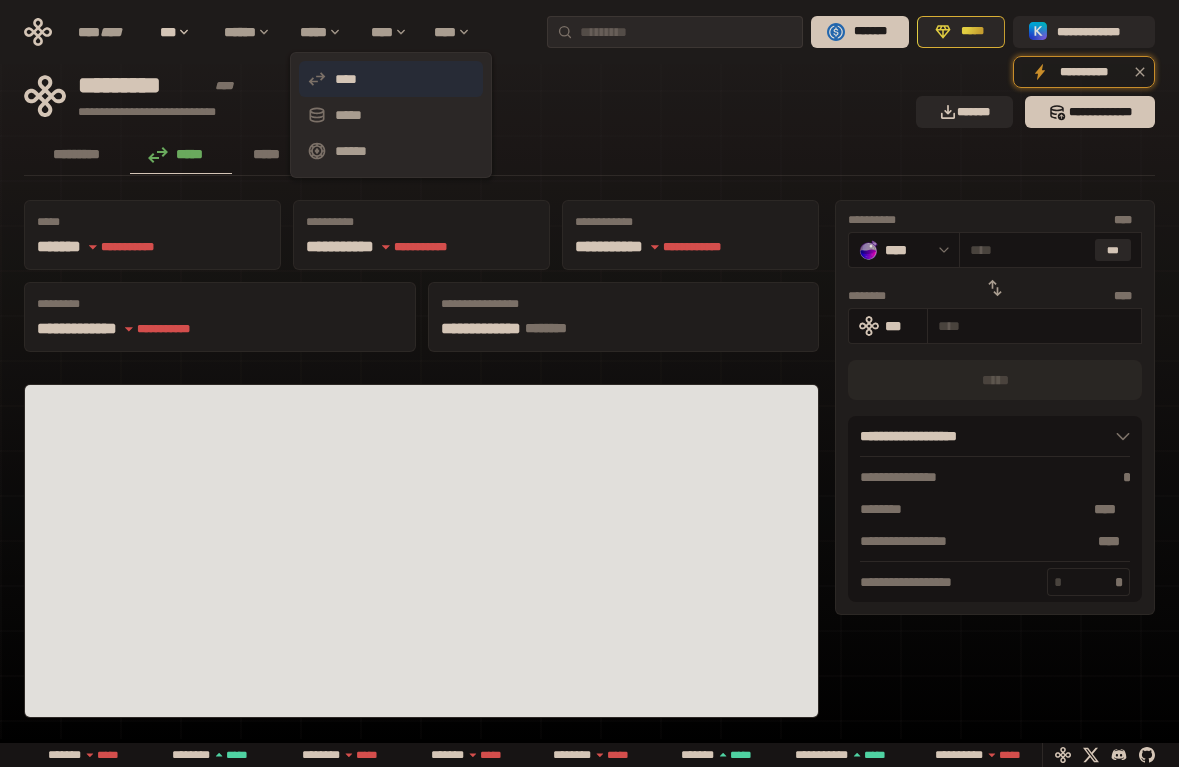 click on "****" at bounding box center [391, 79] 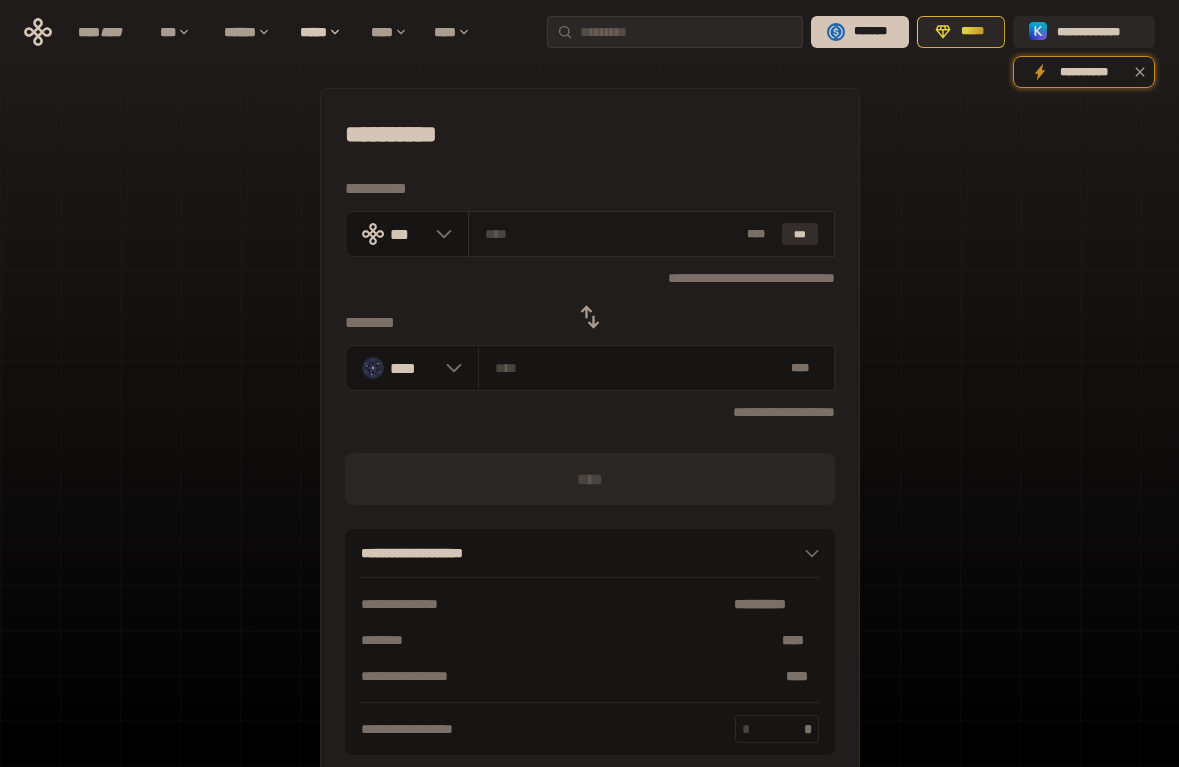 click on "***" at bounding box center [800, 234] 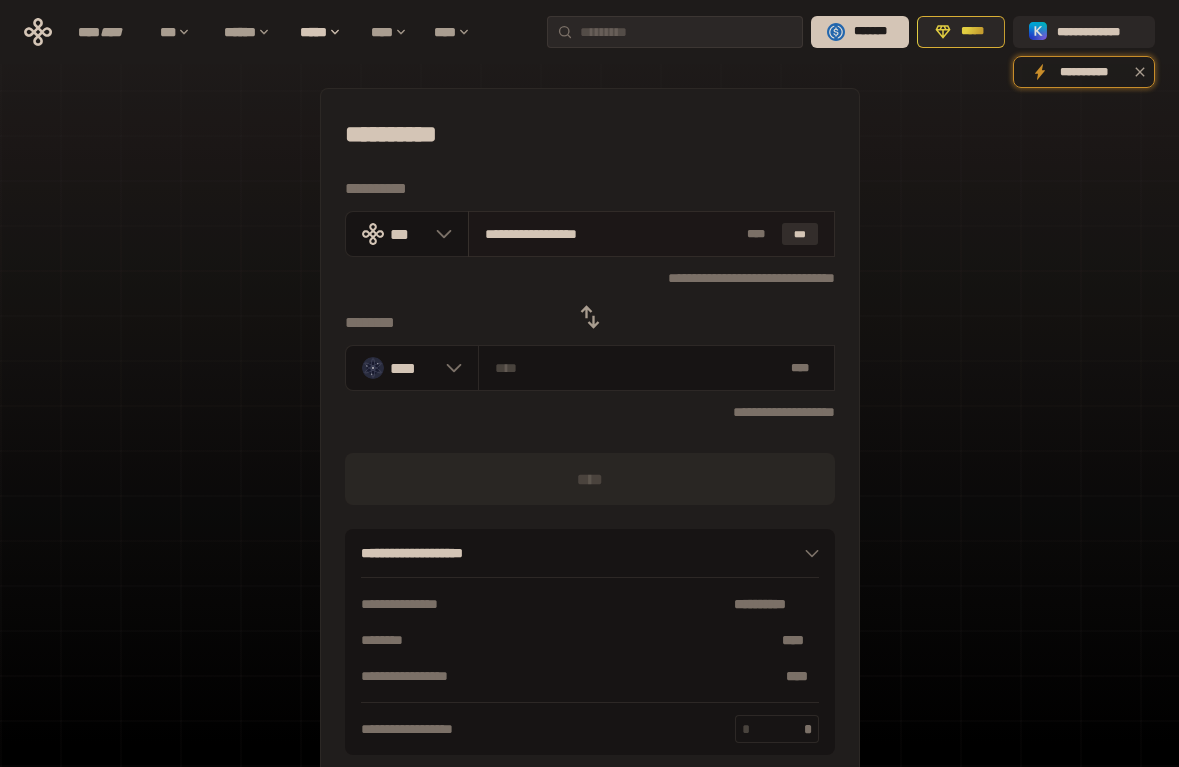 type on "********" 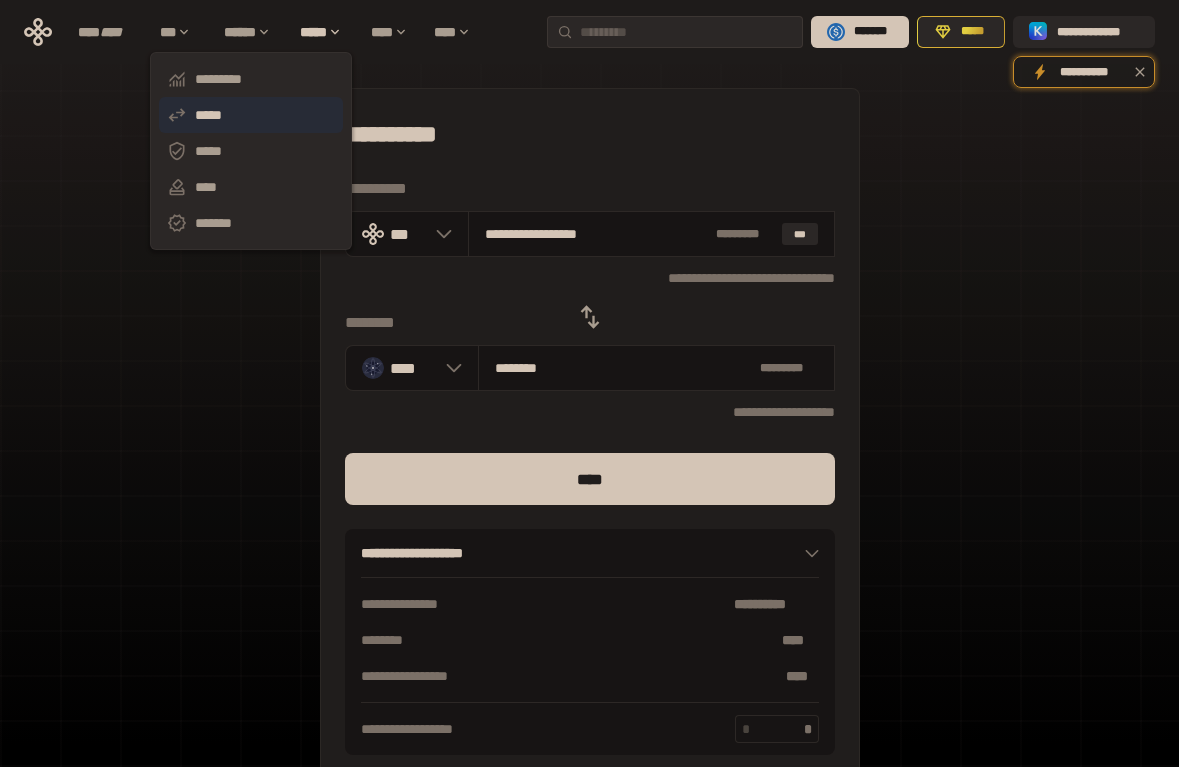 click on "*****" at bounding box center (251, 115) 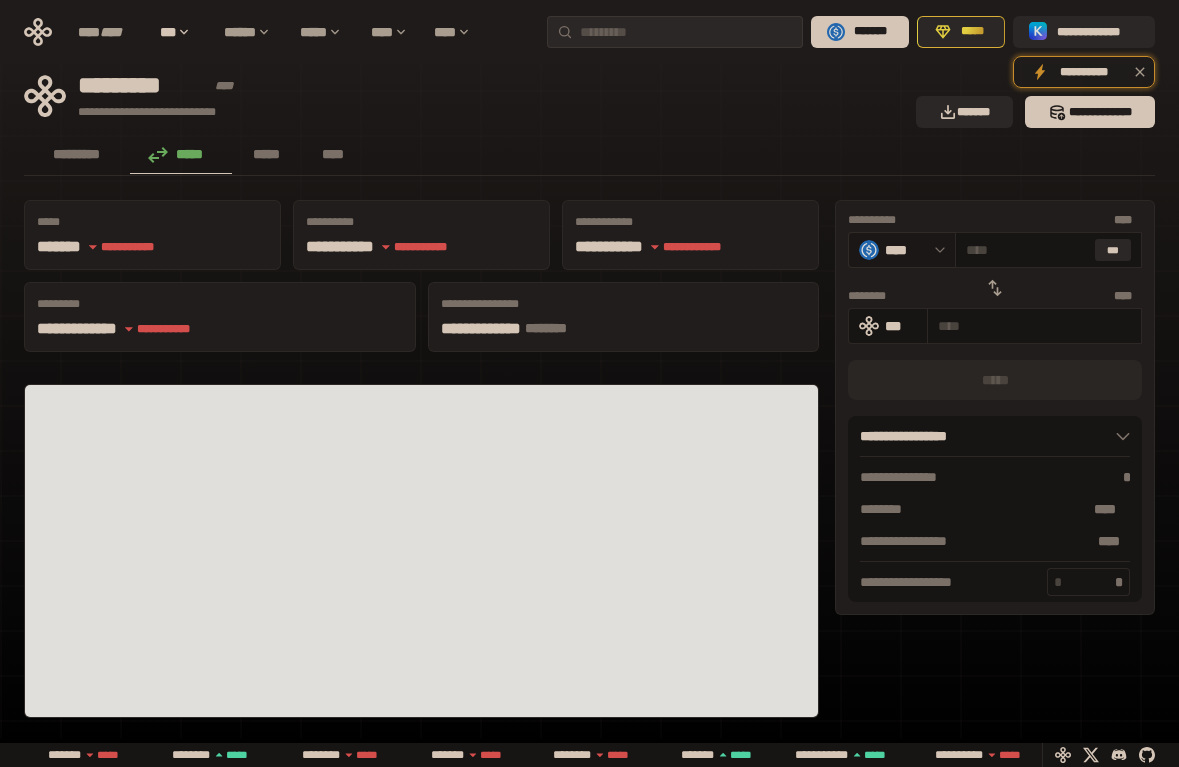 click on "****" at bounding box center (905, 250) 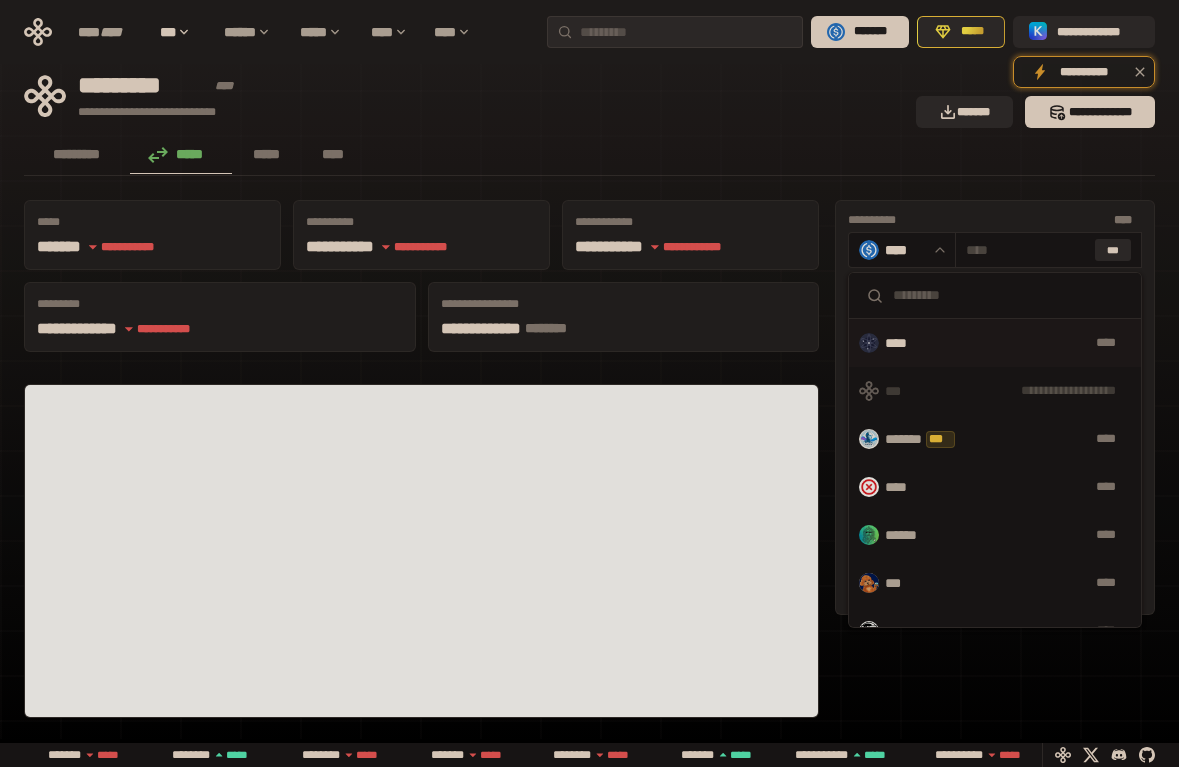 click on "****" at bounding box center [905, 343] 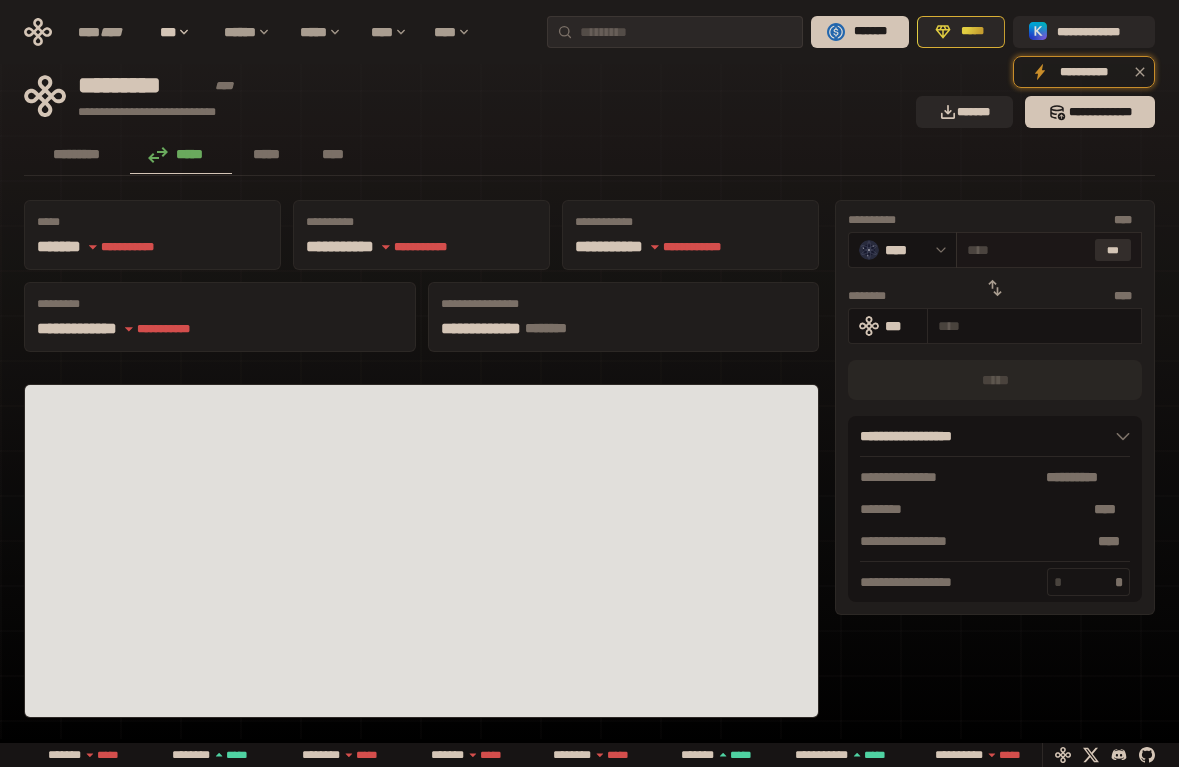 click on "***" at bounding box center (1113, 250) 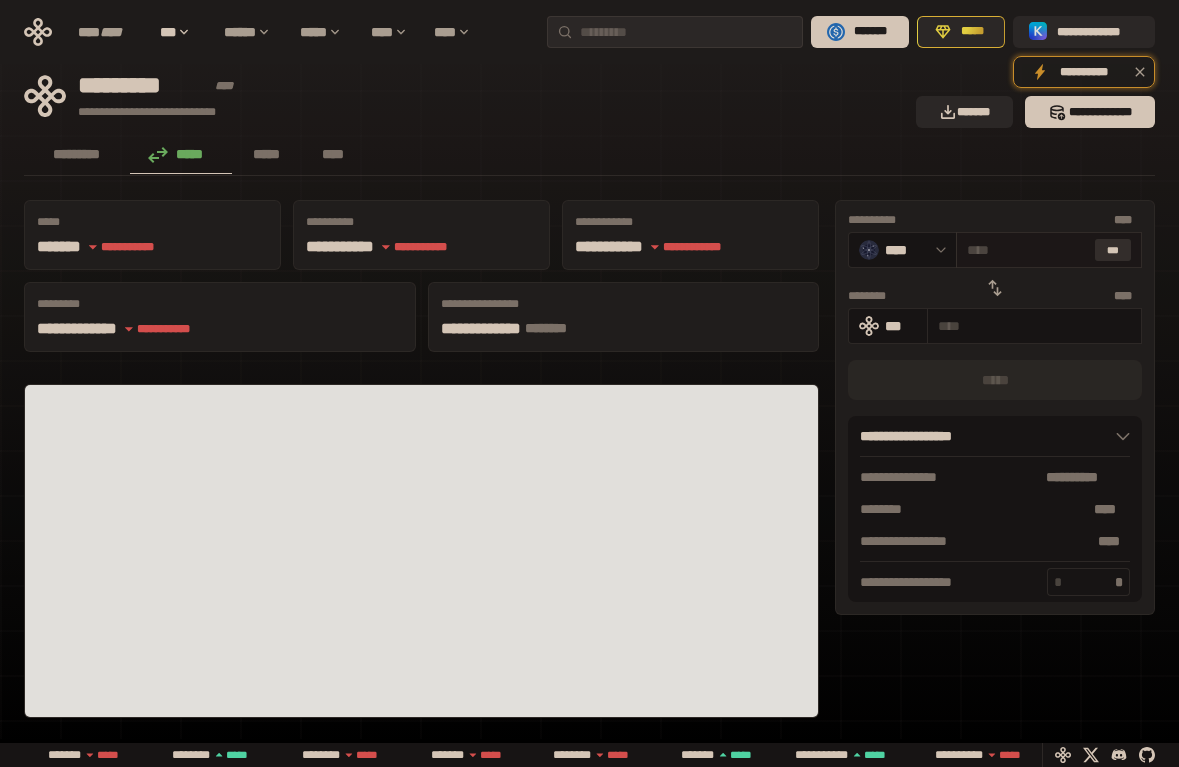 type on "****" 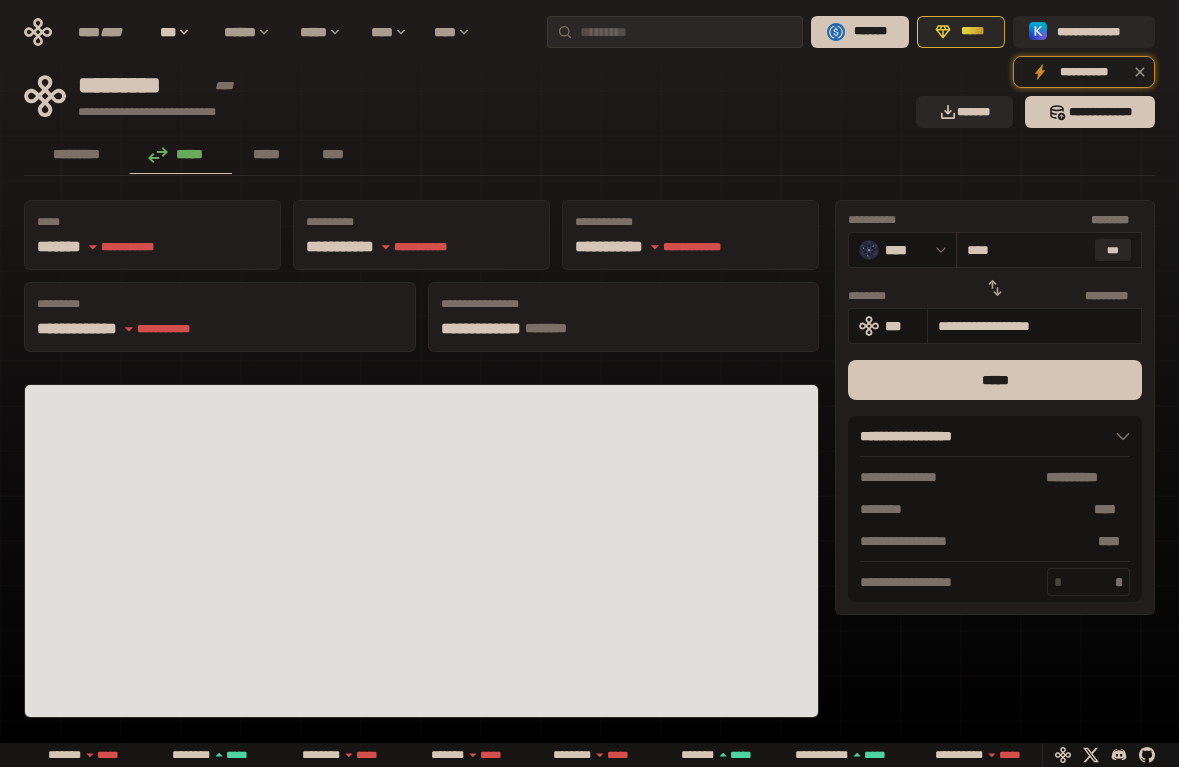 drag, startPoint x: 987, startPoint y: 252, endPoint x: 1031, endPoint y: 252, distance: 44 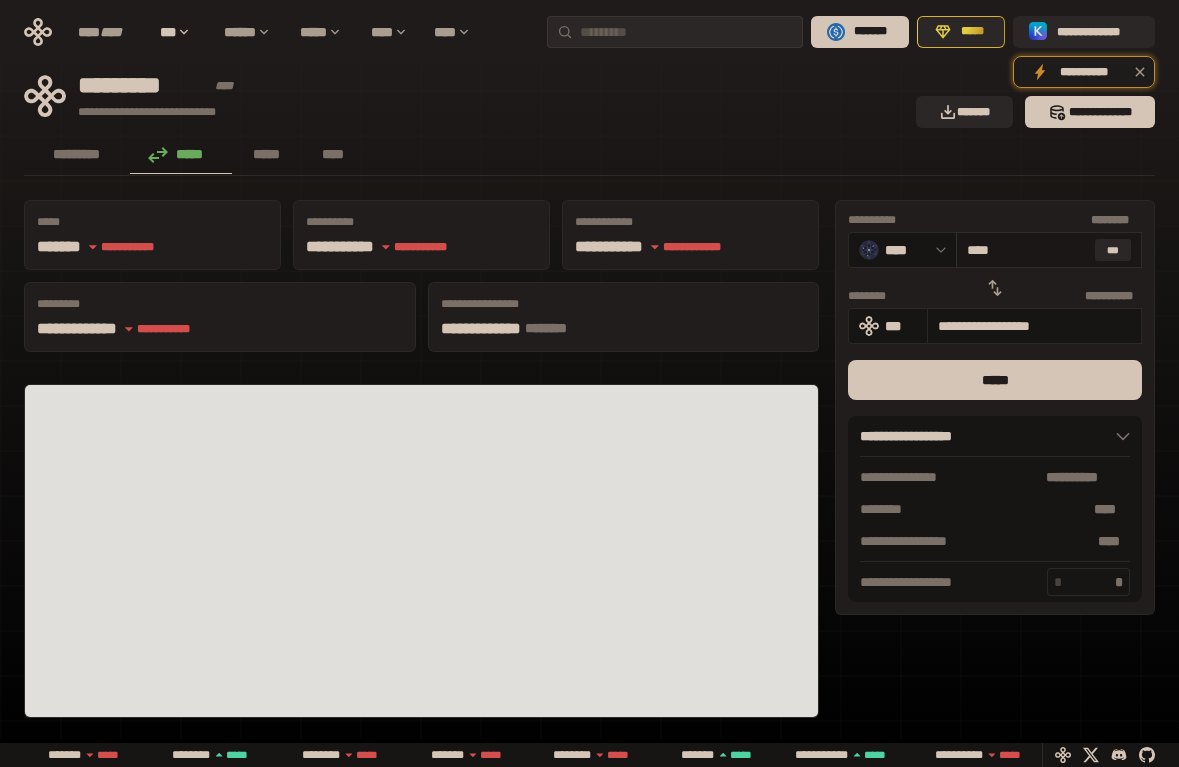 type on "**********" 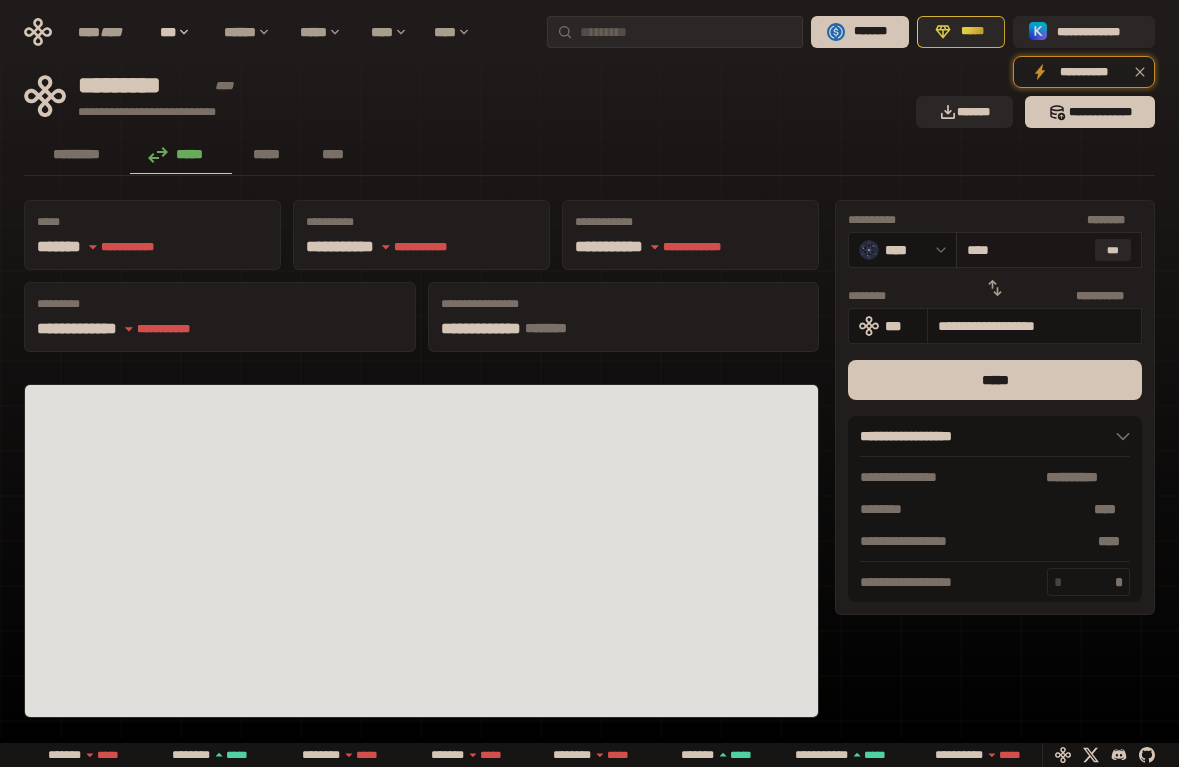 type on "***" 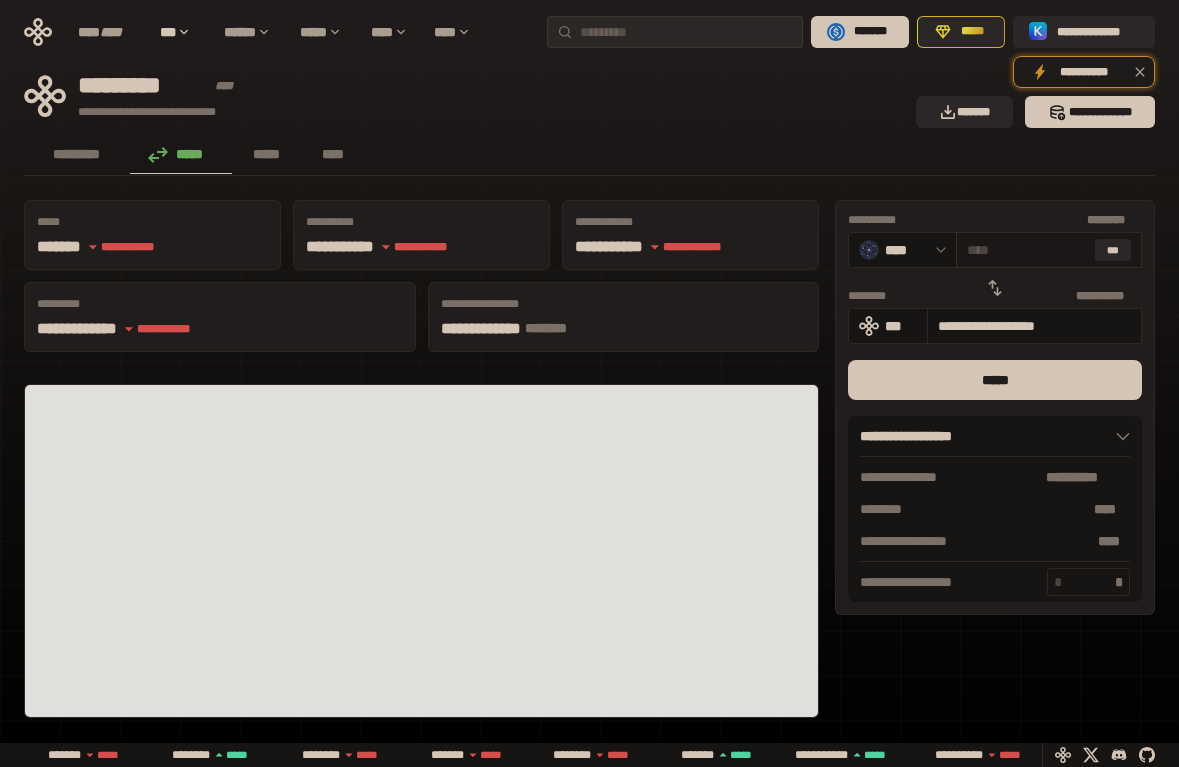 type on "****" 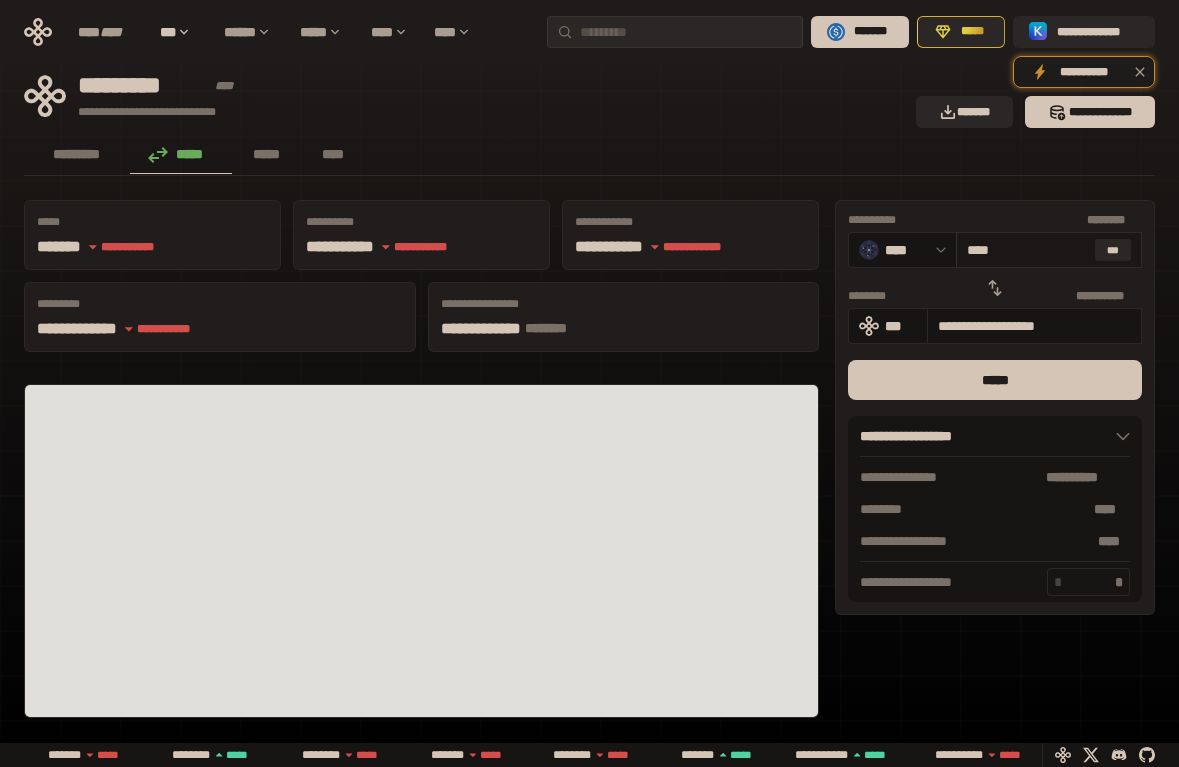 type on "**********" 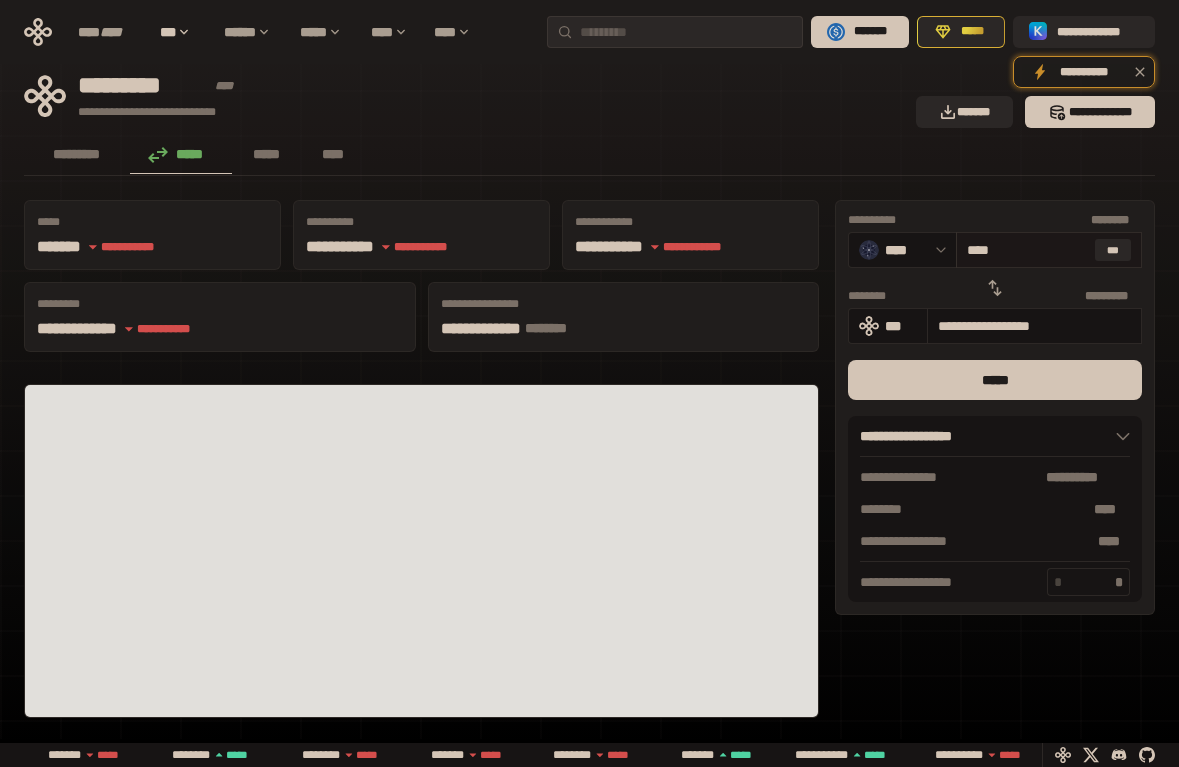 type on "***" 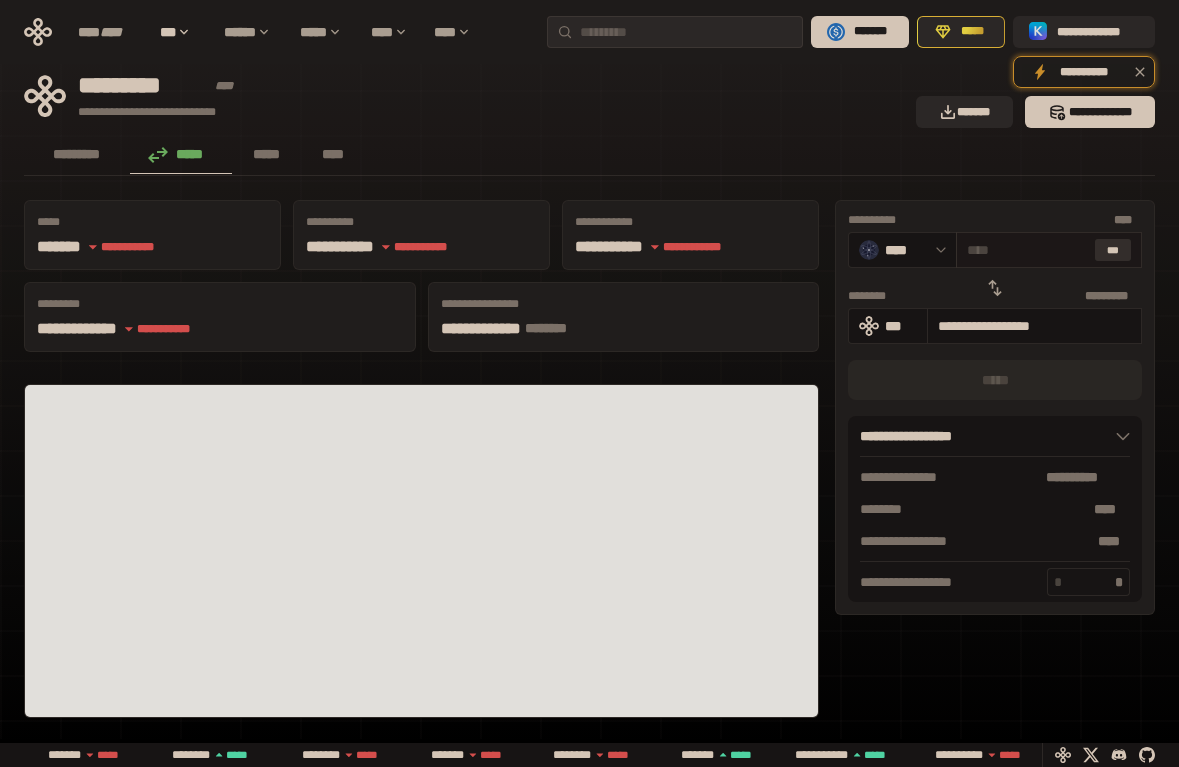 click on "***" at bounding box center (1113, 250) 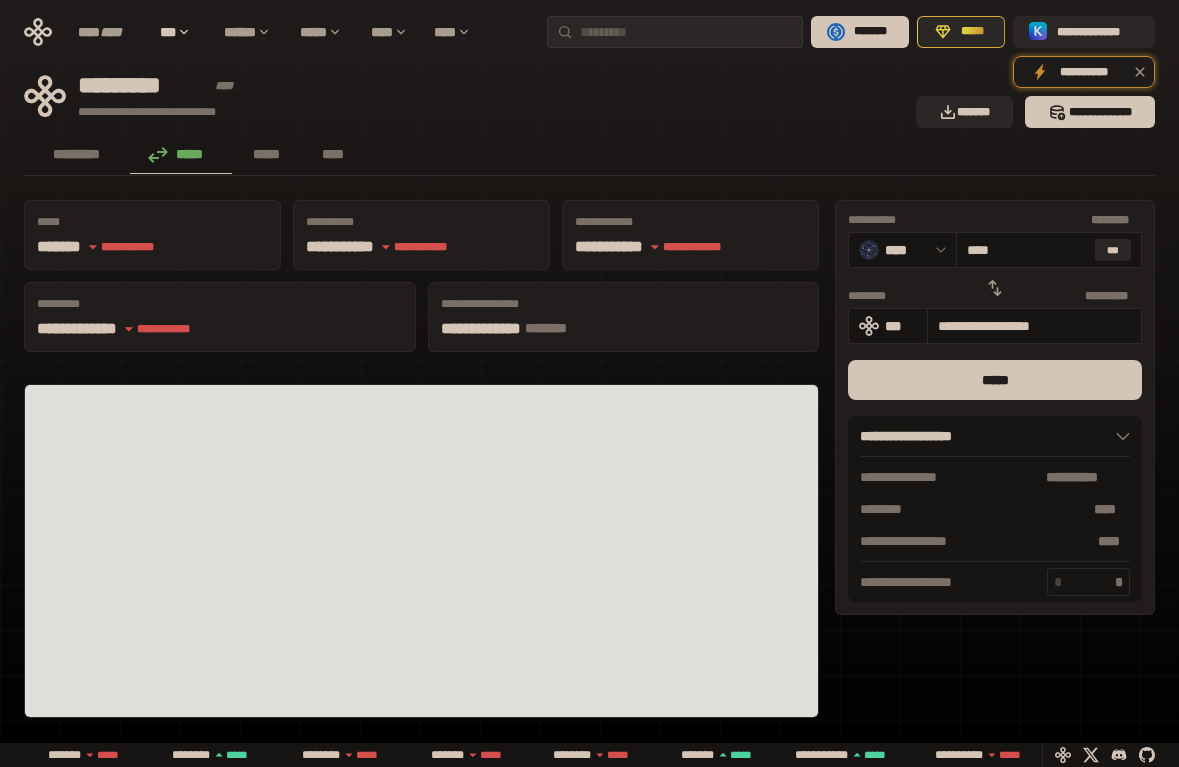 drag, startPoint x: 951, startPoint y: 327, endPoint x: 1240, endPoint y: 323, distance: 289.02768 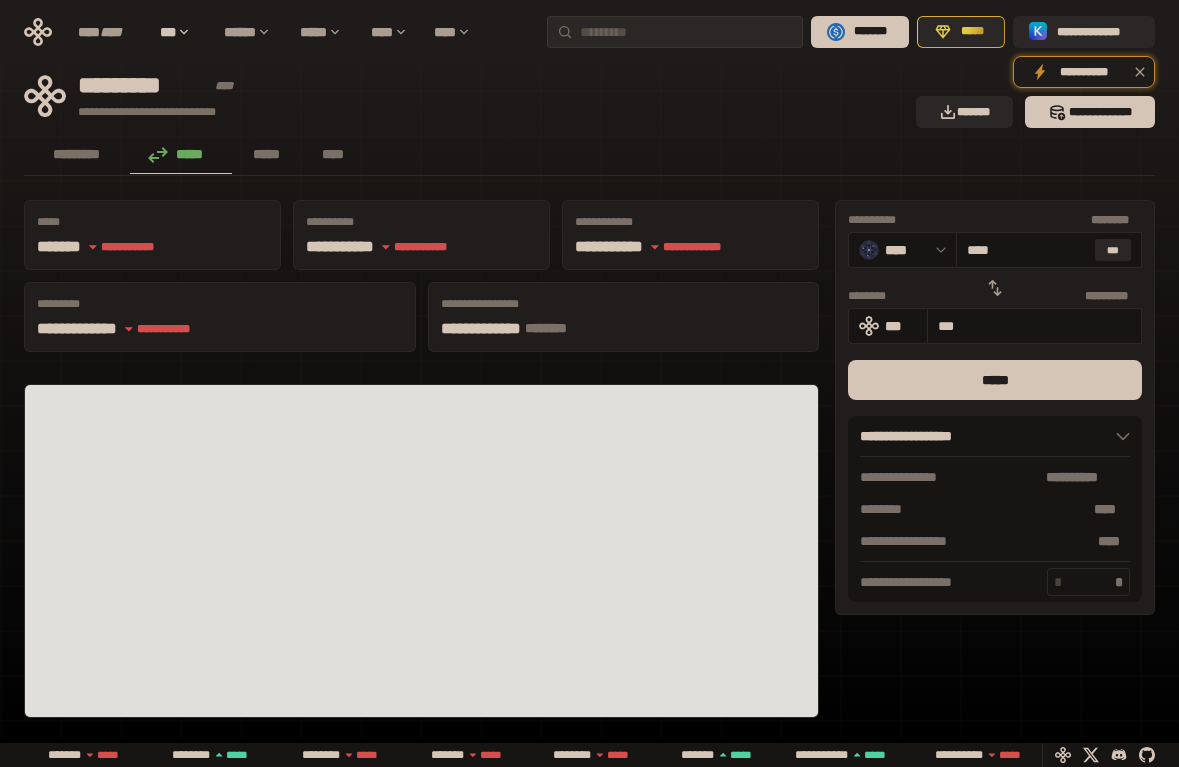 type on "**********" 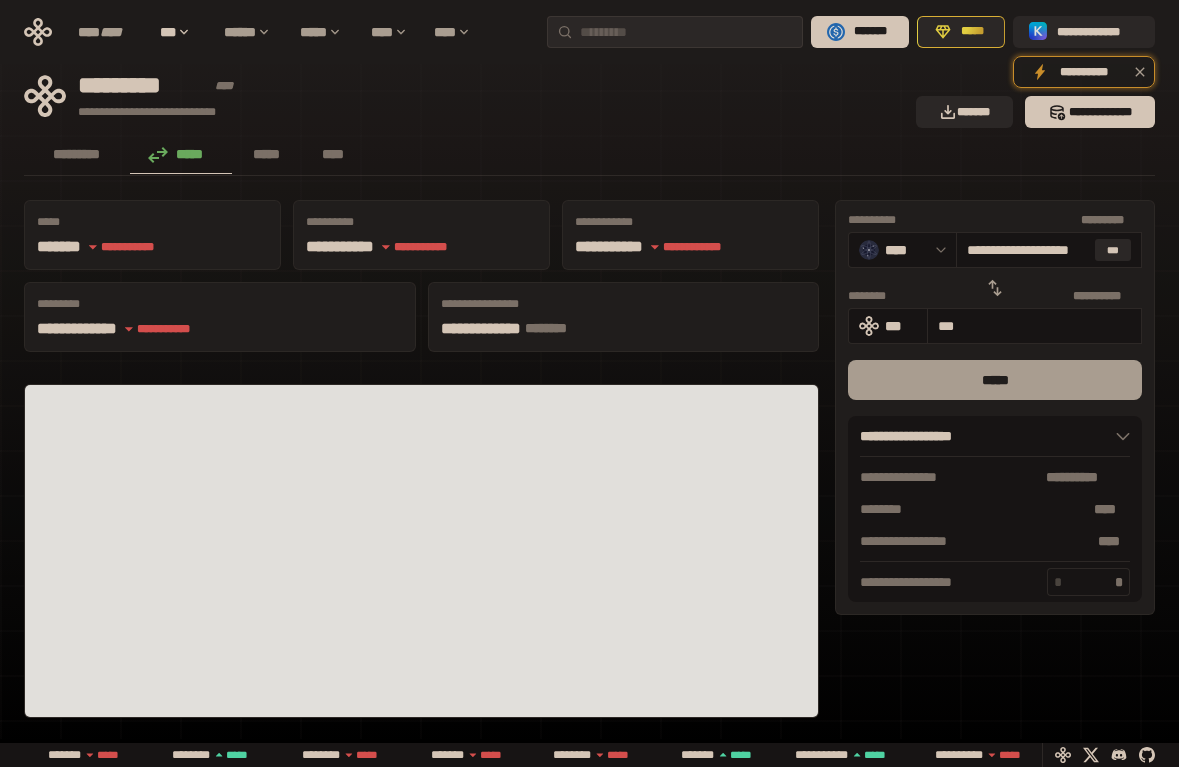 type on "**" 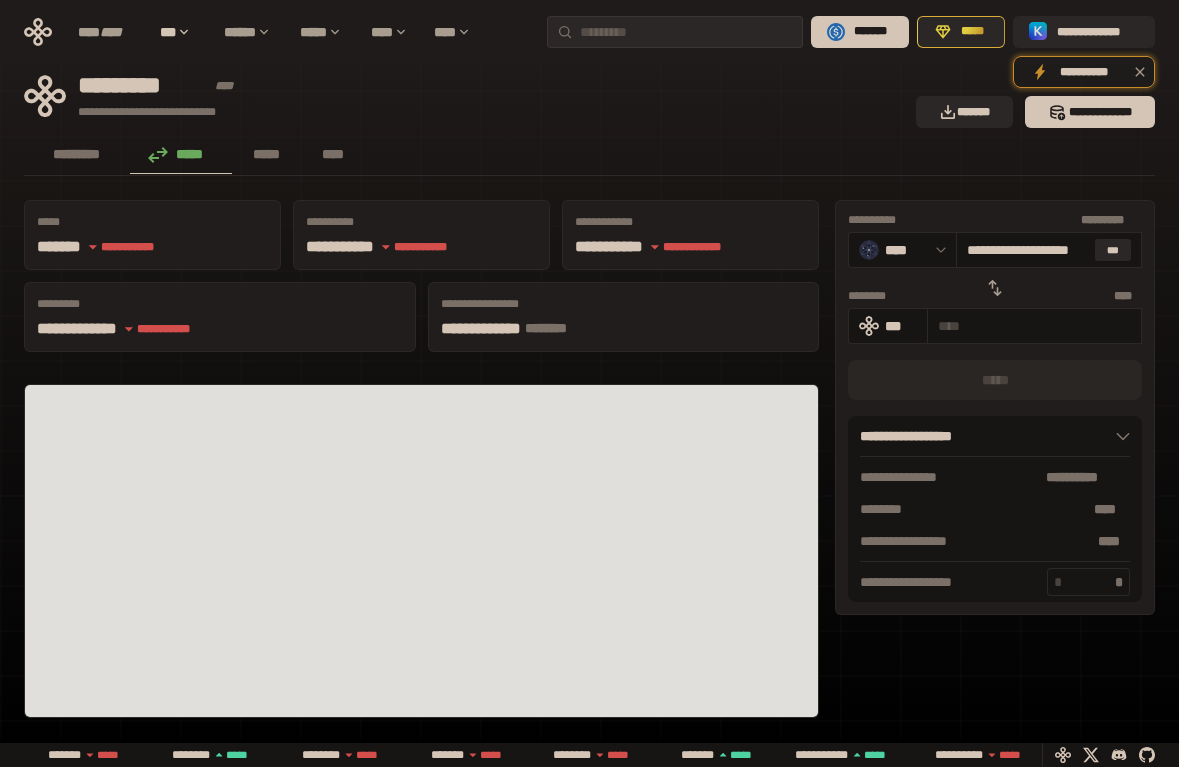 type on "*" 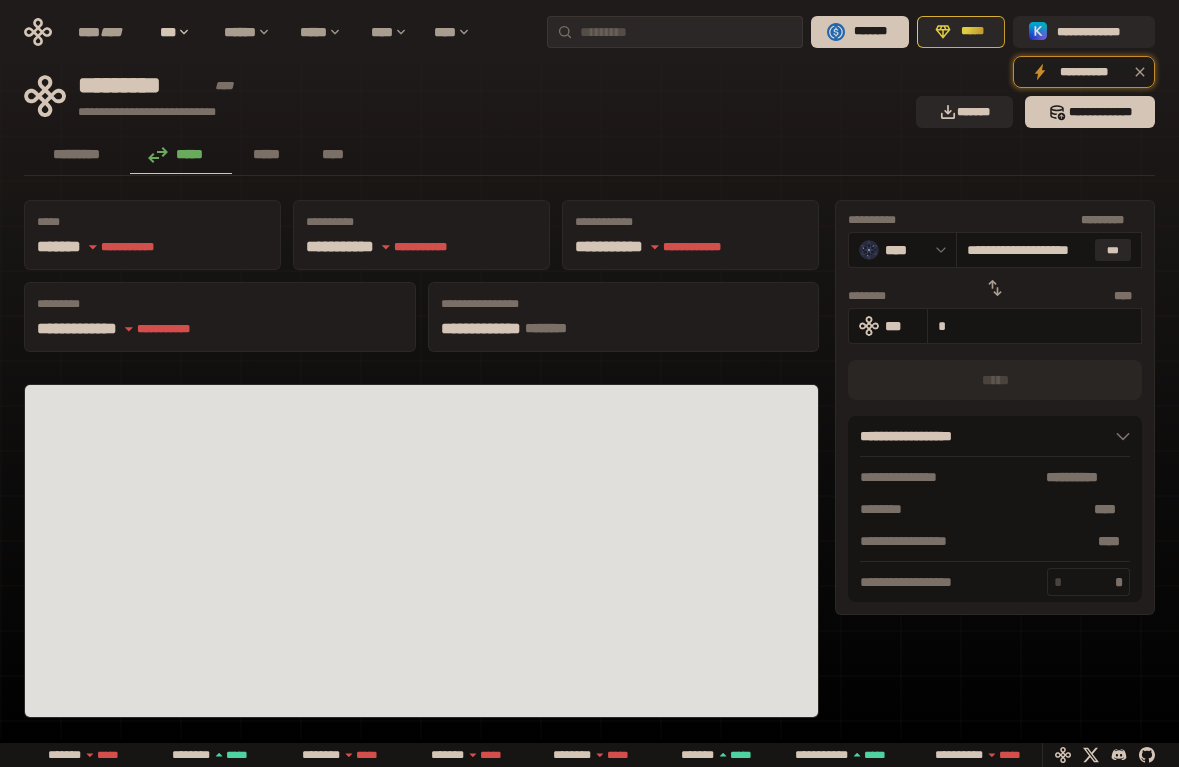 type on "****" 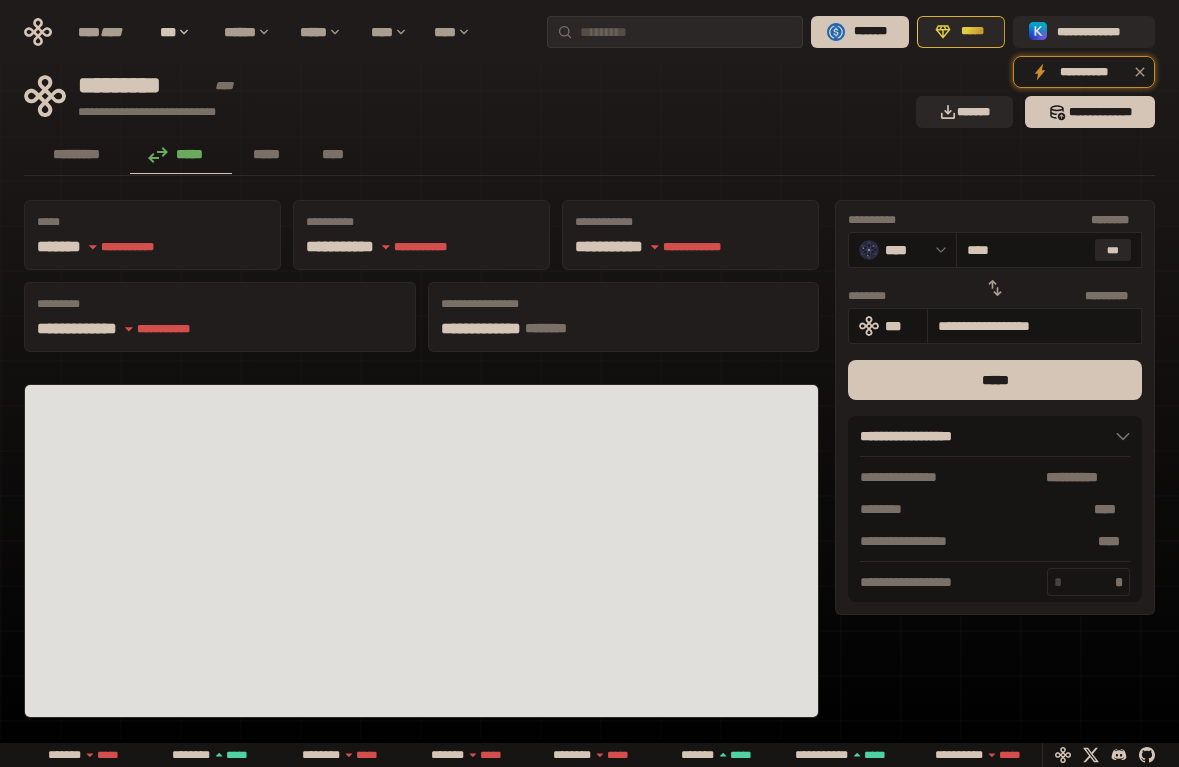 drag, startPoint x: 952, startPoint y: 328, endPoint x: 1228, endPoint y: 327, distance: 276.0018 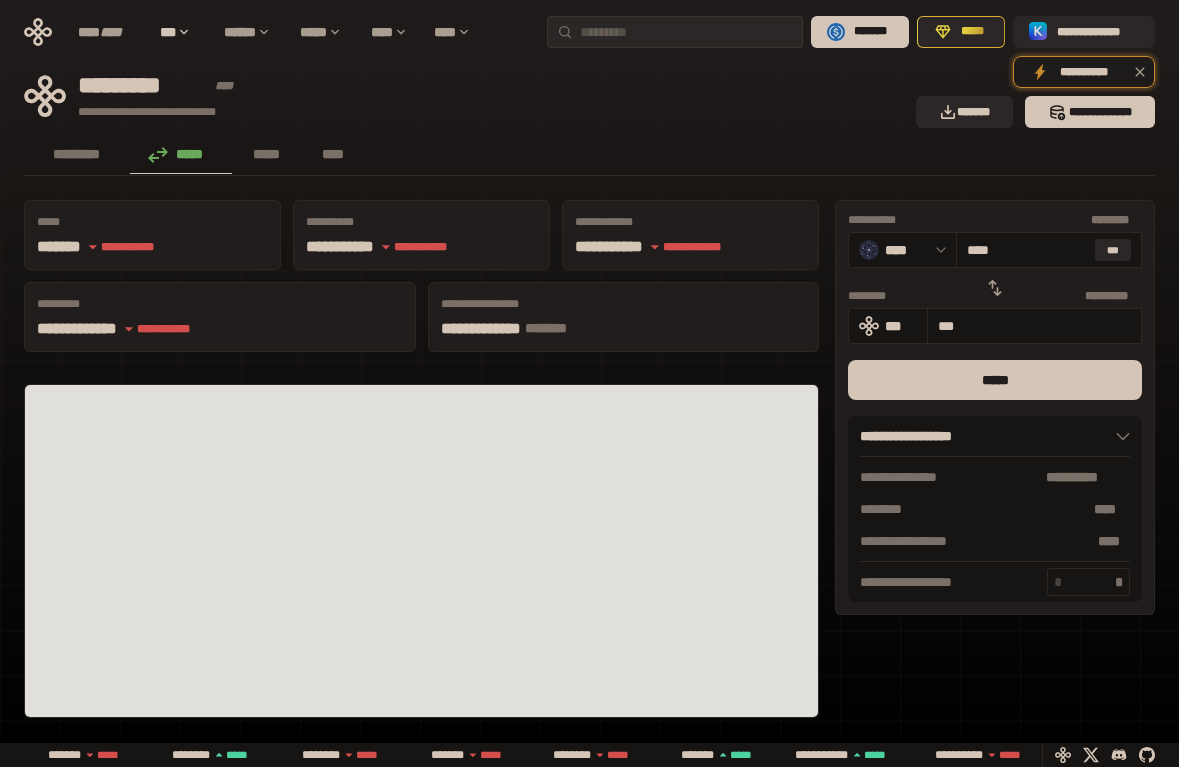 type on "**********" 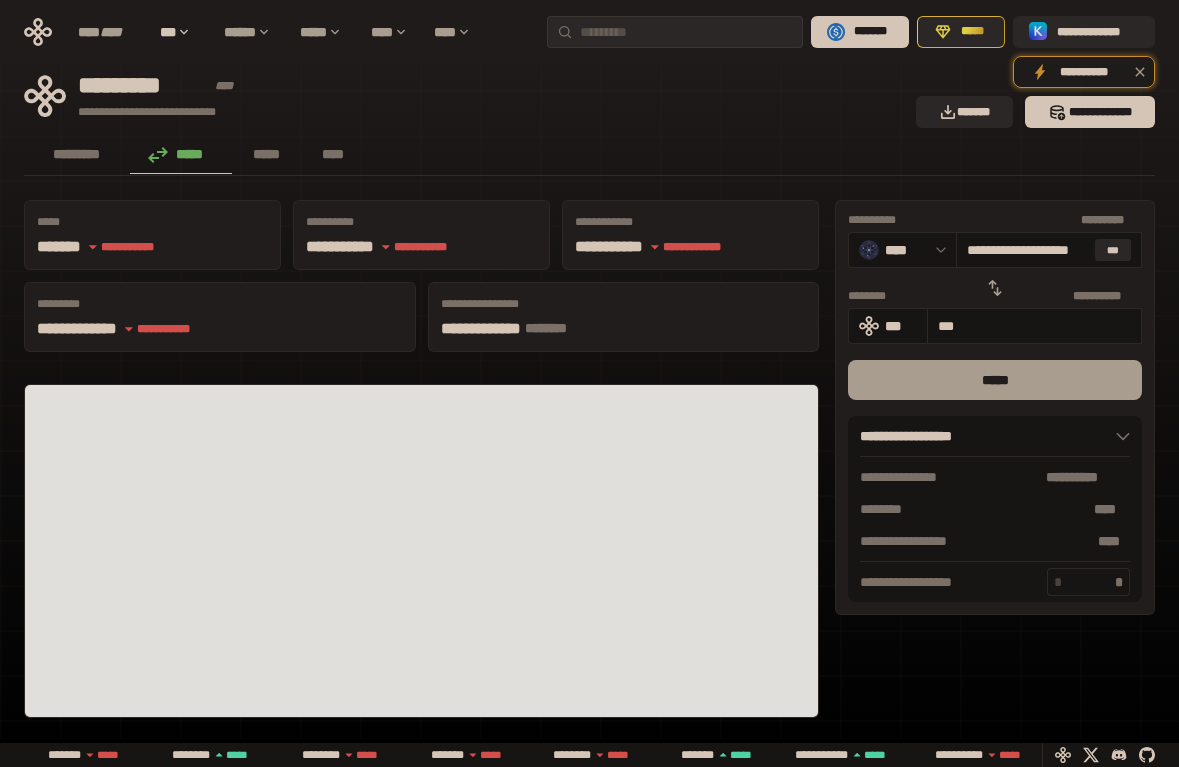 type on "***" 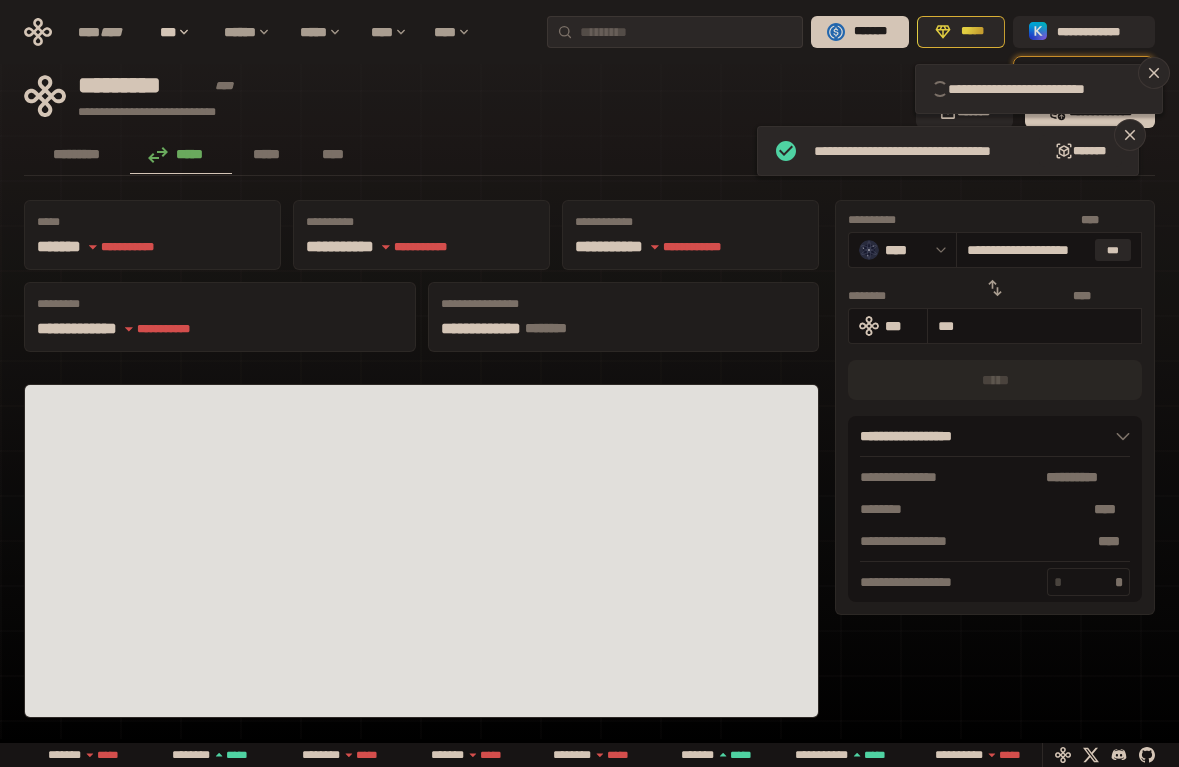 type 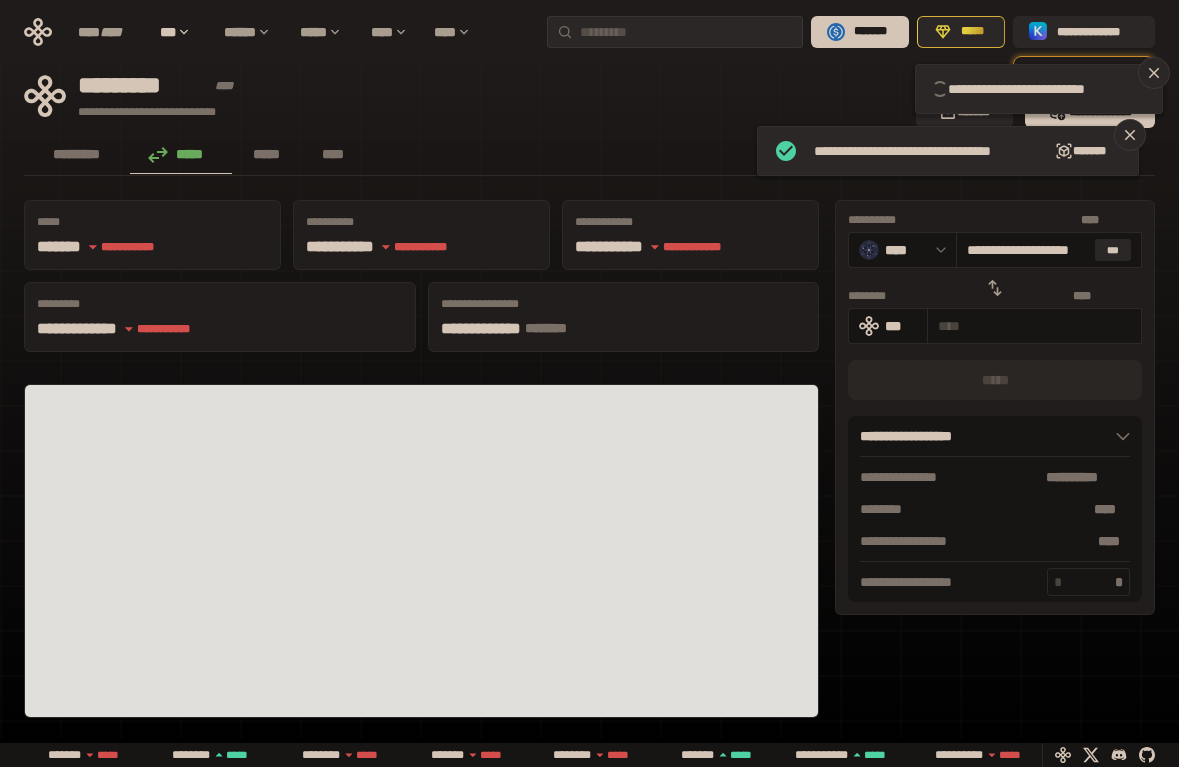 type 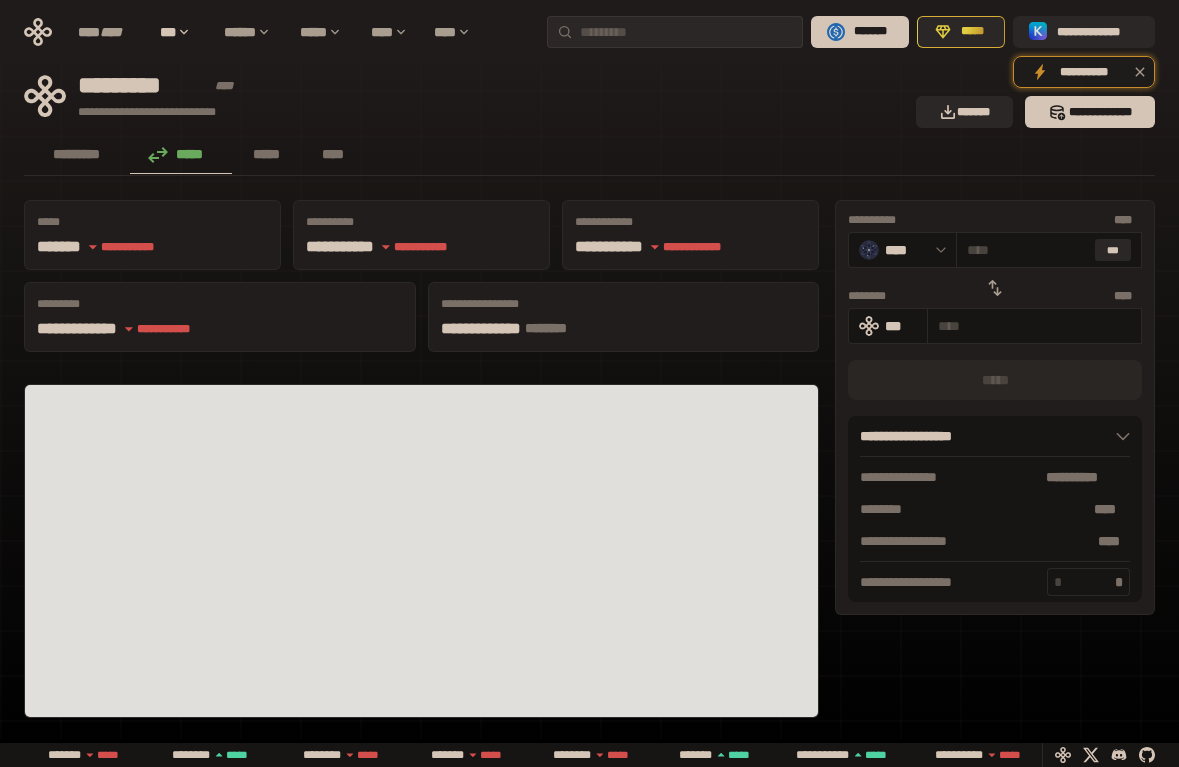 click on "**********" at bounding box center (464, 96) 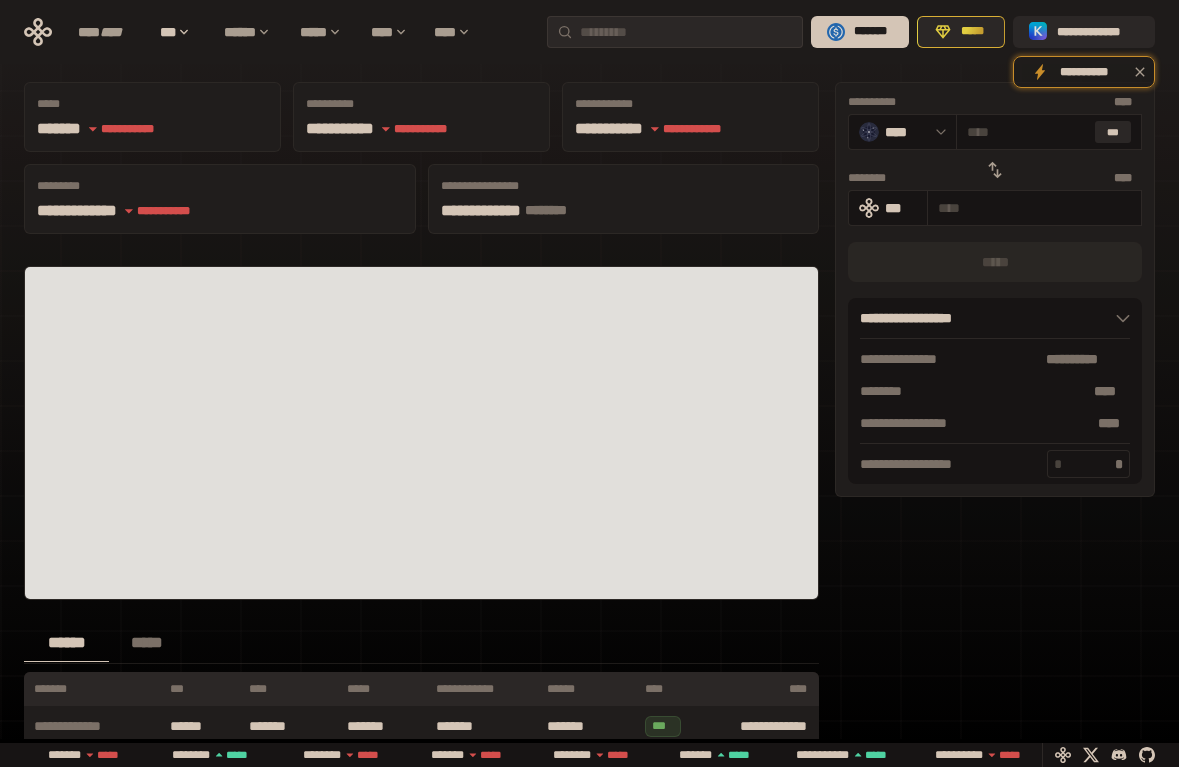 scroll, scrollTop: 0, scrollLeft: 0, axis: both 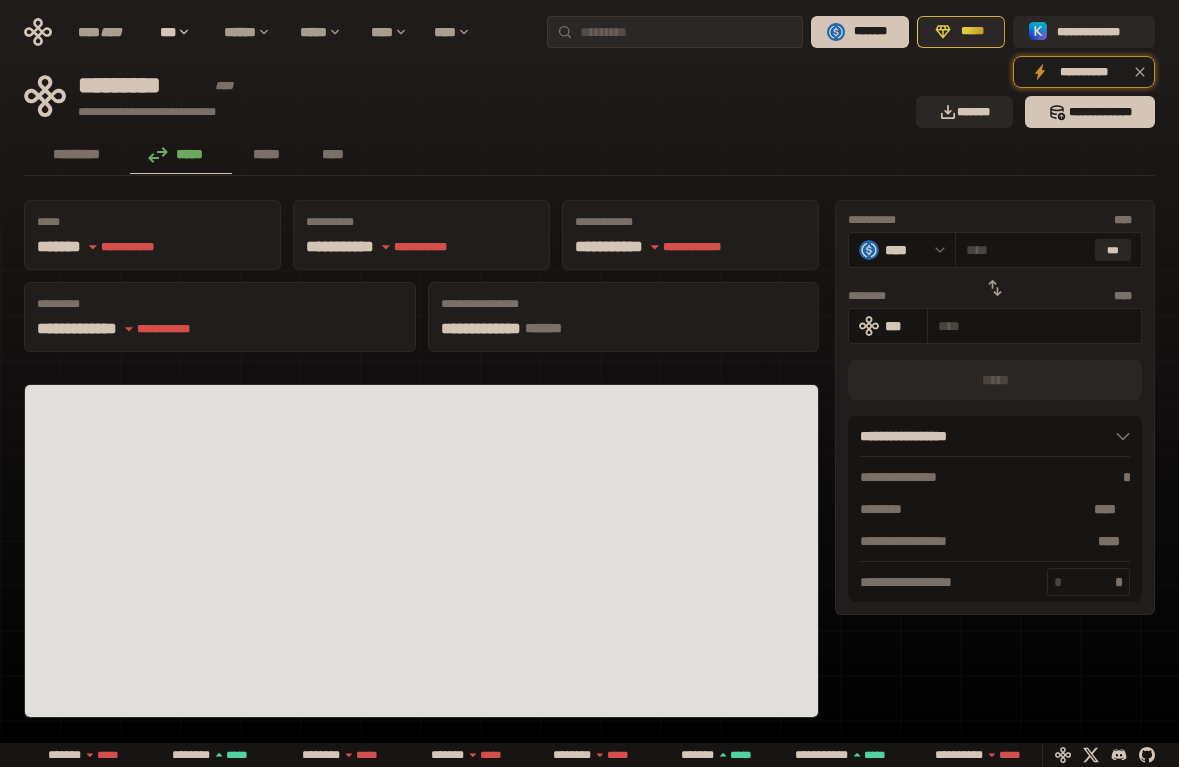 click on "**********" at bounding box center [464, 96] 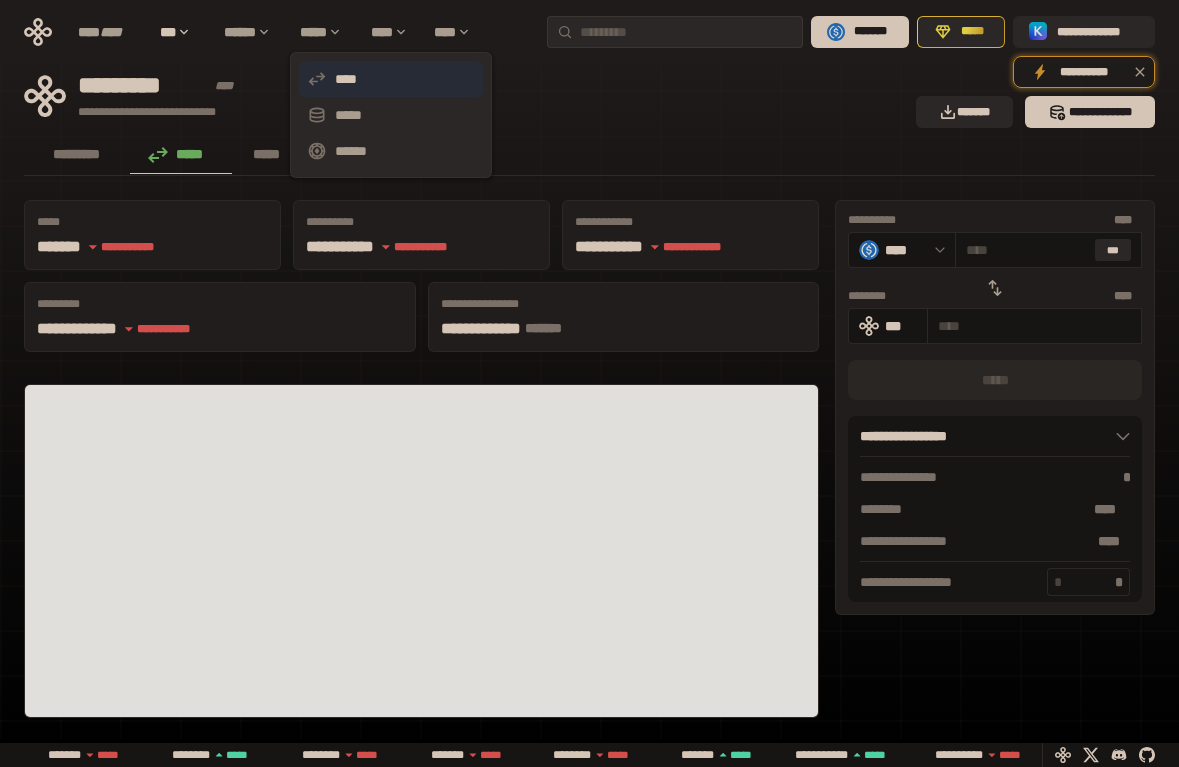 click on "****" at bounding box center (391, 79) 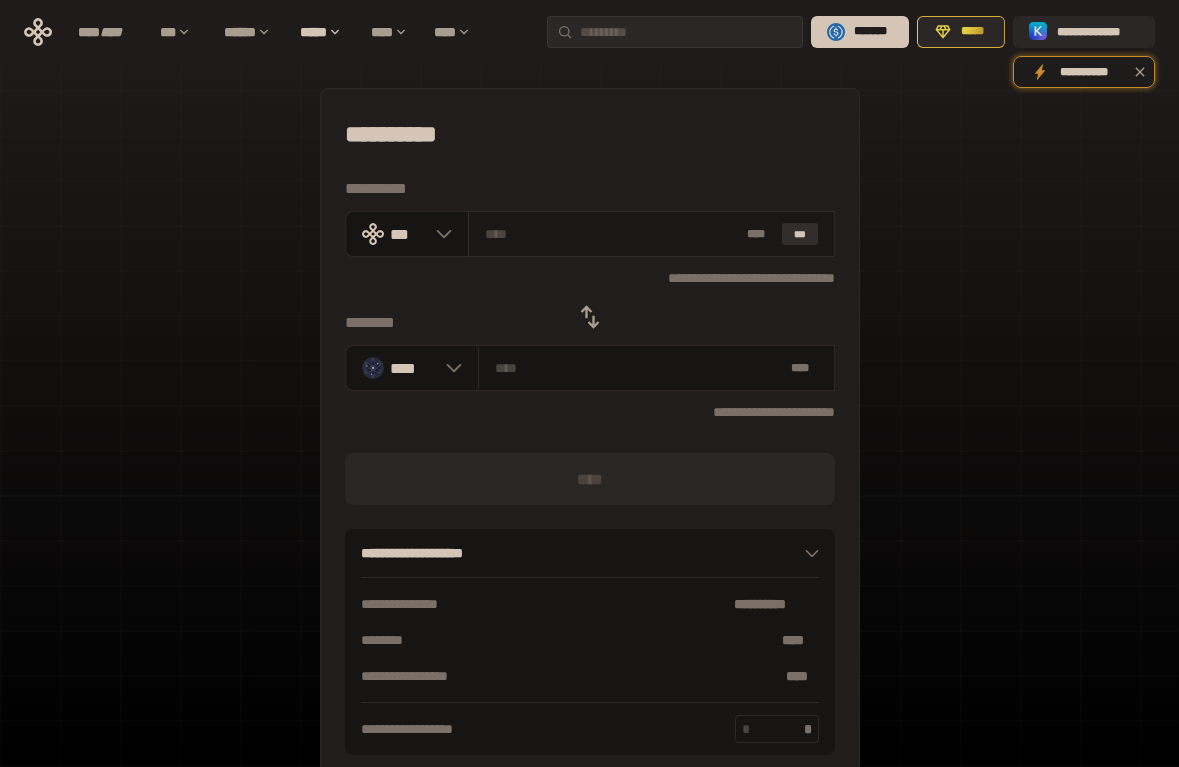 click on "***" at bounding box center (800, 234) 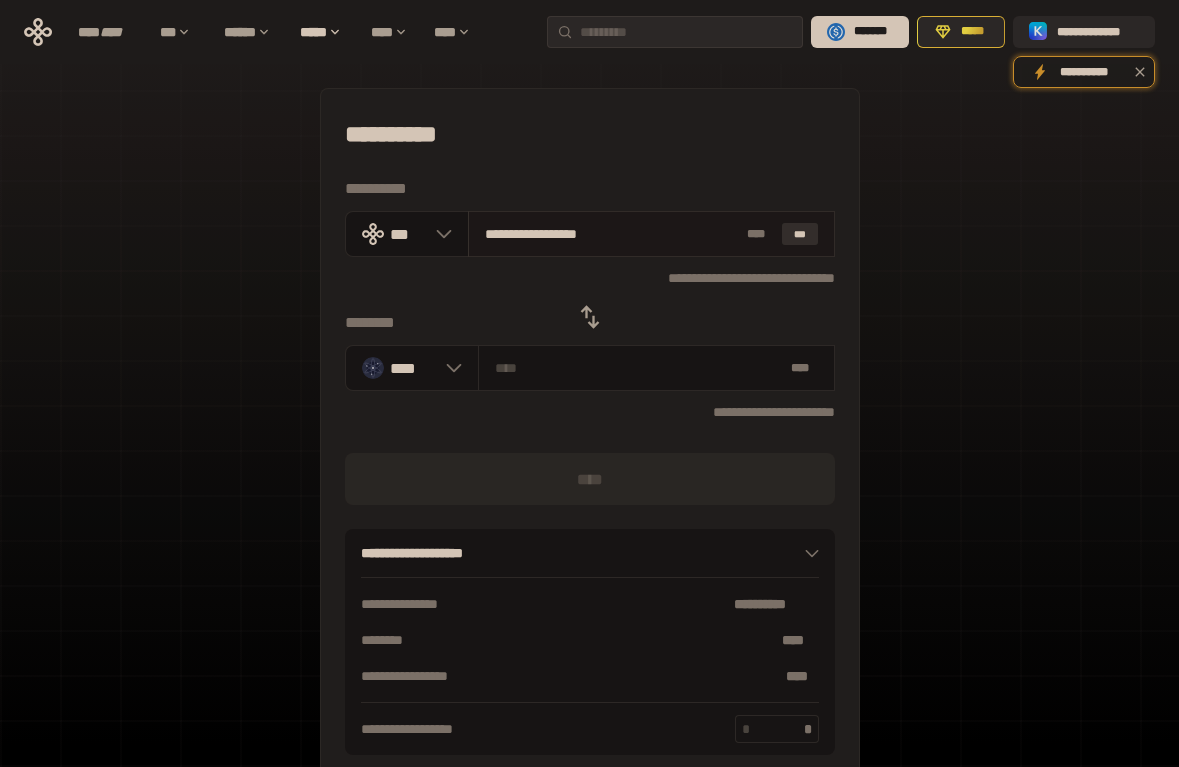 type on "********" 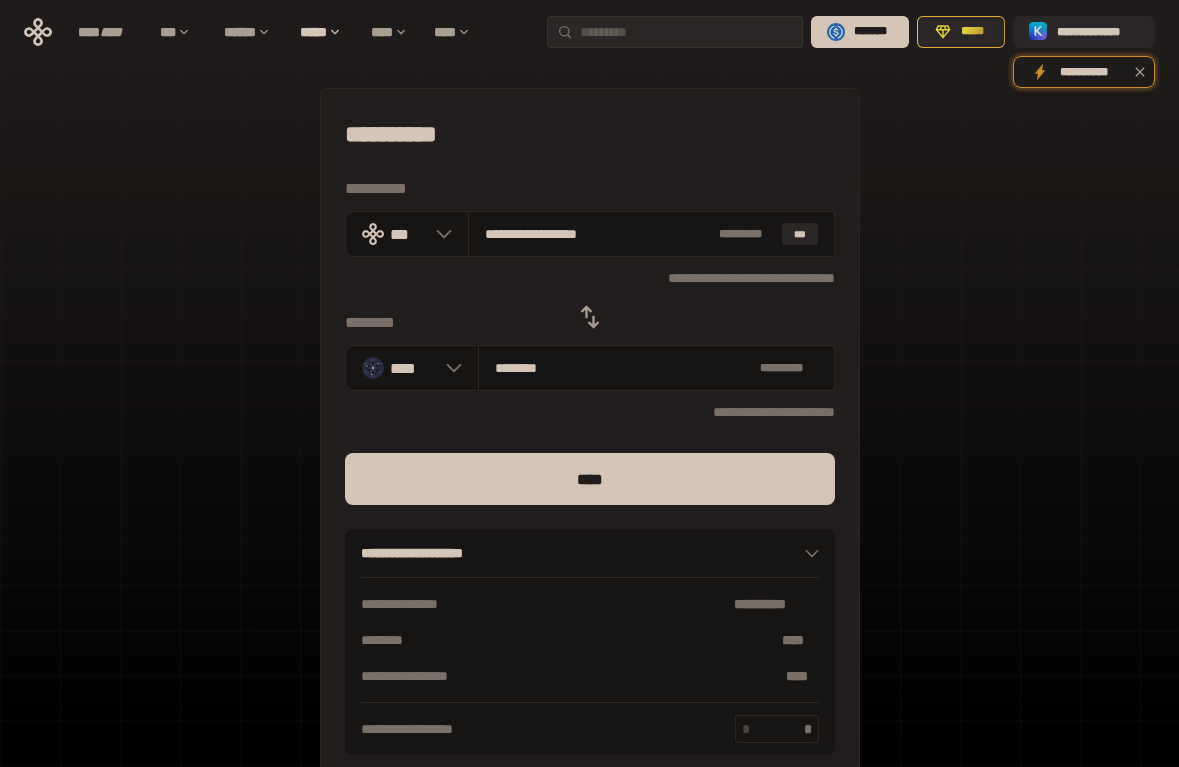 drag, startPoint x: 503, startPoint y: 235, endPoint x: 984, endPoint y: 273, distance: 482.49872 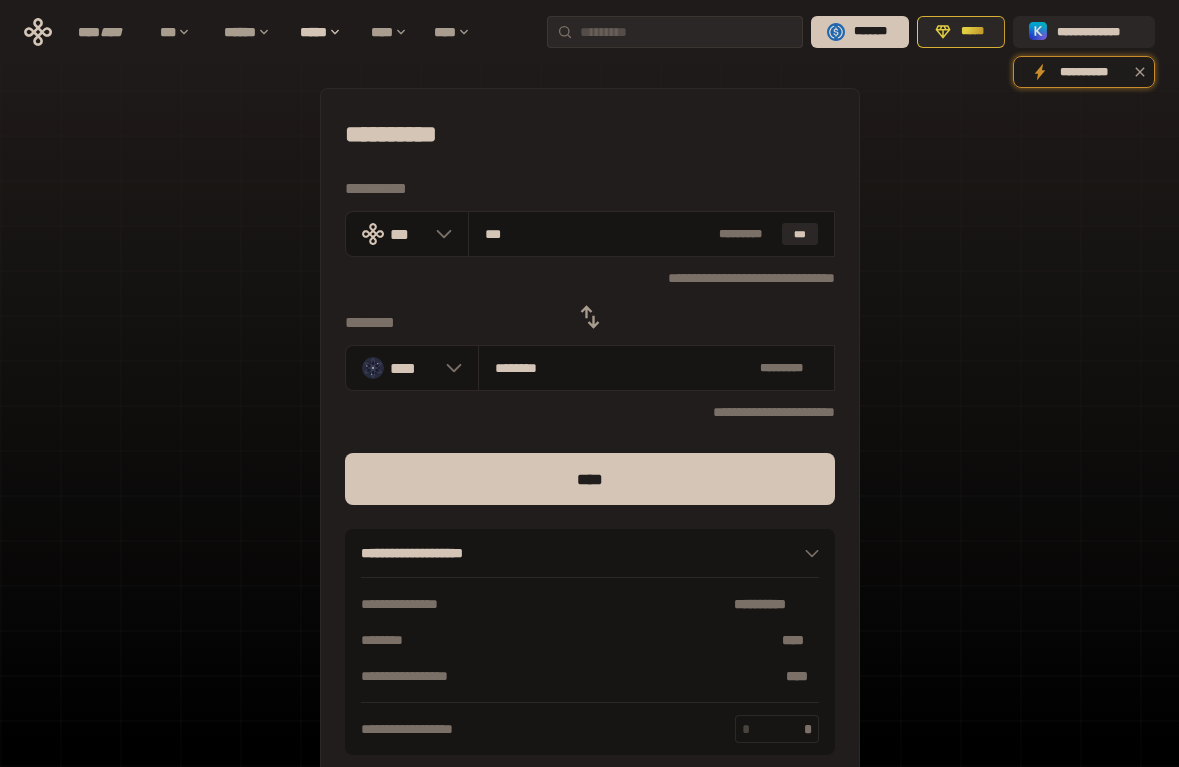 type on "********" 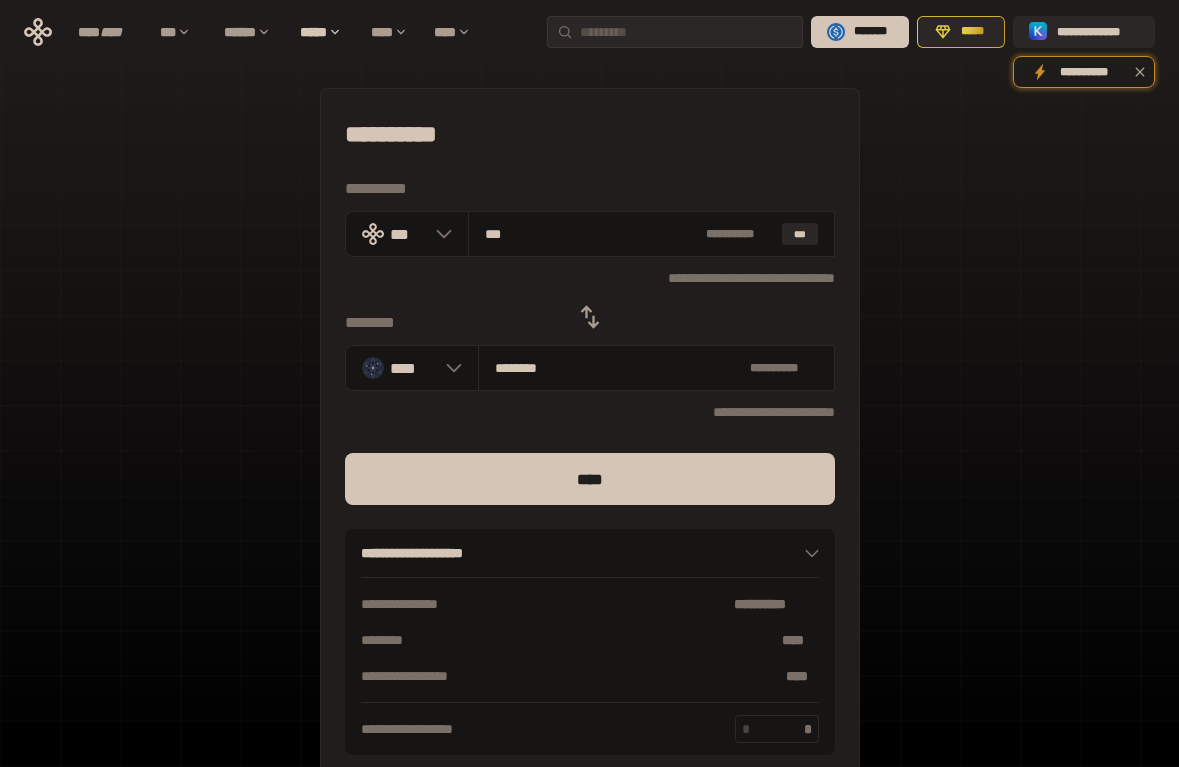 type on "**" 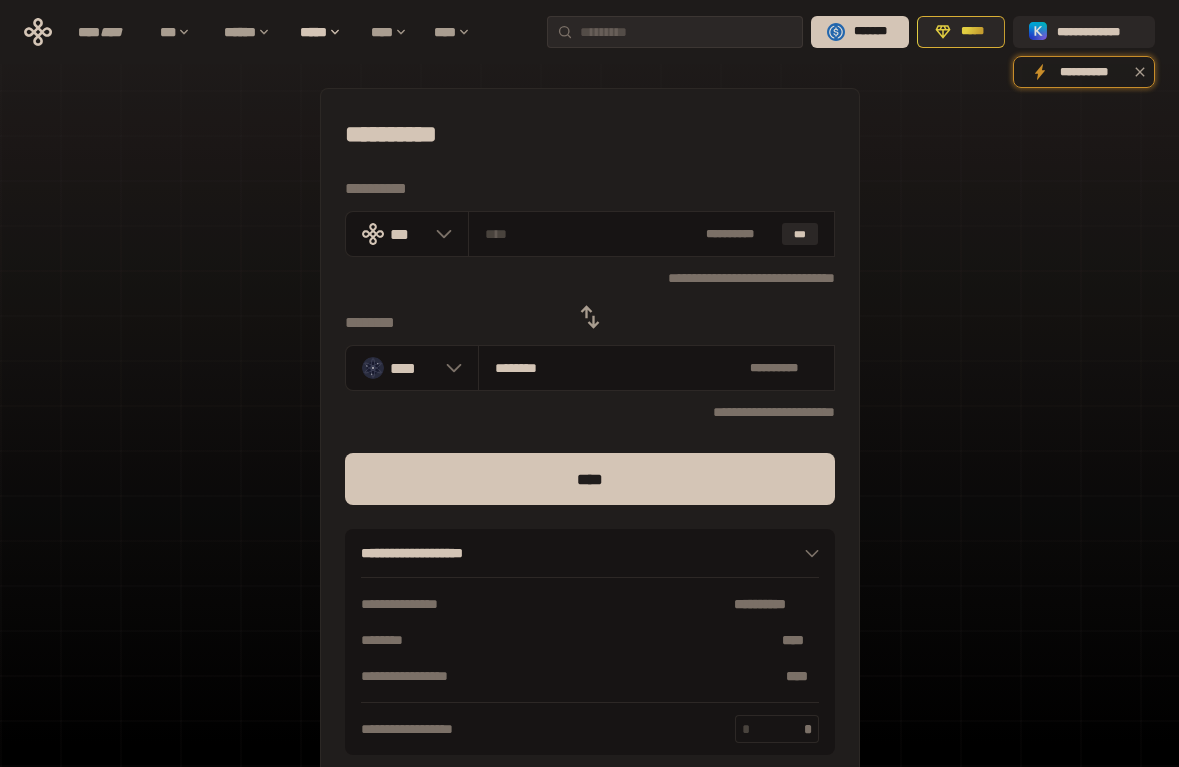 type on "**********" 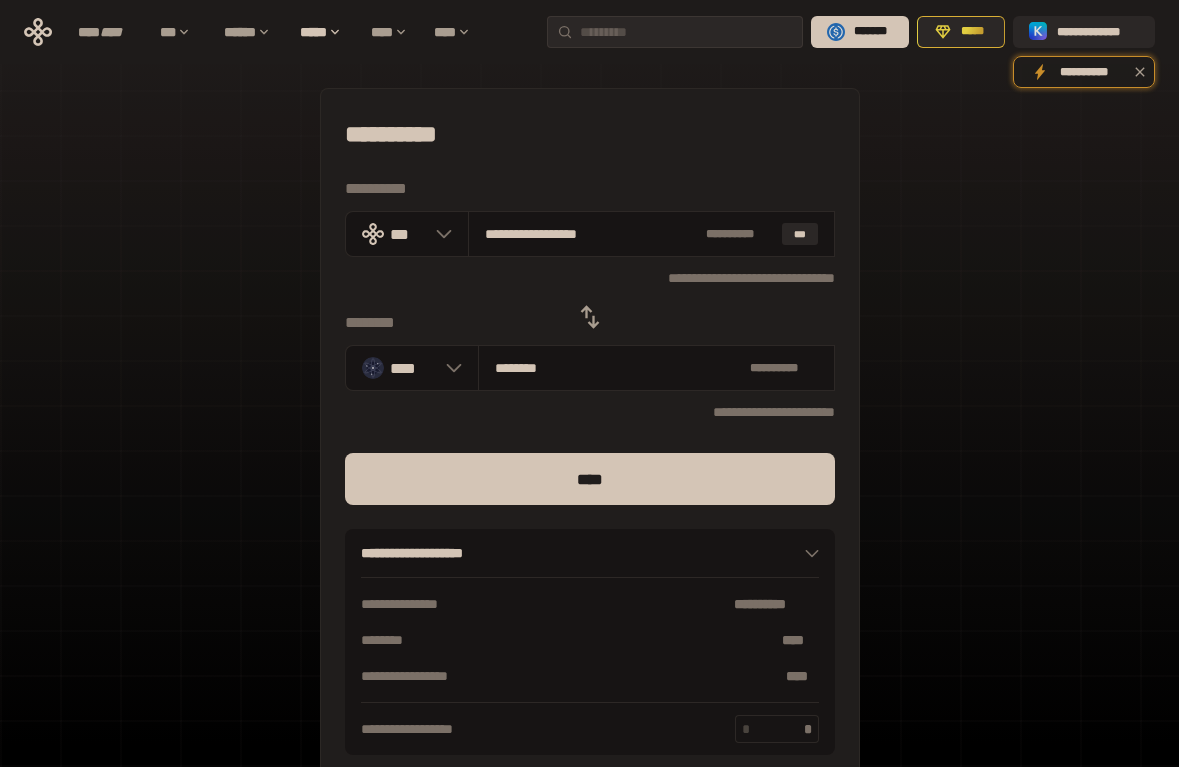 type on "********" 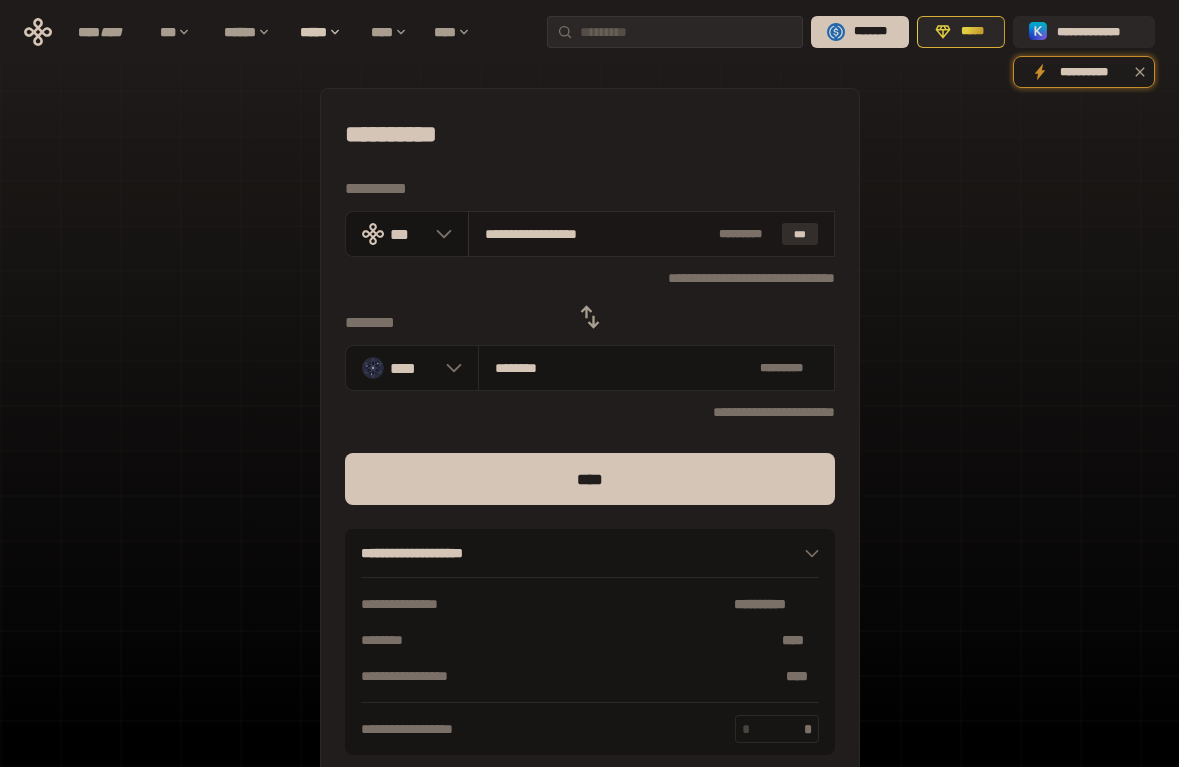 click on "***" at bounding box center [800, 234] 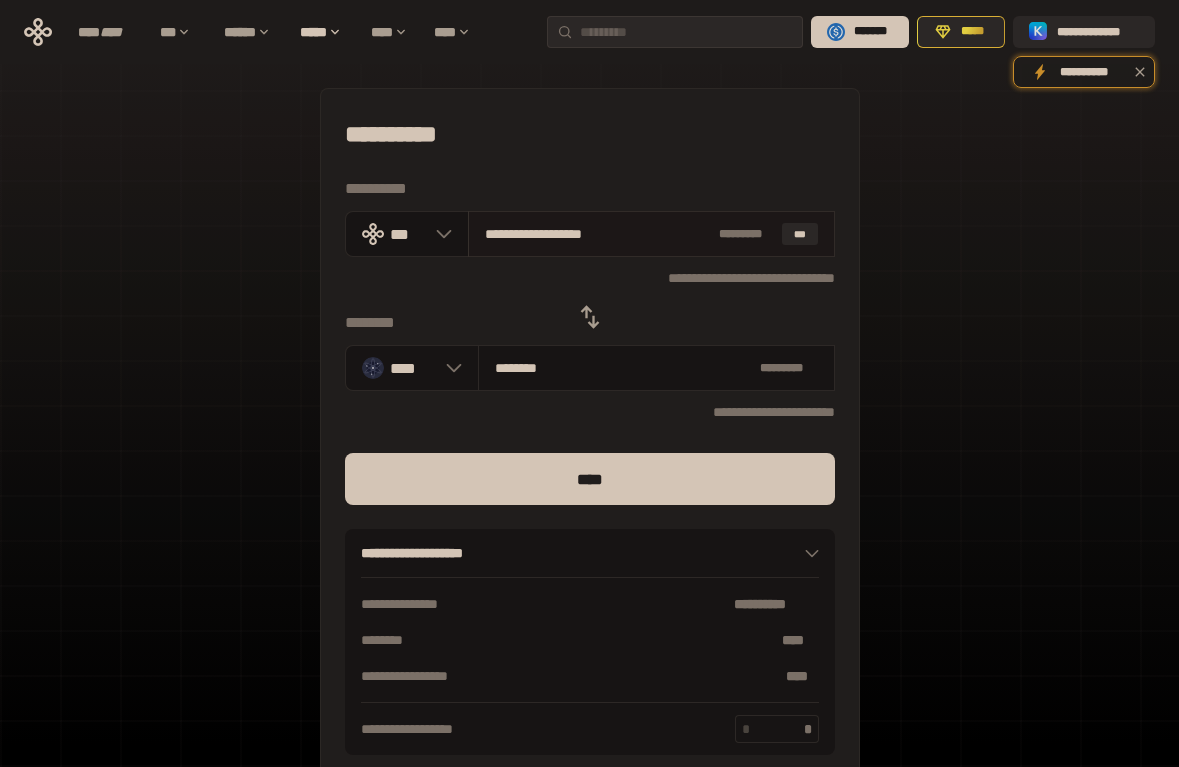 drag, startPoint x: 500, startPoint y: 240, endPoint x: 751, endPoint y: 241, distance: 251.002 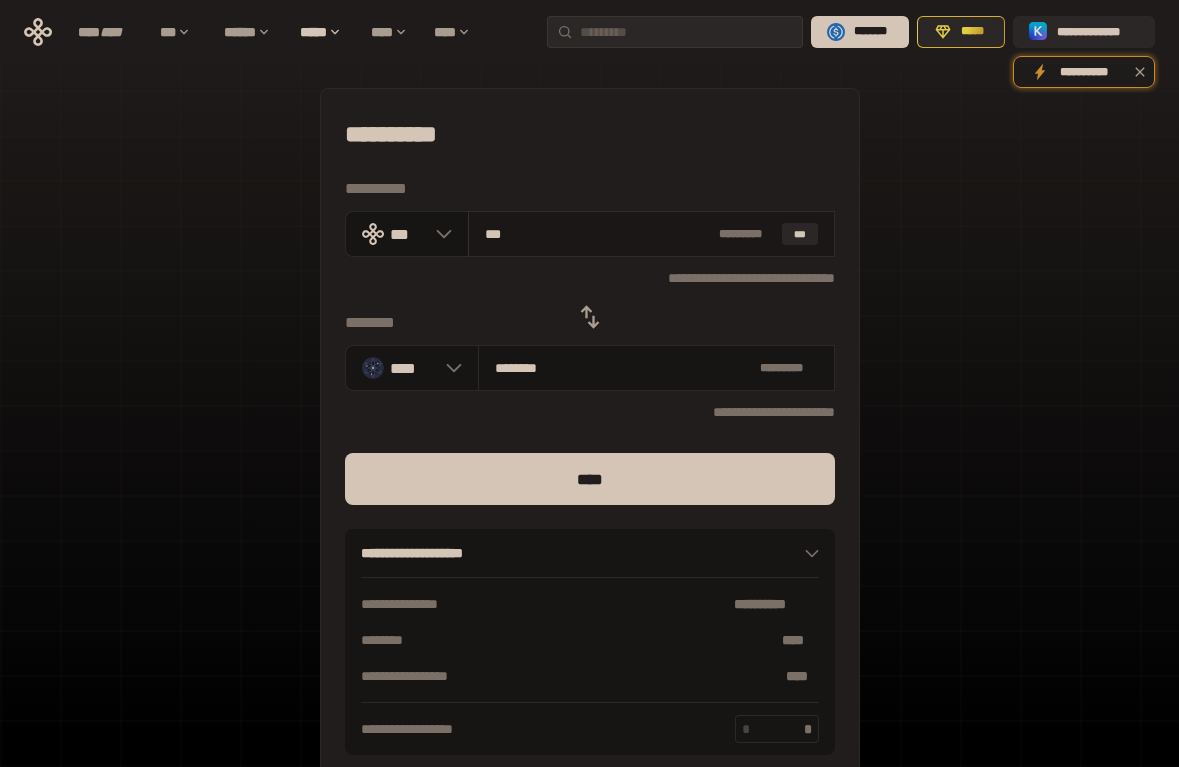 type on "********" 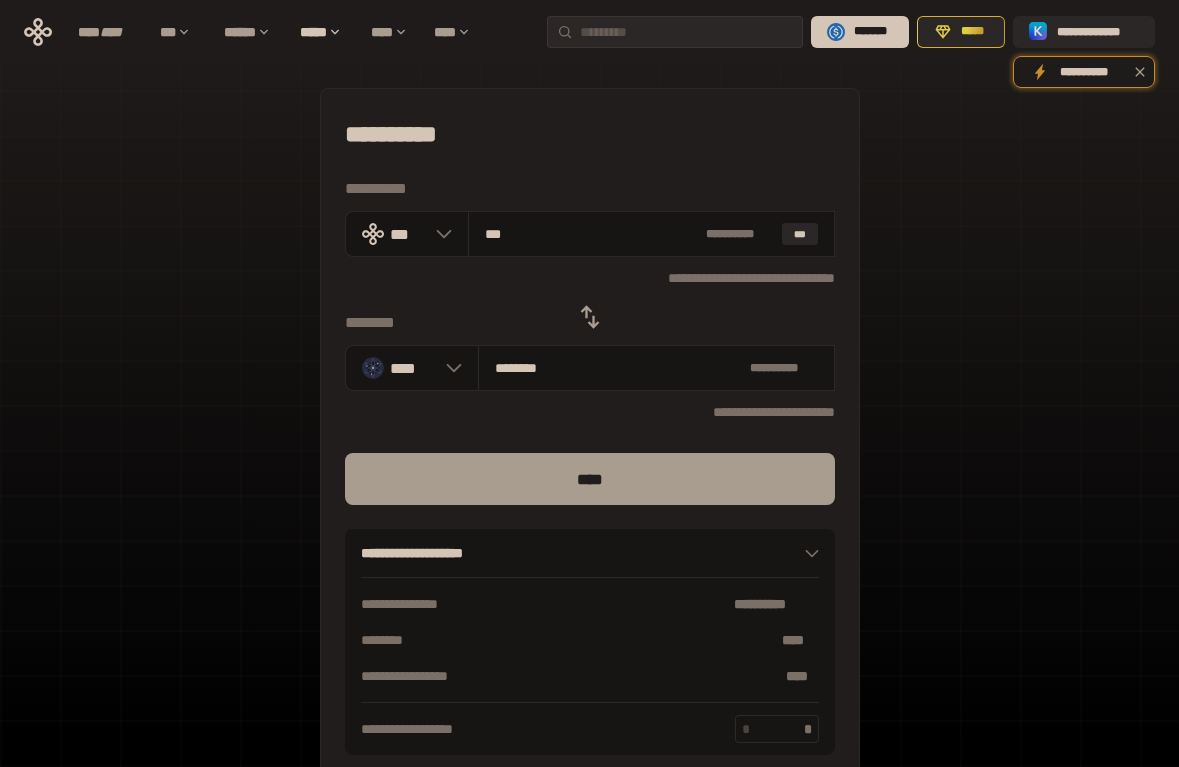 type on "***" 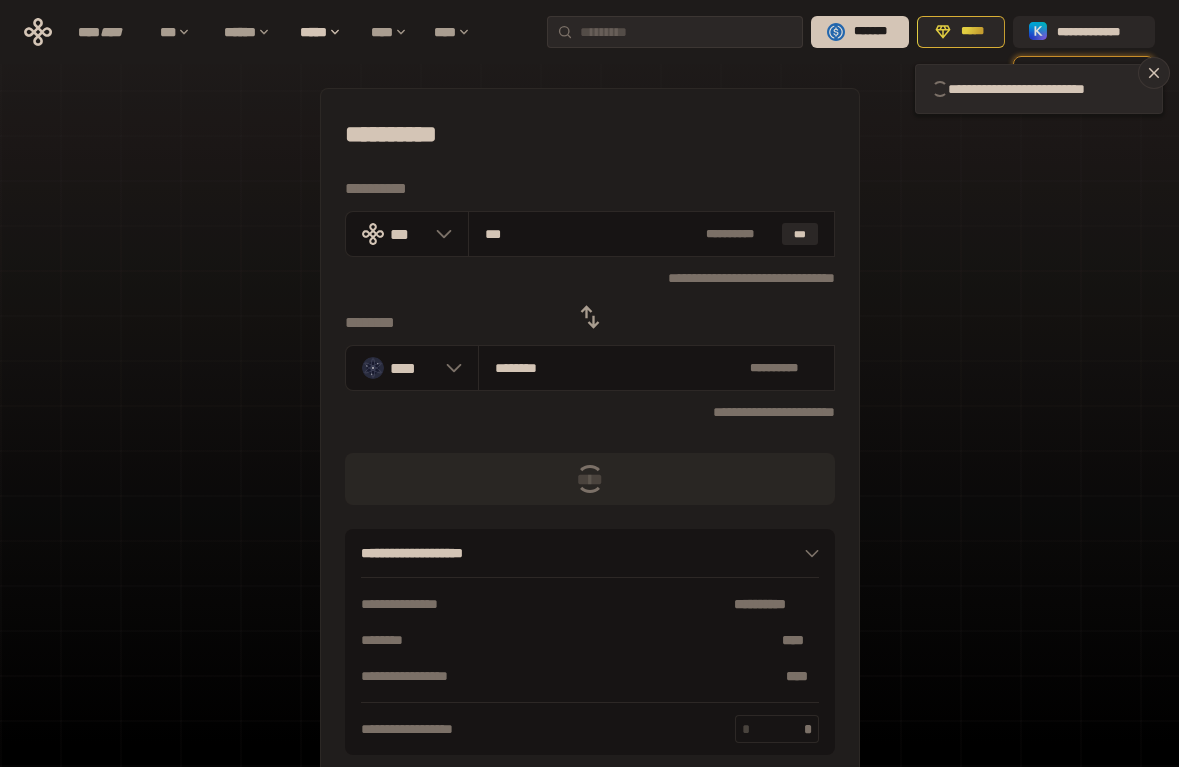 type 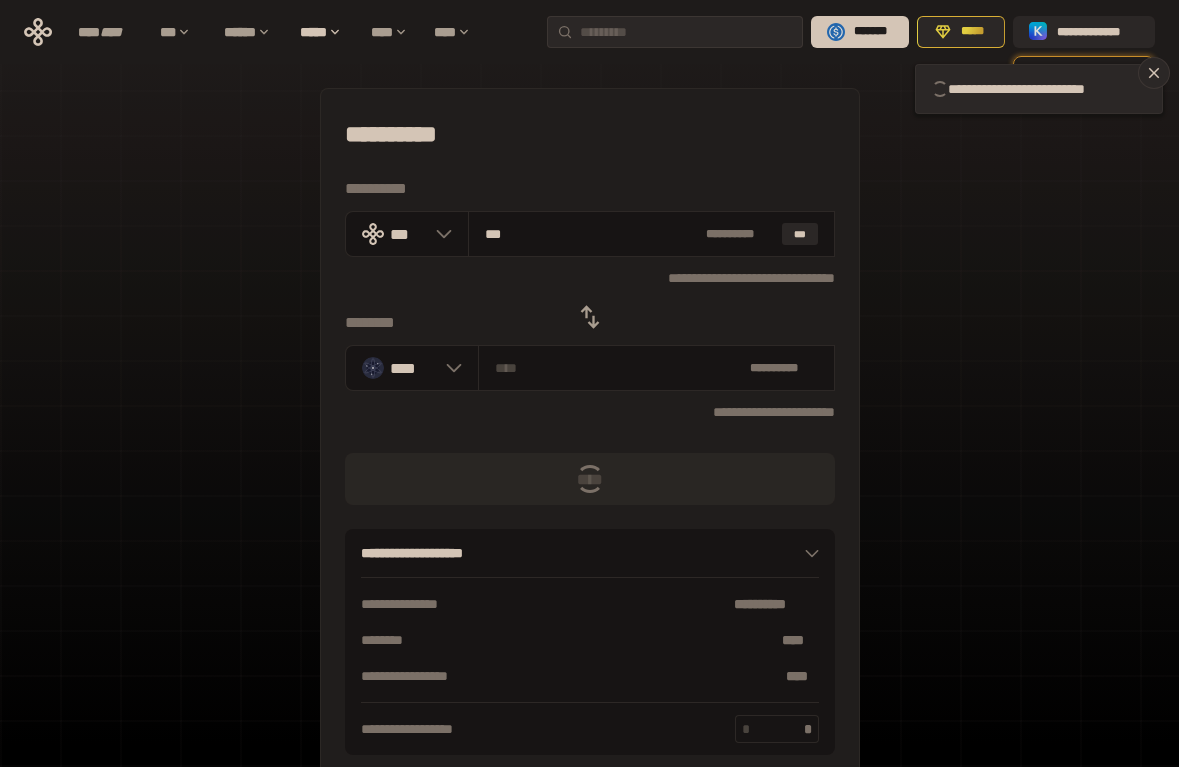 type 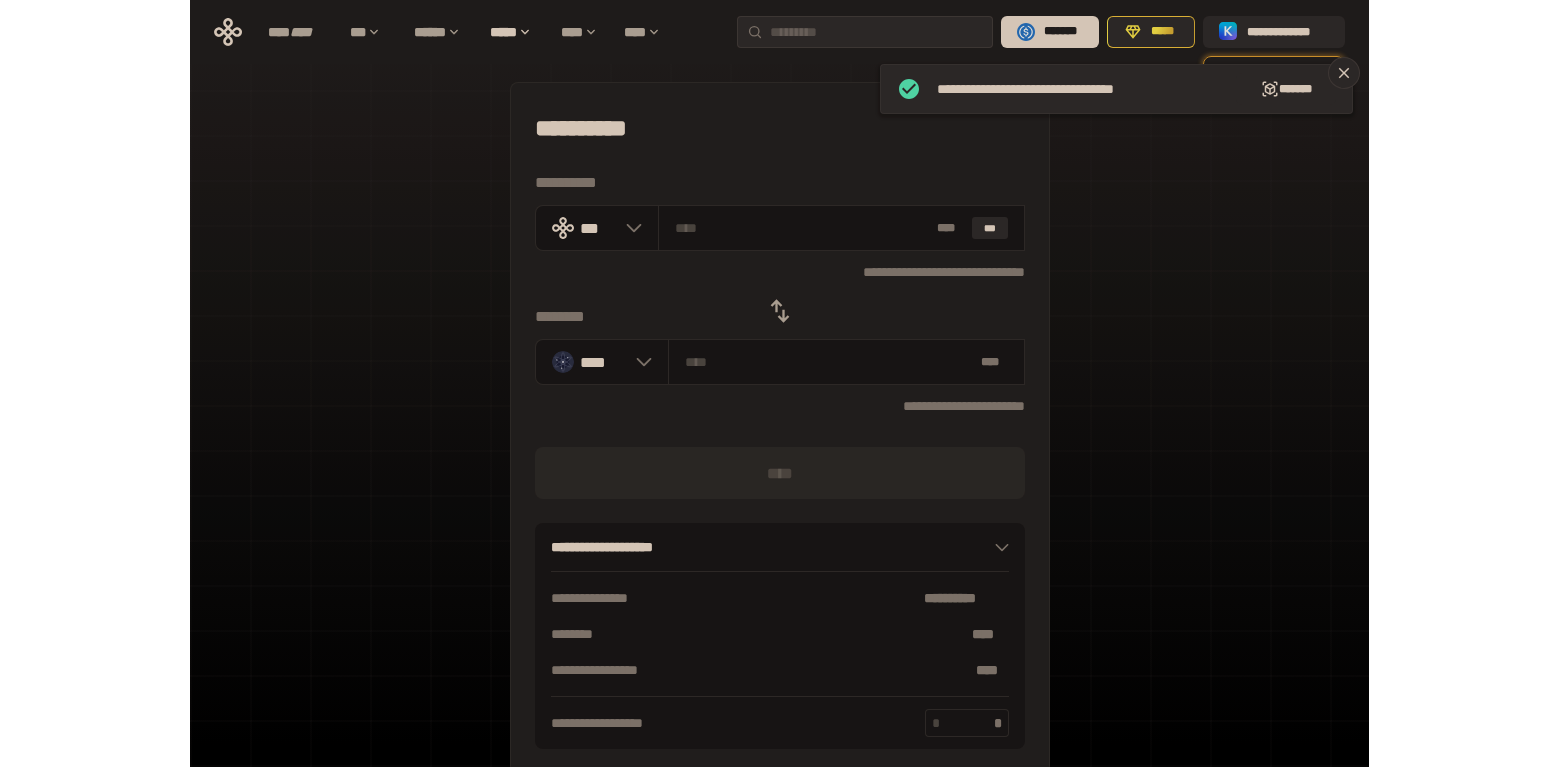 scroll, scrollTop: 0, scrollLeft: 0, axis: both 